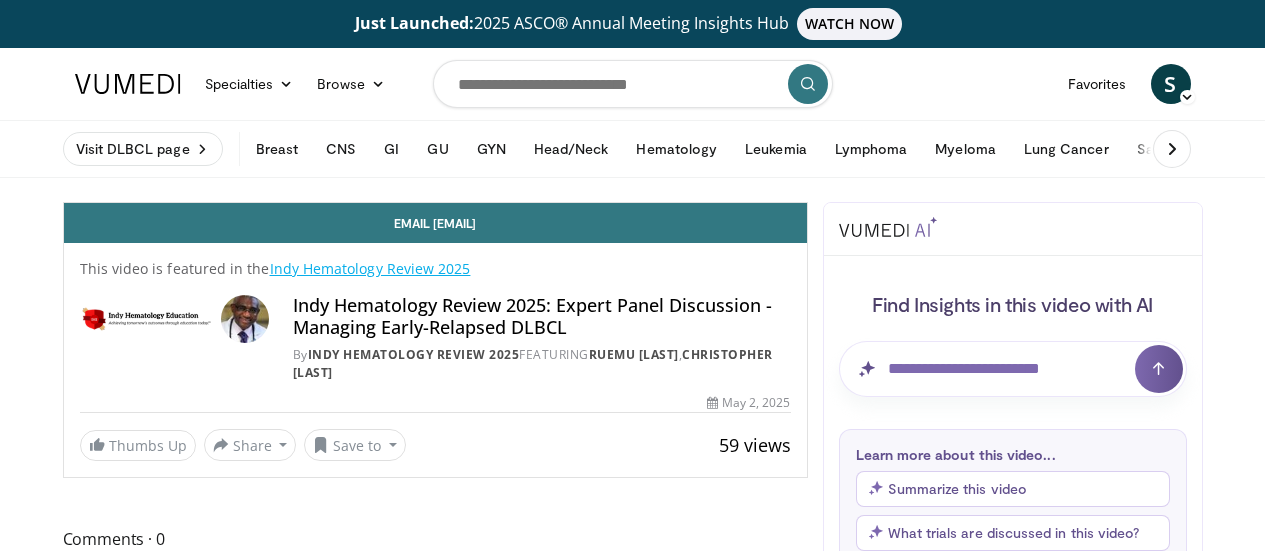 scroll, scrollTop: 0, scrollLeft: 0, axis: both 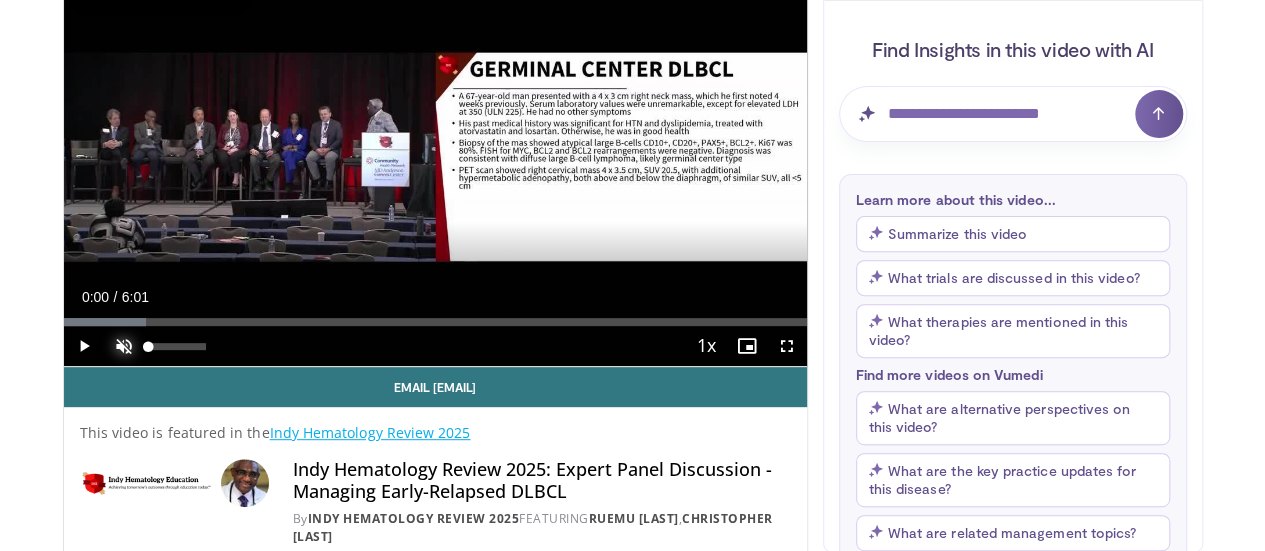 click at bounding box center (124, 346) 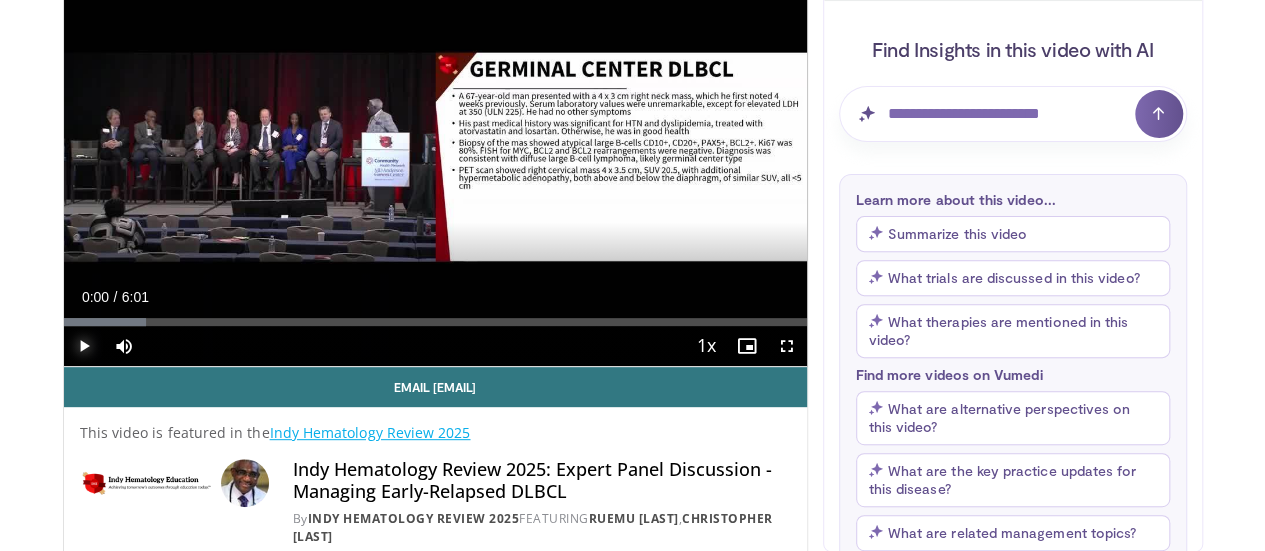 click at bounding box center (84, 346) 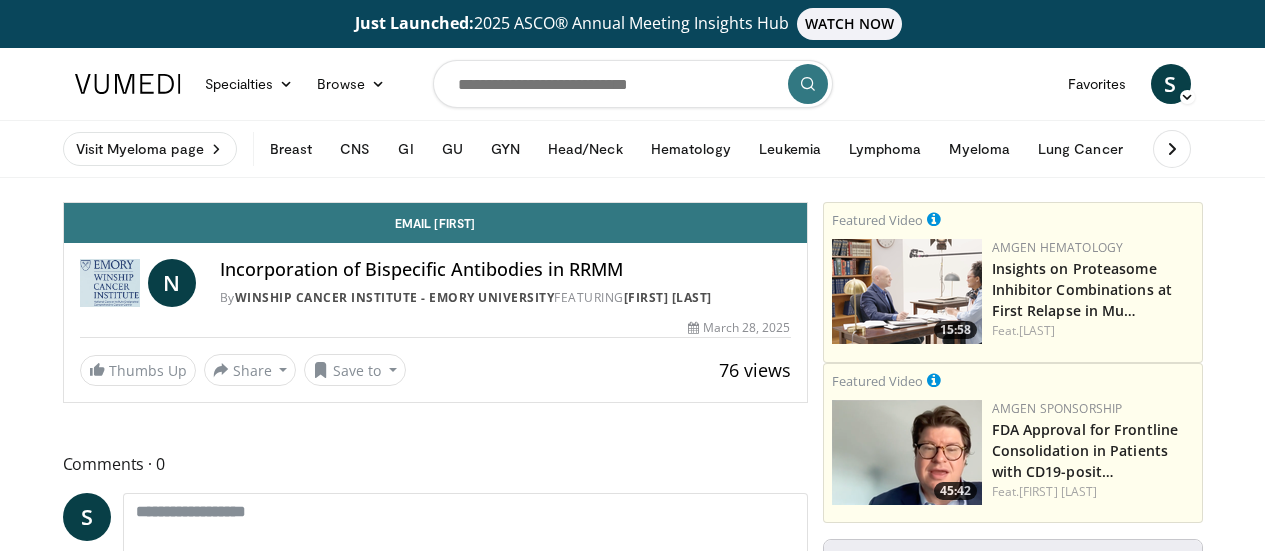 scroll, scrollTop: 0, scrollLeft: 0, axis: both 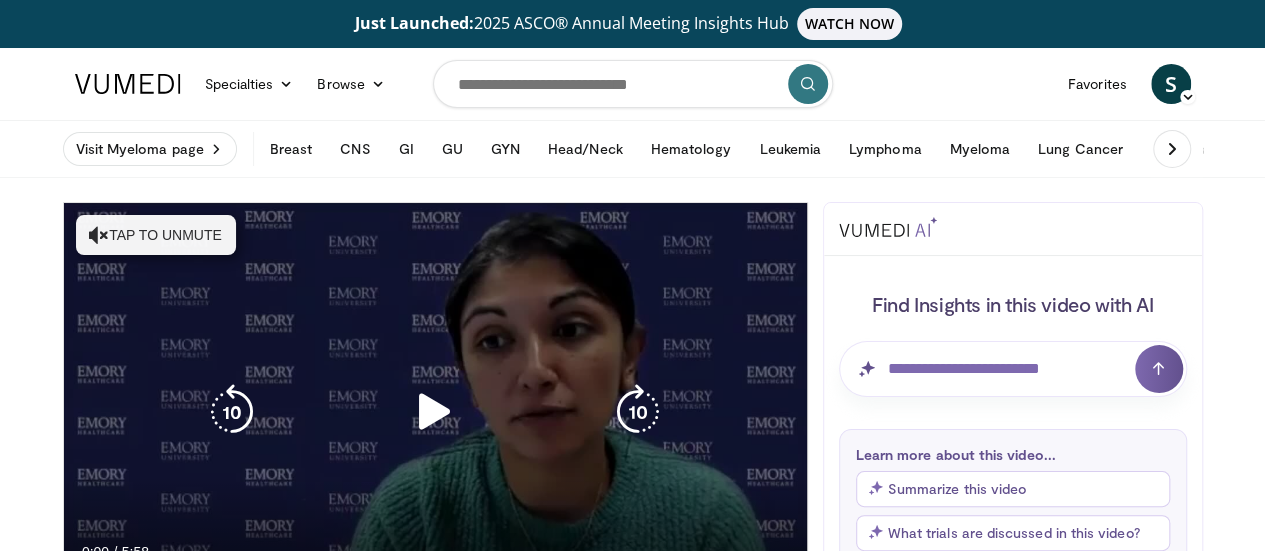 click at bounding box center [435, 412] 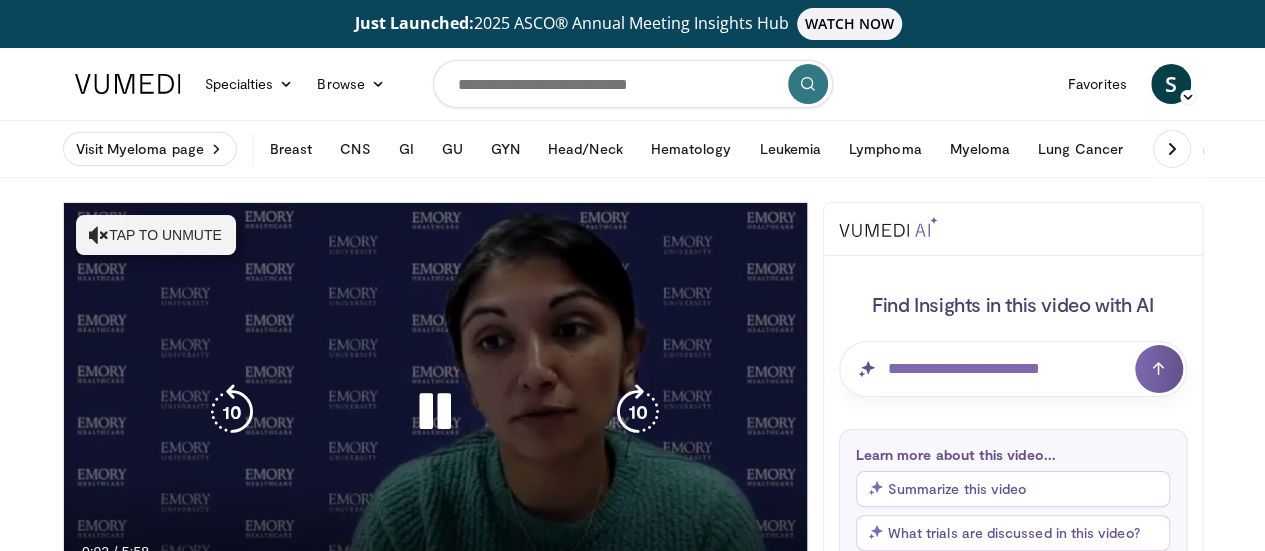 click on "Tap to unmute" at bounding box center [156, 235] 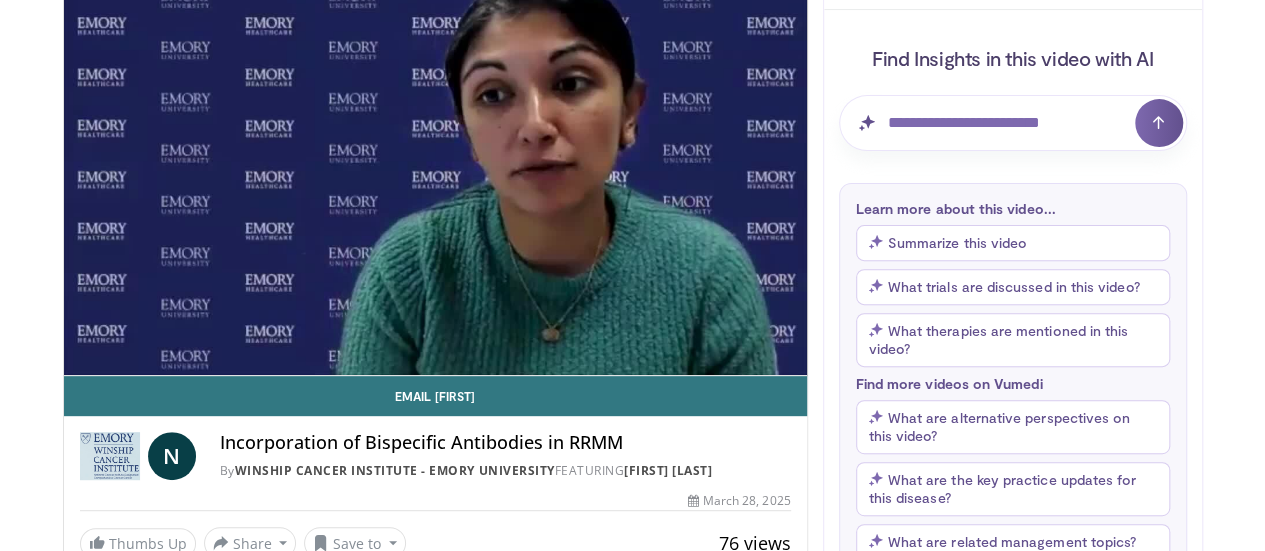 scroll, scrollTop: 241, scrollLeft: 0, axis: vertical 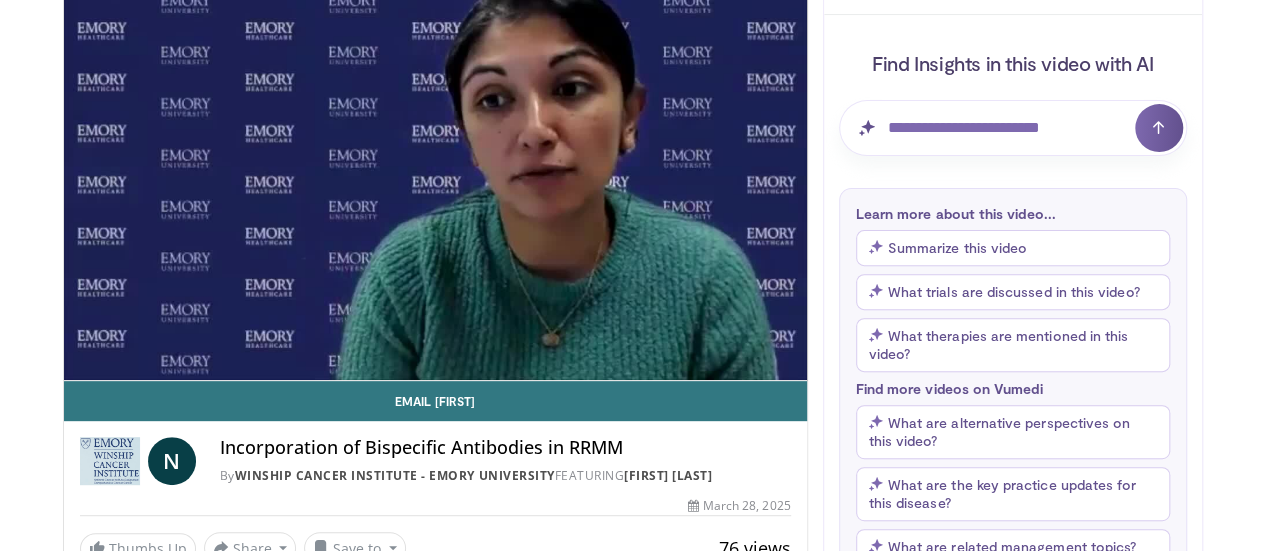 drag, startPoint x: 1276, startPoint y: 67, endPoint x: 848, endPoint y: 161, distance: 438.20087 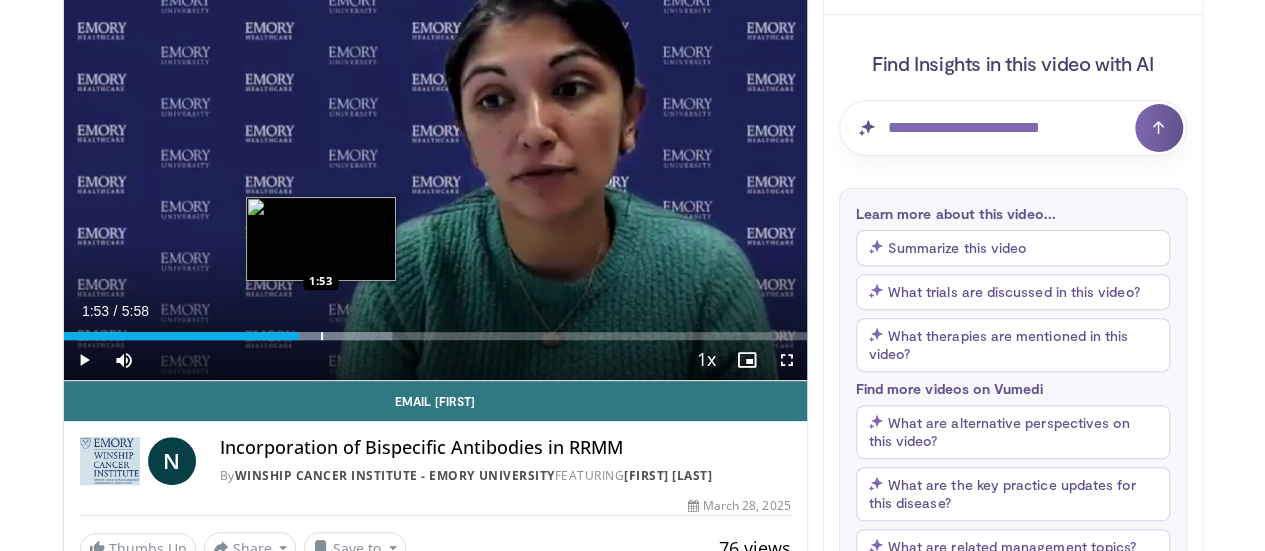 click at bounding box center [322, 336] 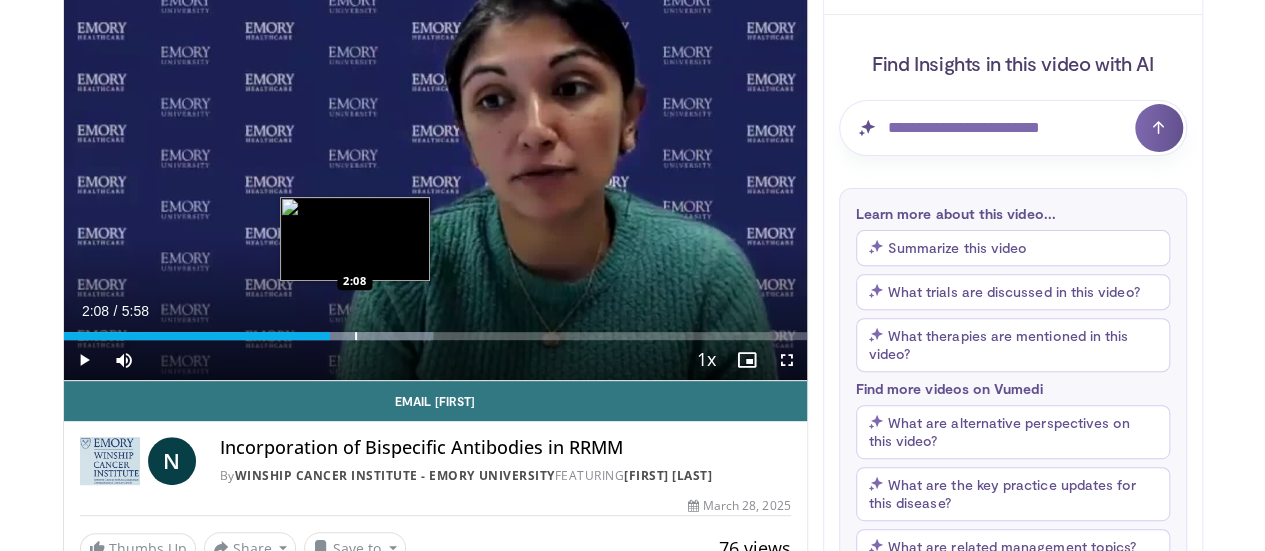 click at bounding box center (356, 336) 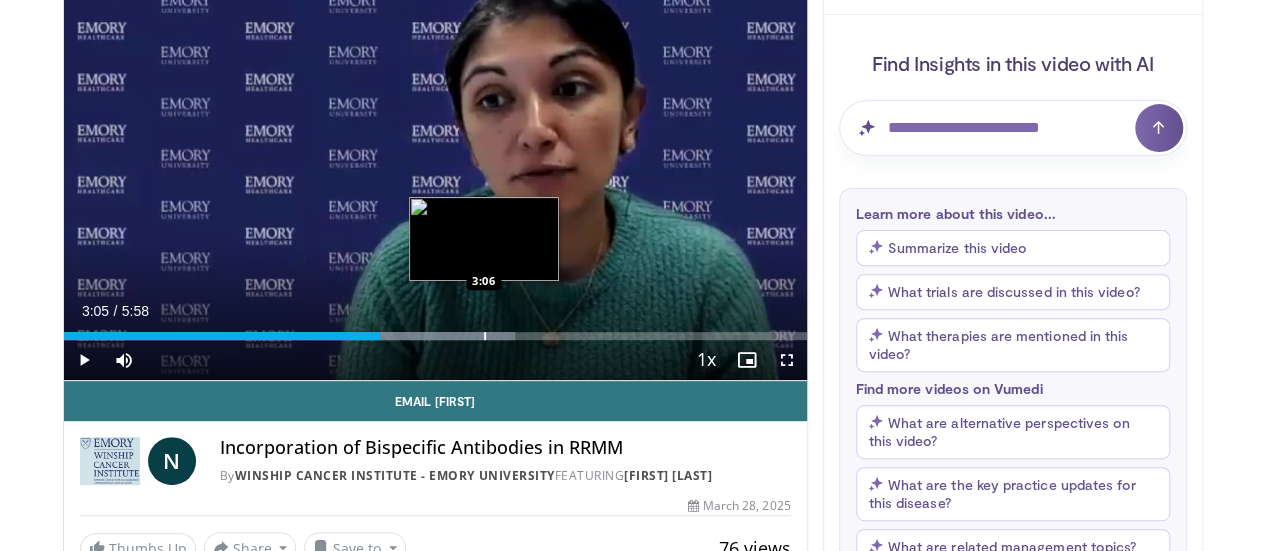 click at bounding box center (415, 336) 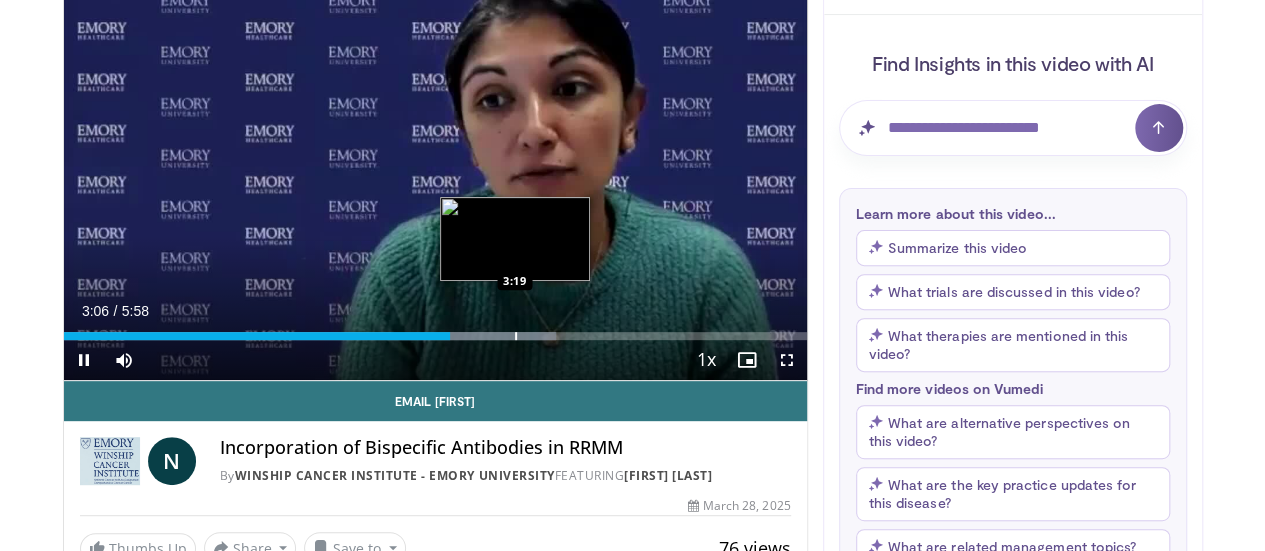 click on "**********" at bounding box center (435, 171) 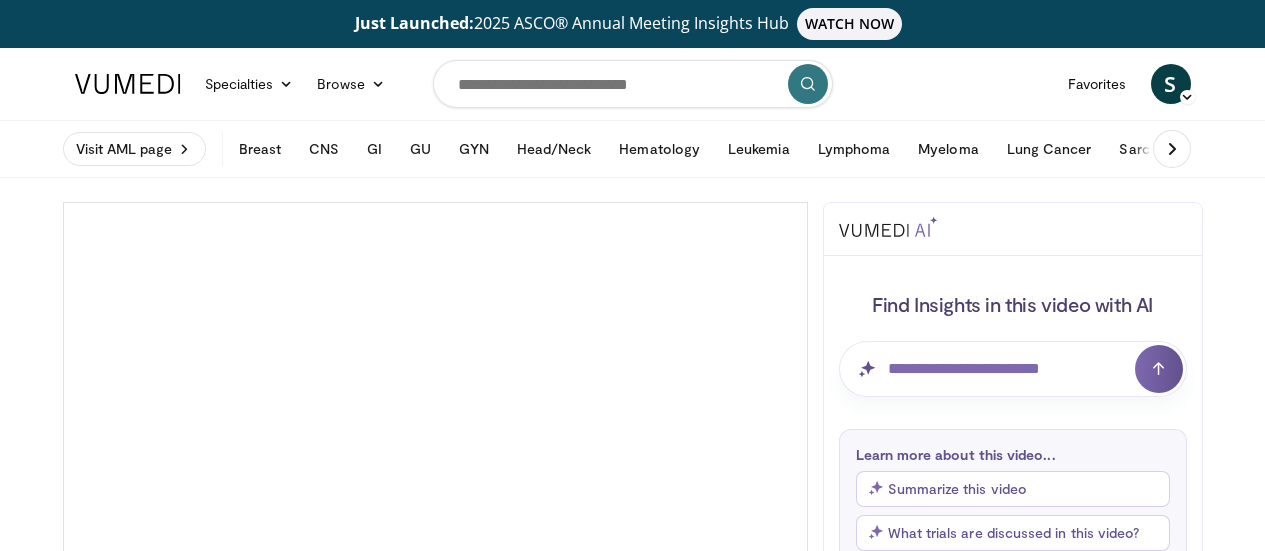 scroll, scrollTop: 0, scrollLeft: 0, axis: both 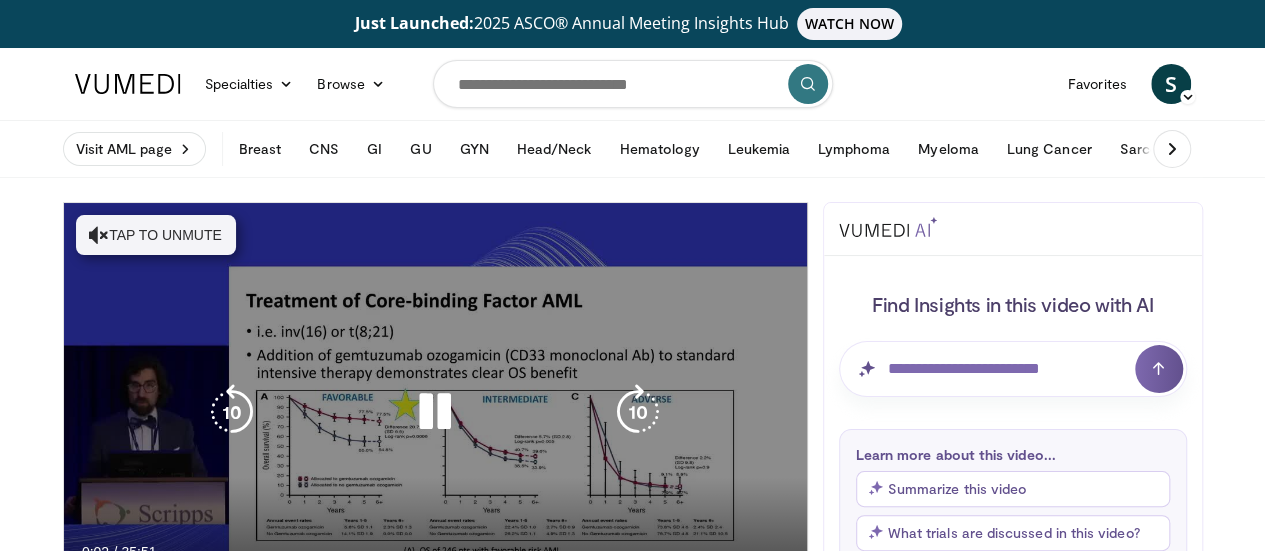 click on "Tap to unmute" at bounding box center (156, 235) 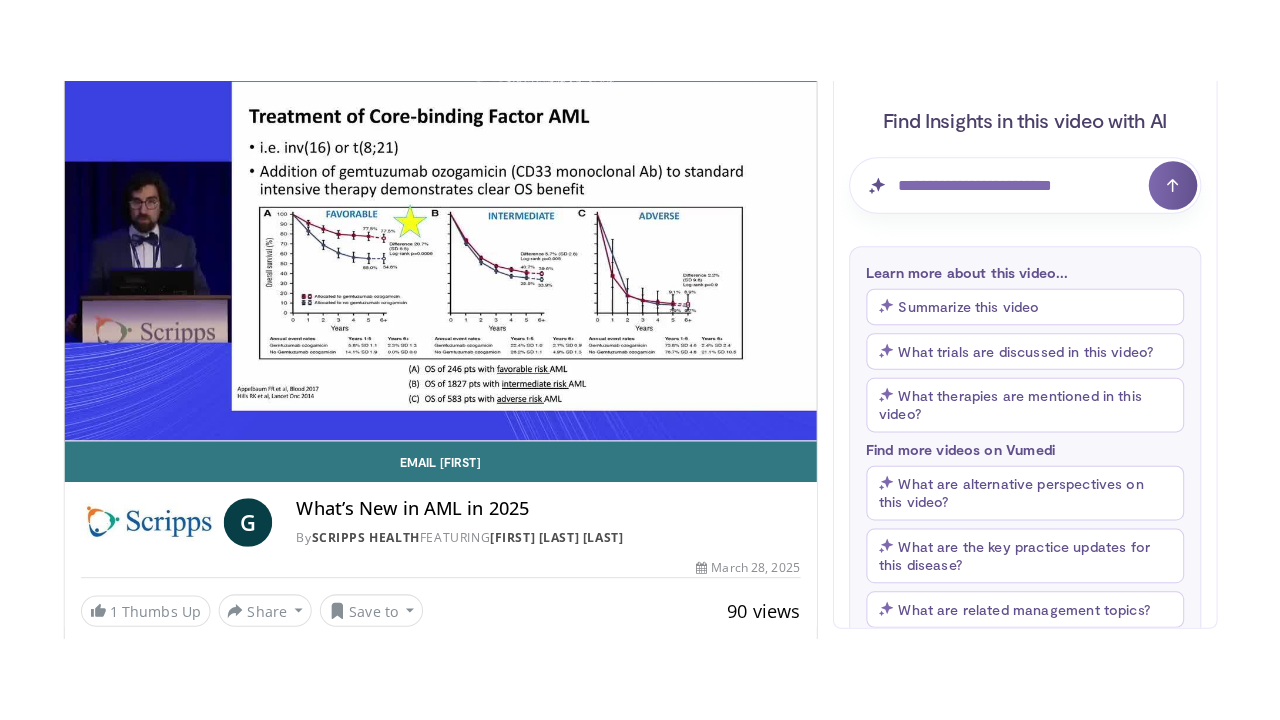 scroll, scrollTop: 261, scrollLeft: 0, axis: vertical 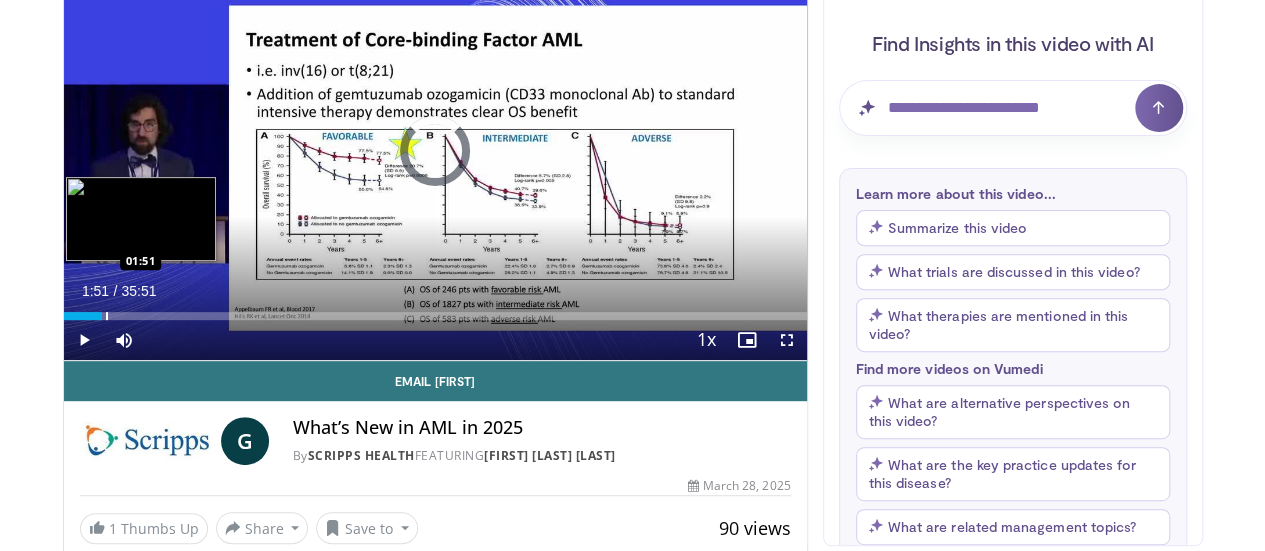 click at bounding box center (107, 316) 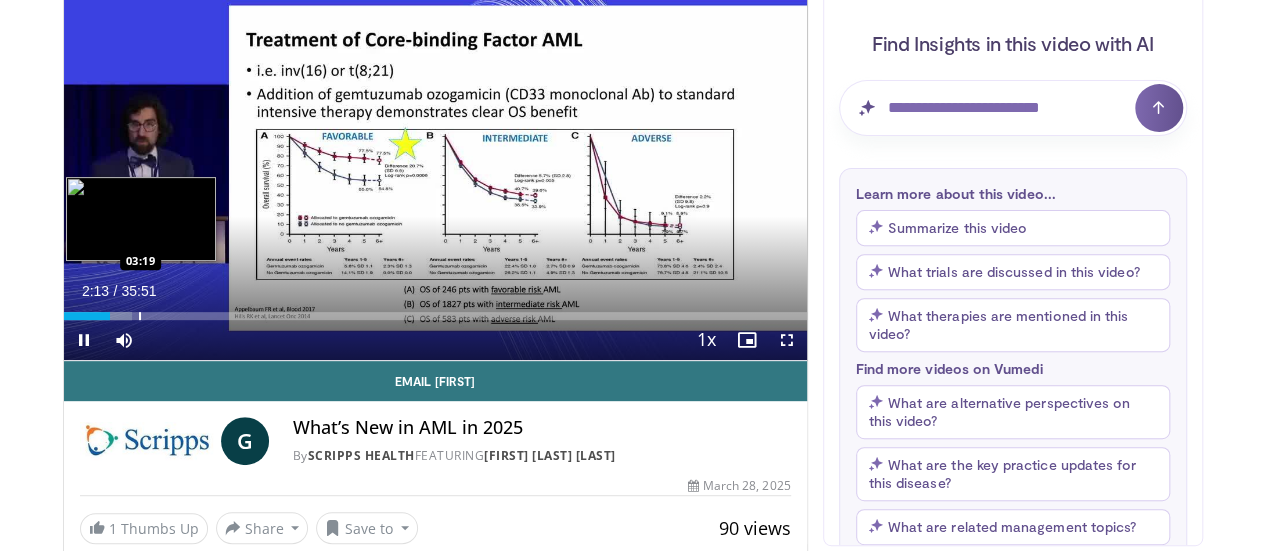 click on "**********" at bounding box center [435, 151] 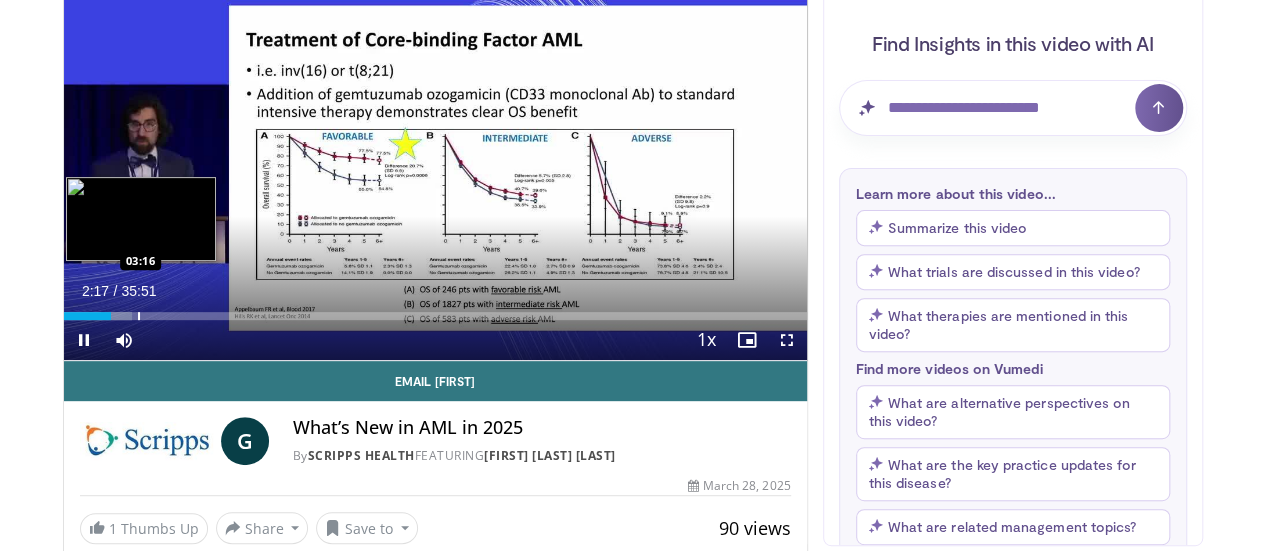 click on "**********" at bounding box center [435, 151] 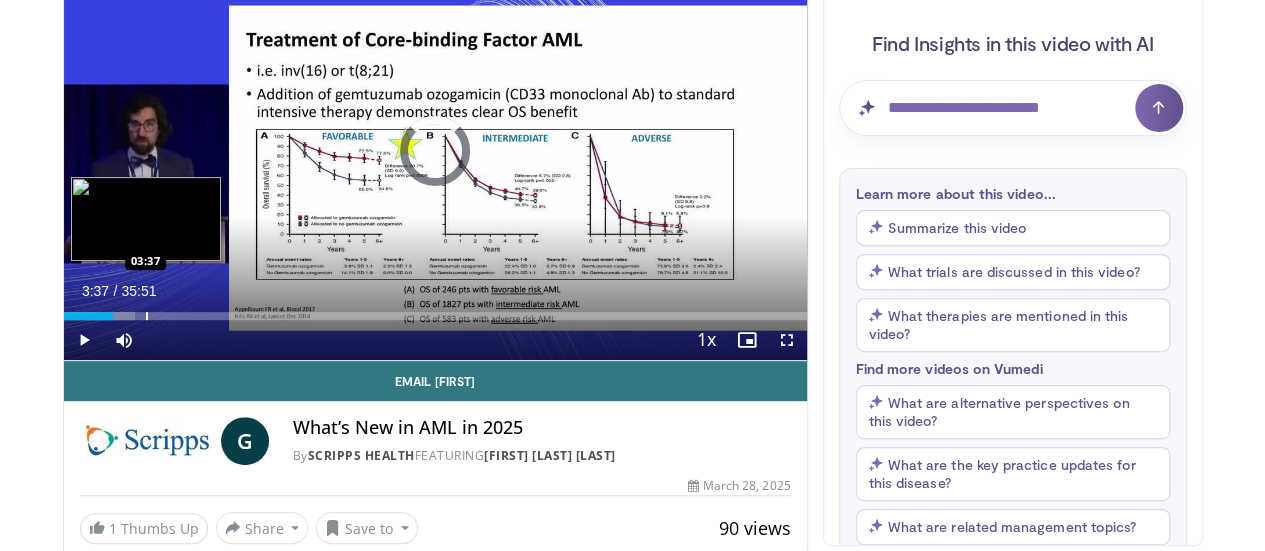 click at bounding box center (147, 316) 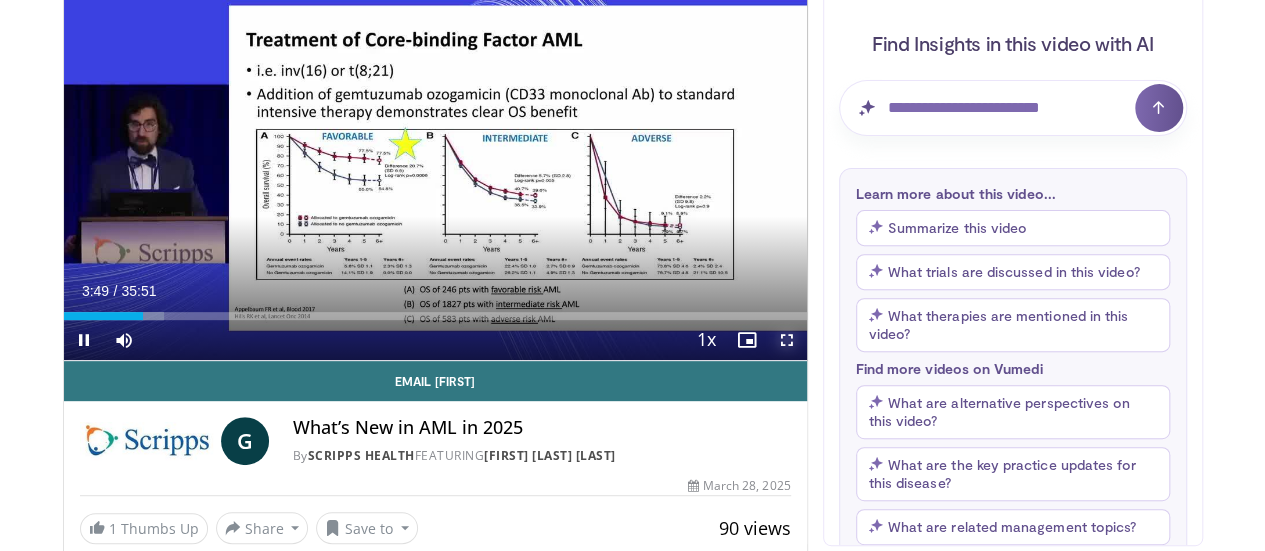 click at bounding box center (787, 340) 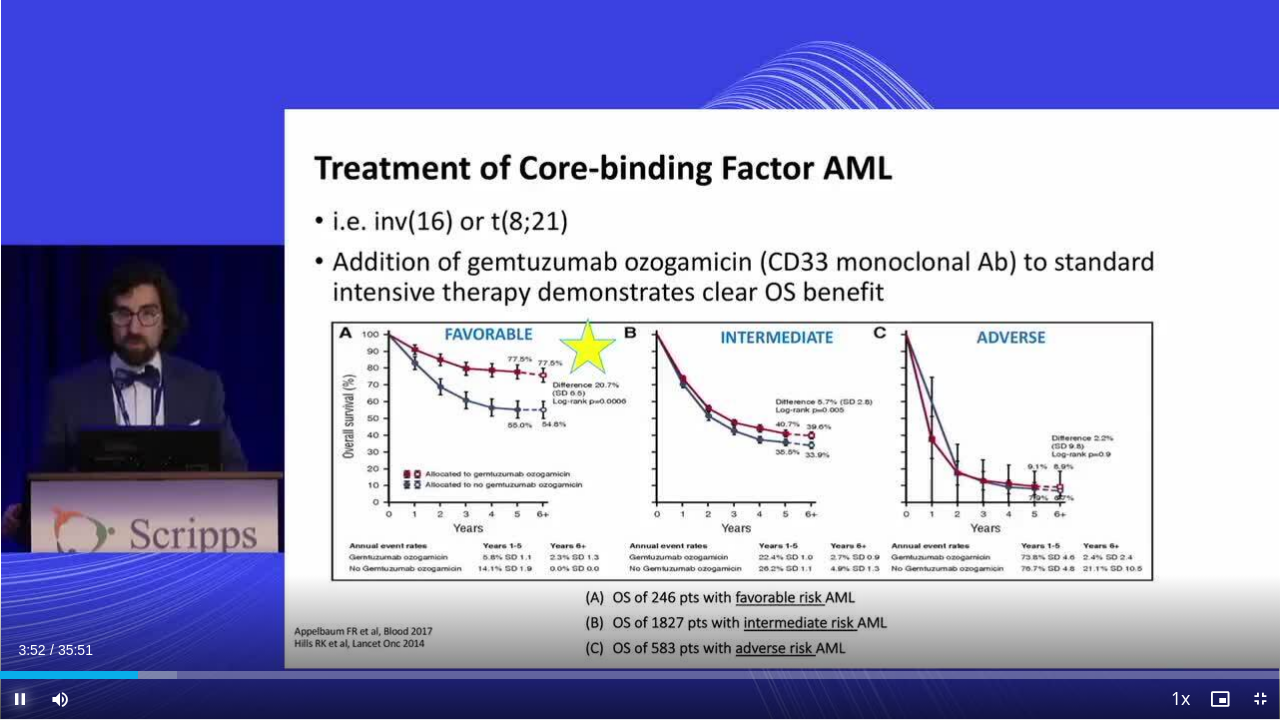 click at bounding box center (20, 699) 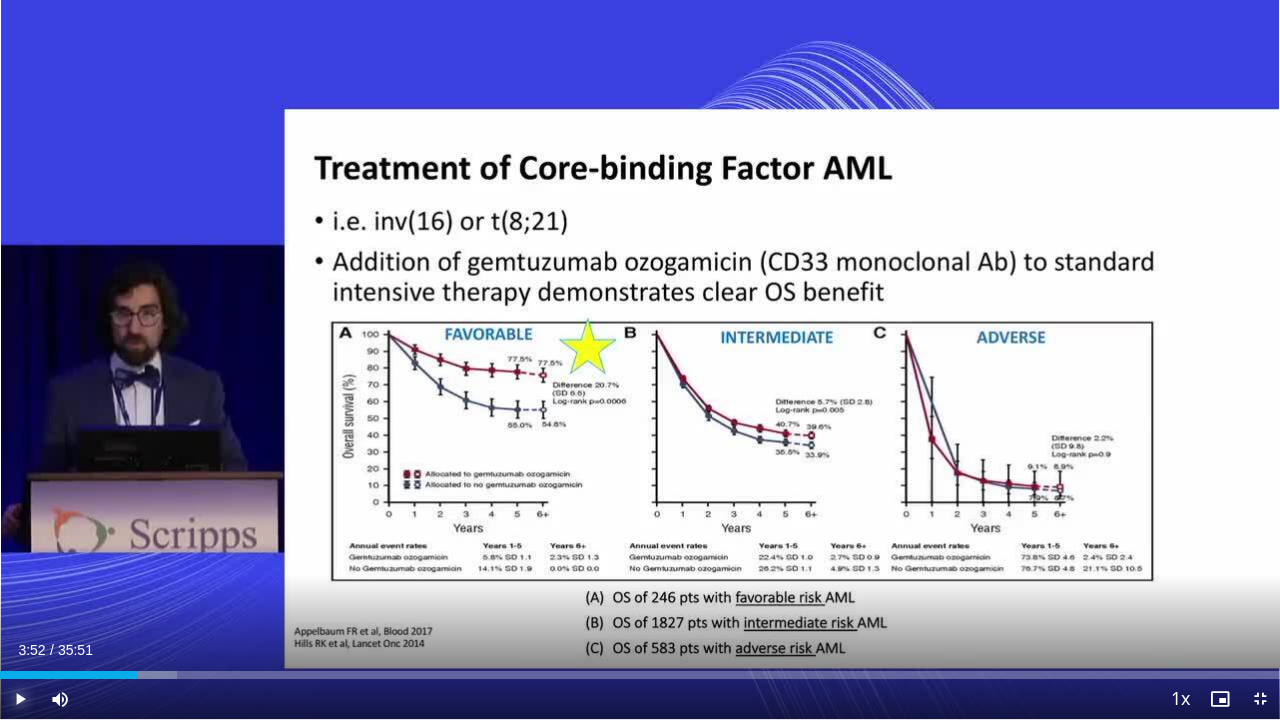 click at bounding box center [20, 699] 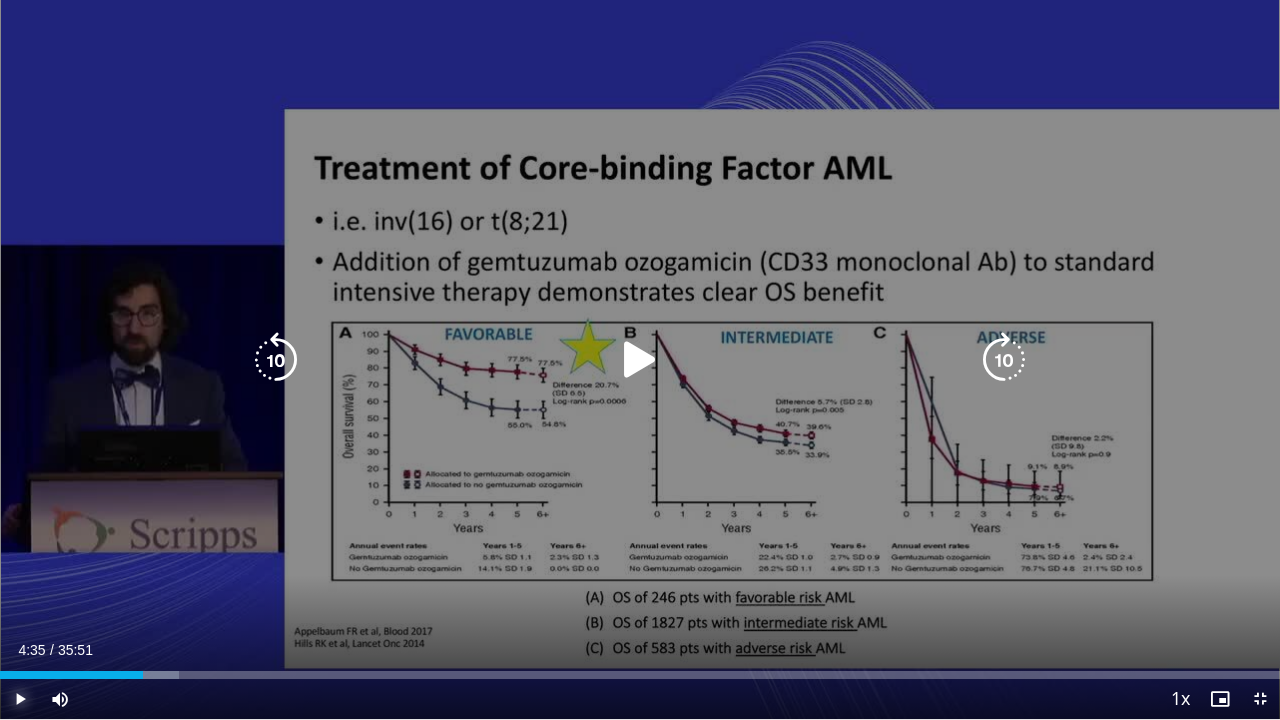 click at bounding box center (152, 675) 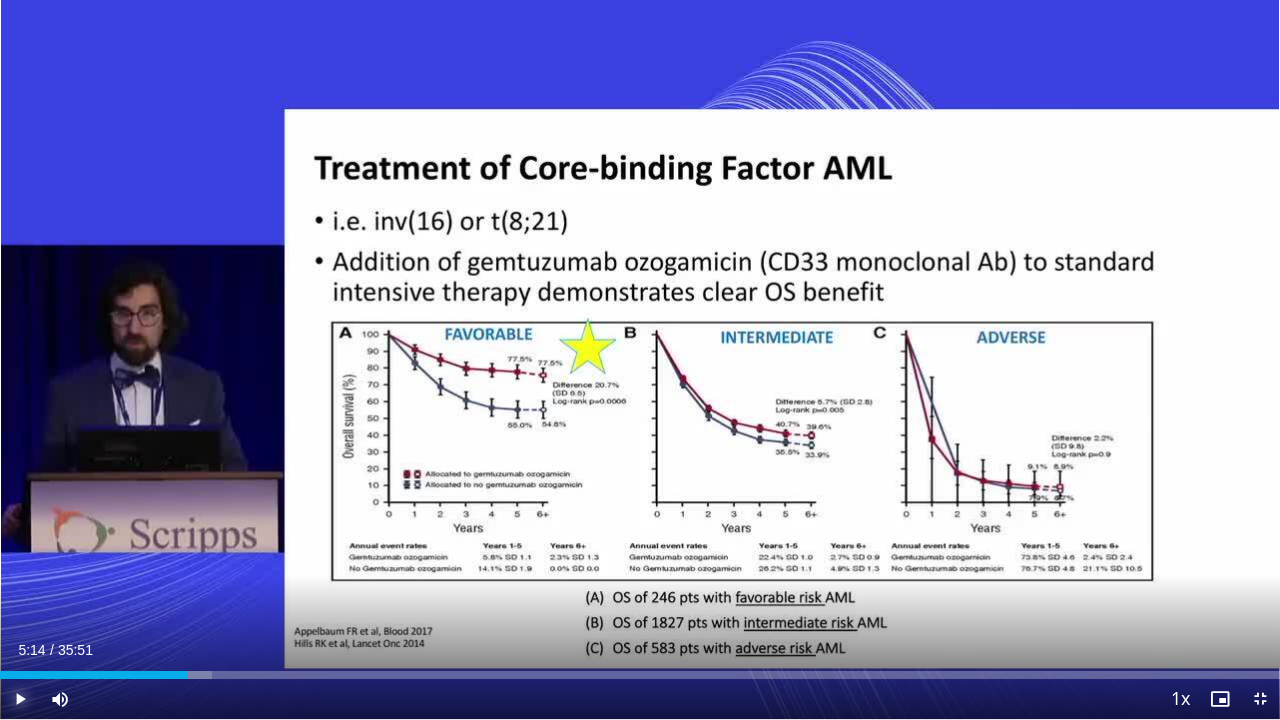 click at bounding box center [187, 675] 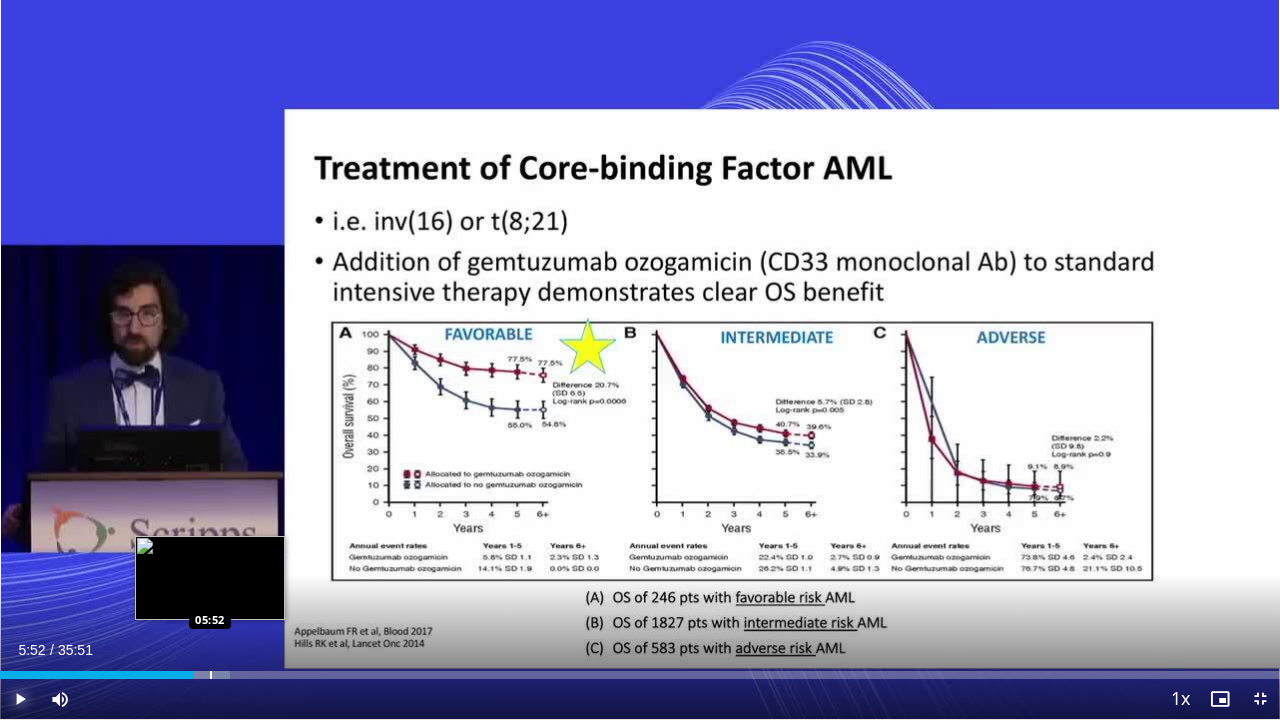 click at bounding box center [211, 675] 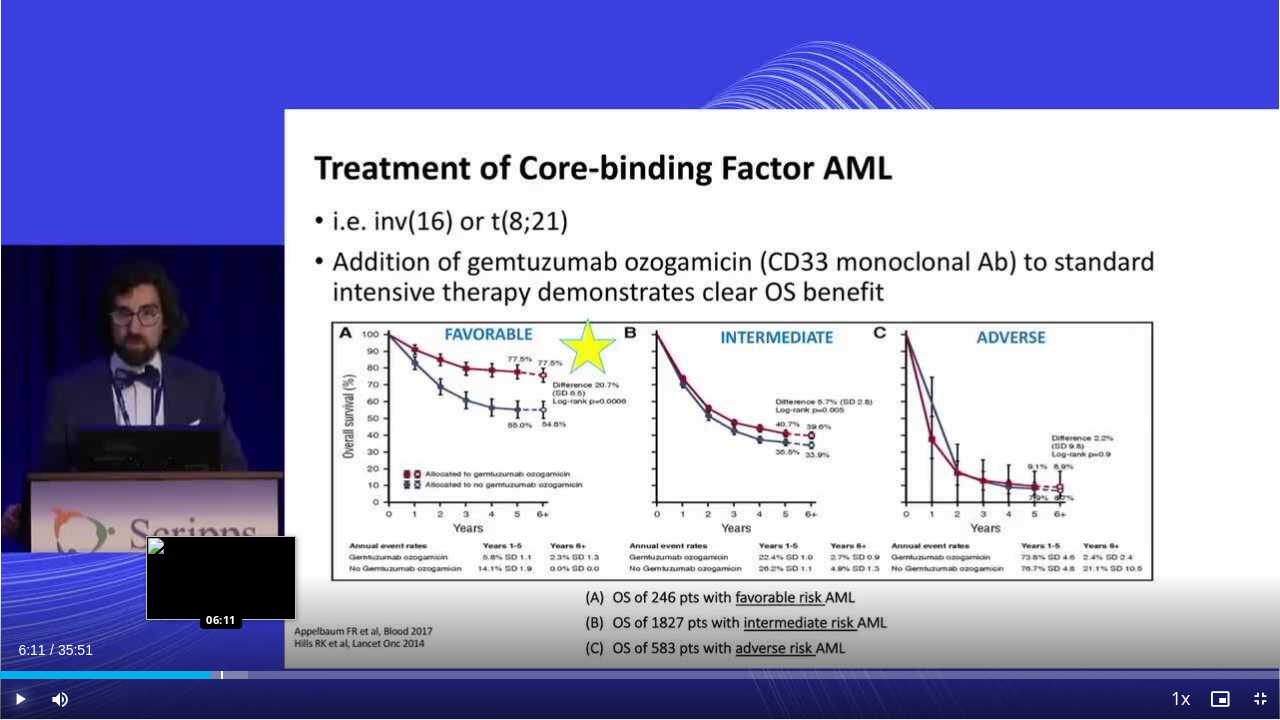 click at bounding box center (222, 675) 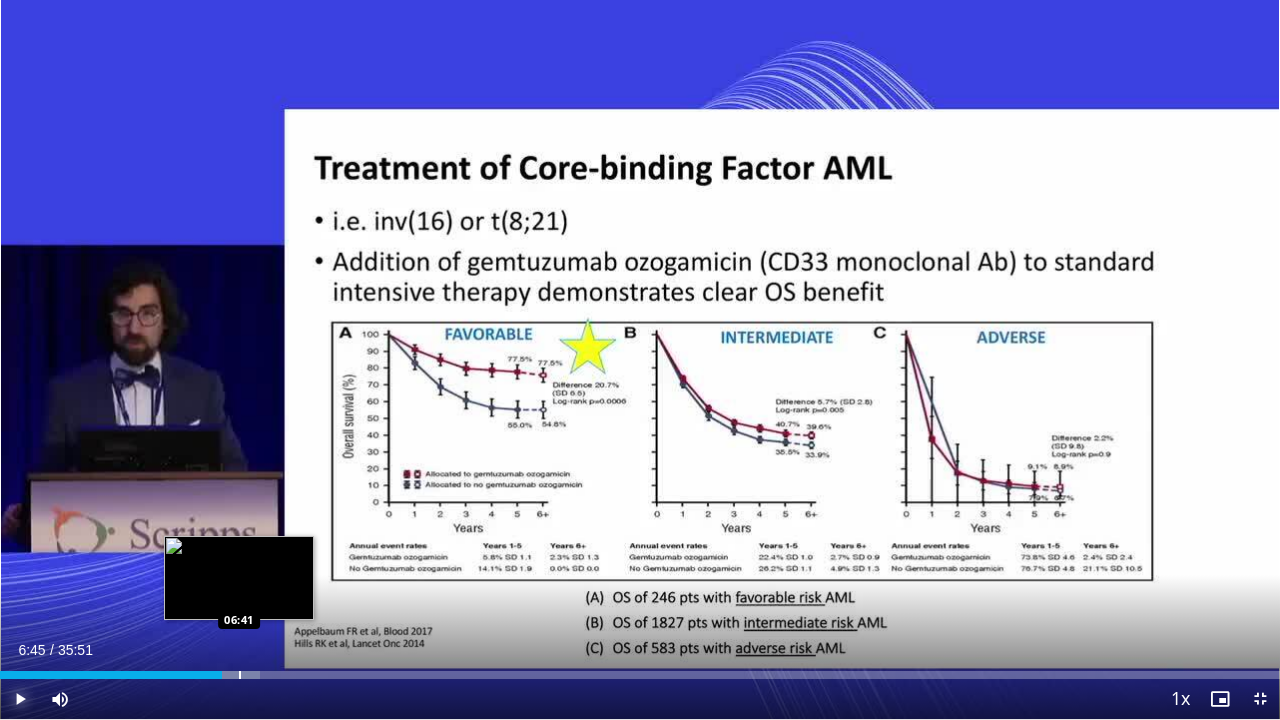 click at bounding box center (240, 675) 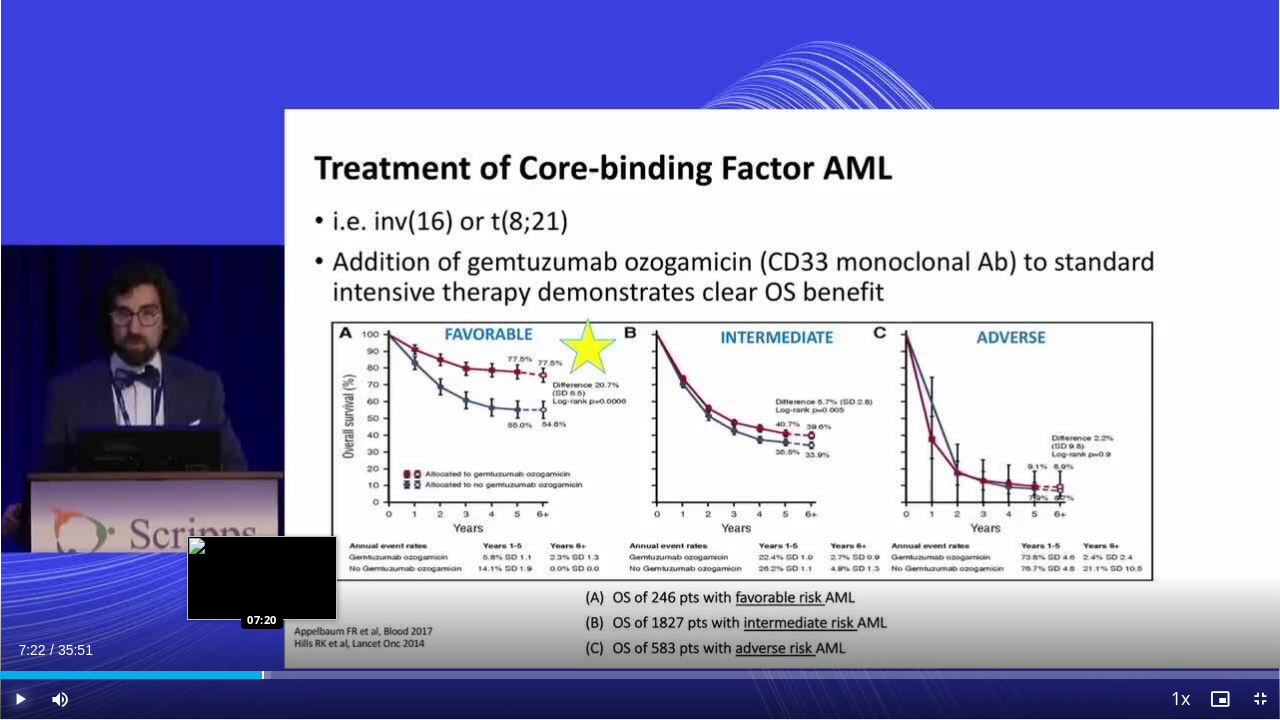 click at bounding box center [263, 675] 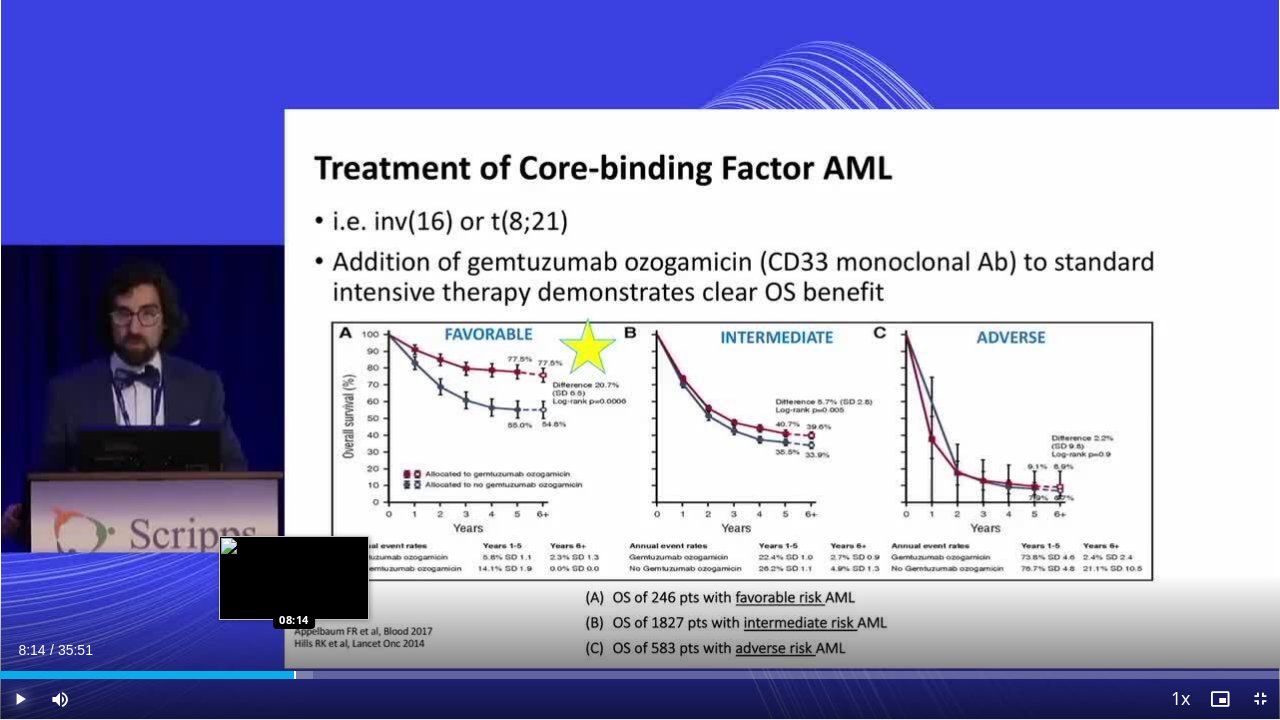 click at bounding box center [295, 675] 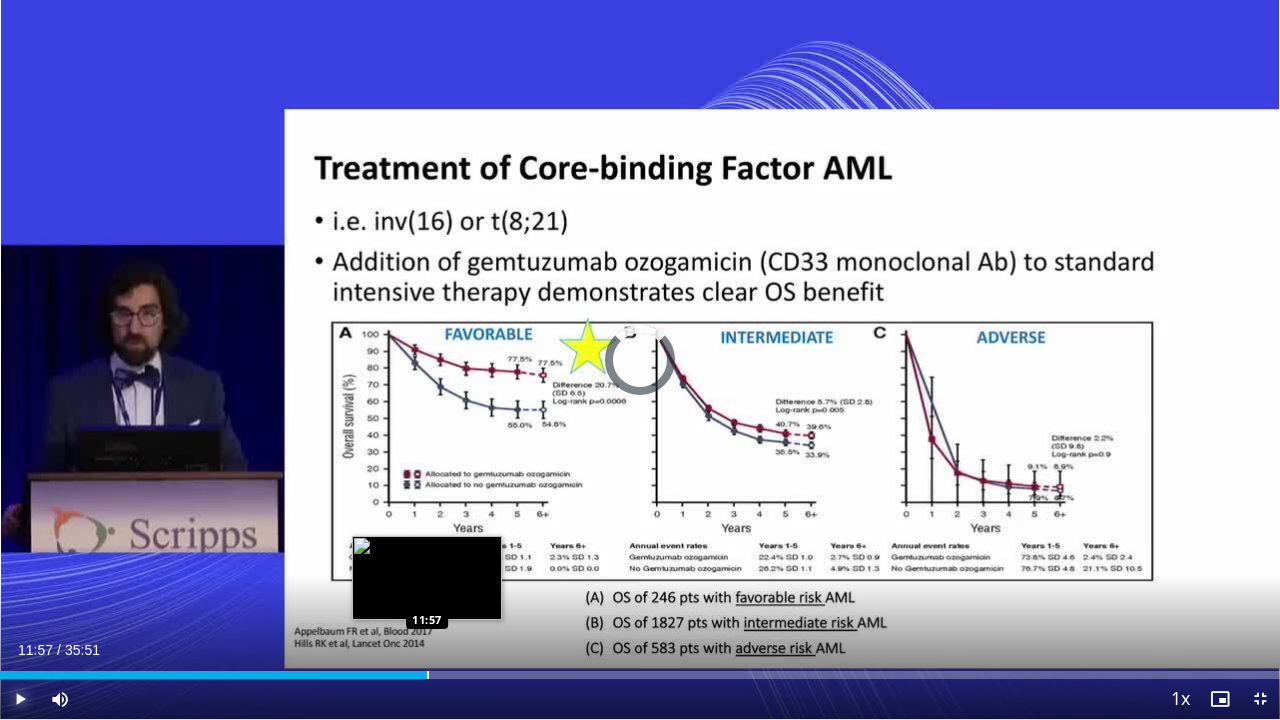click at bounding box center [428, 675] 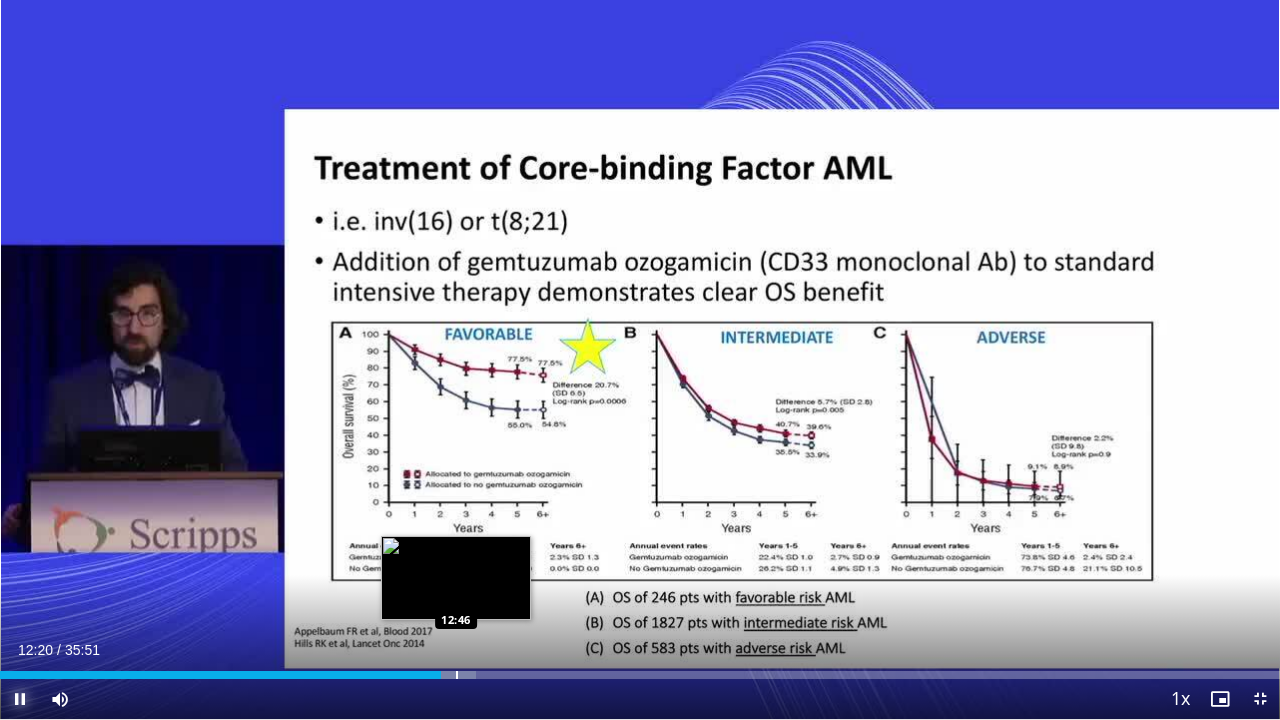 click at bounding box center [457, 675] 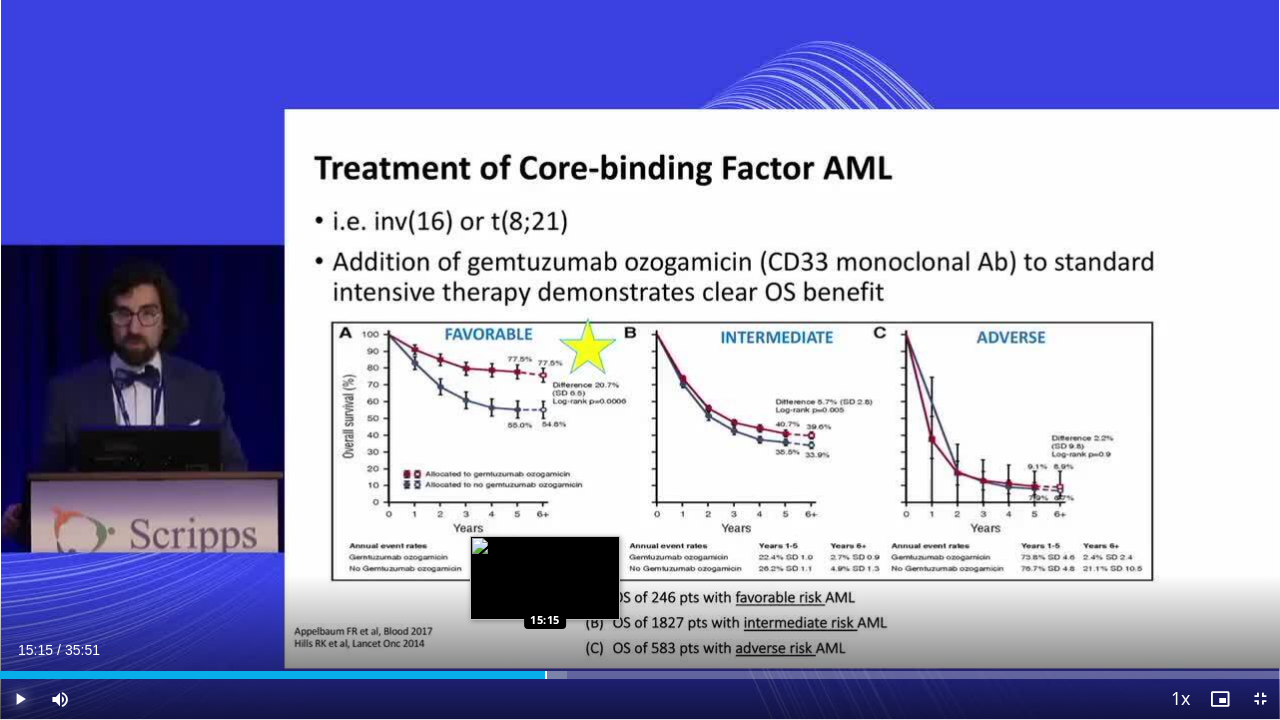 click on "Loaded :  44.27% 15:15 15:15" at bounding box center [640, 669] 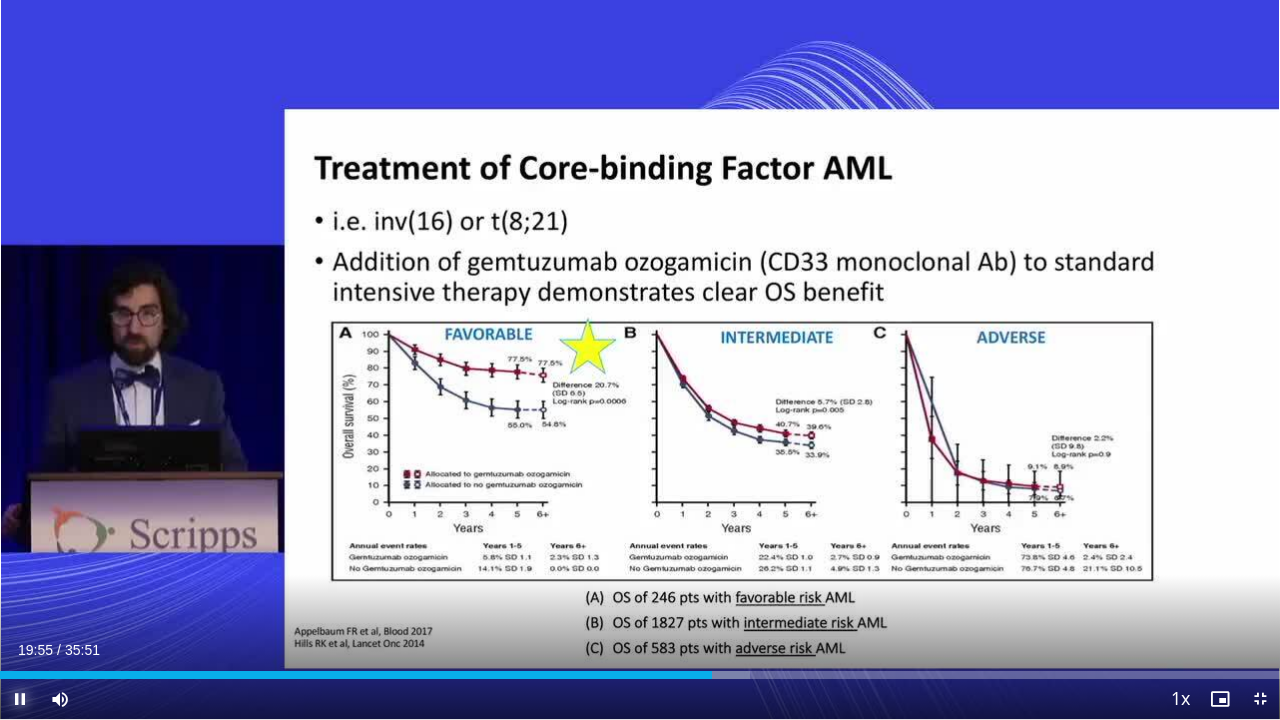 click at bounding box center (20, 699) 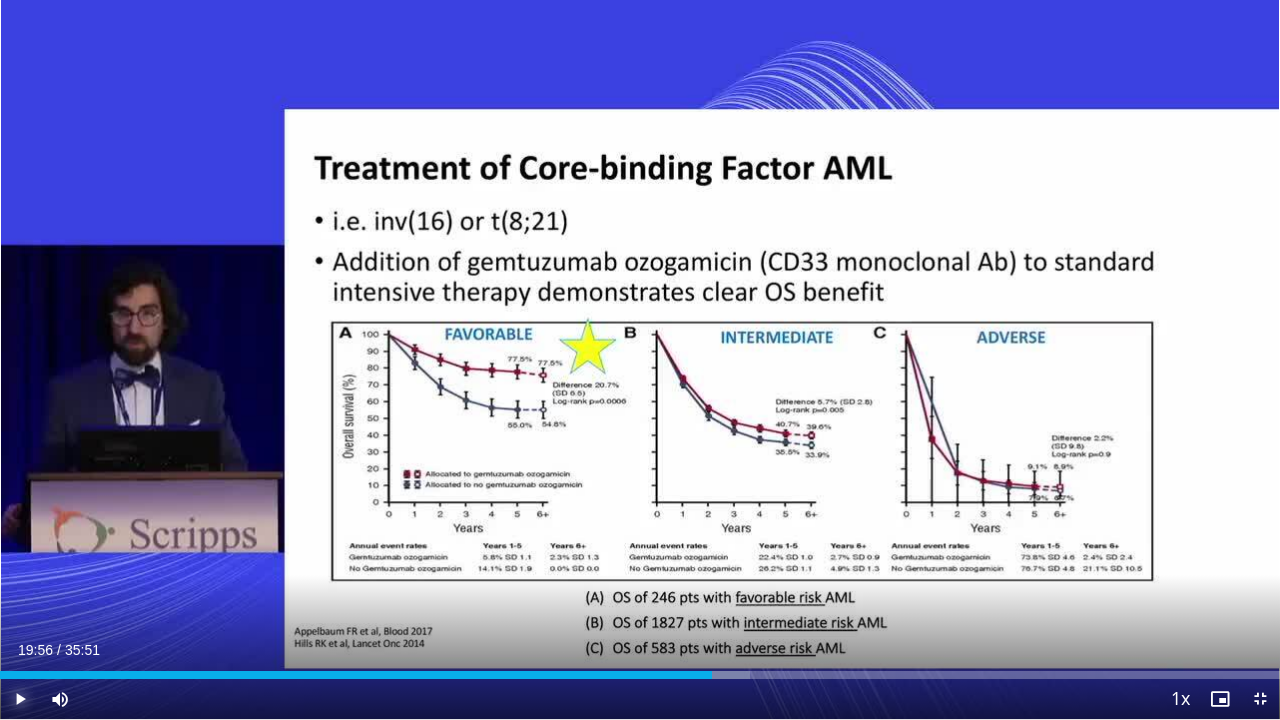 click at bounding box center (20, 699) 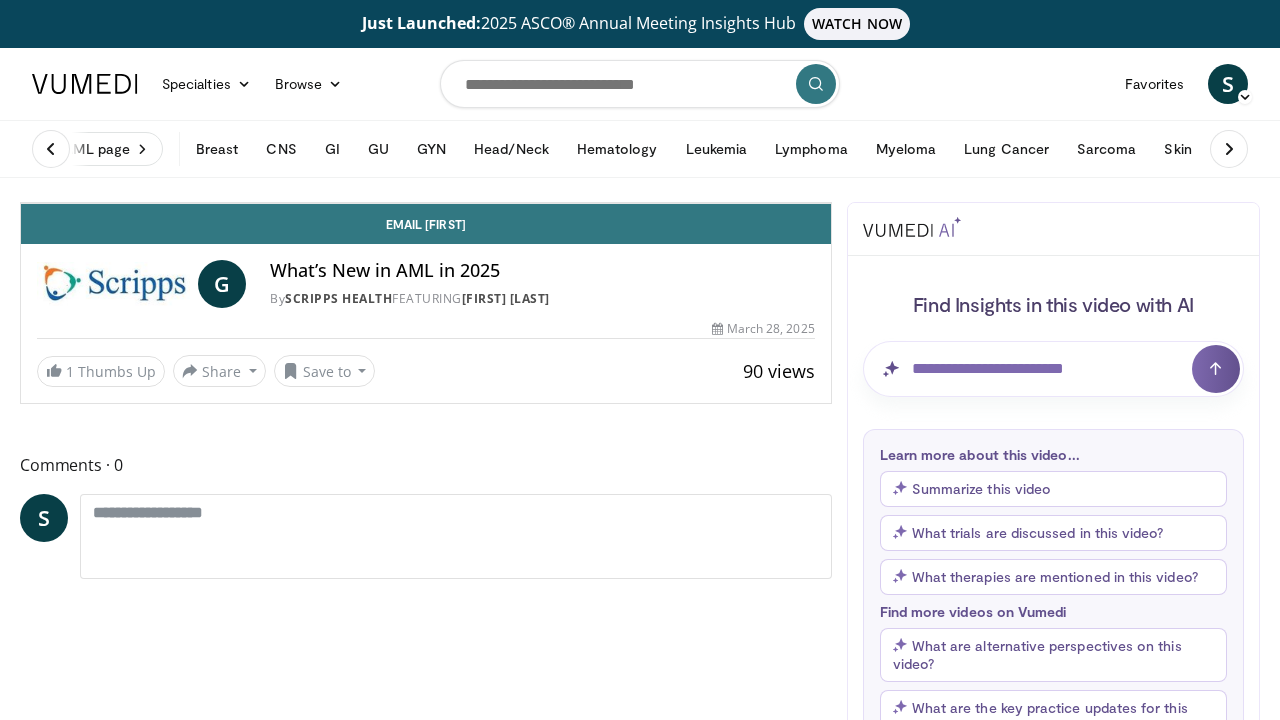 scroll, scrollTop: 261, scrollLeft: 0, axis: vertical 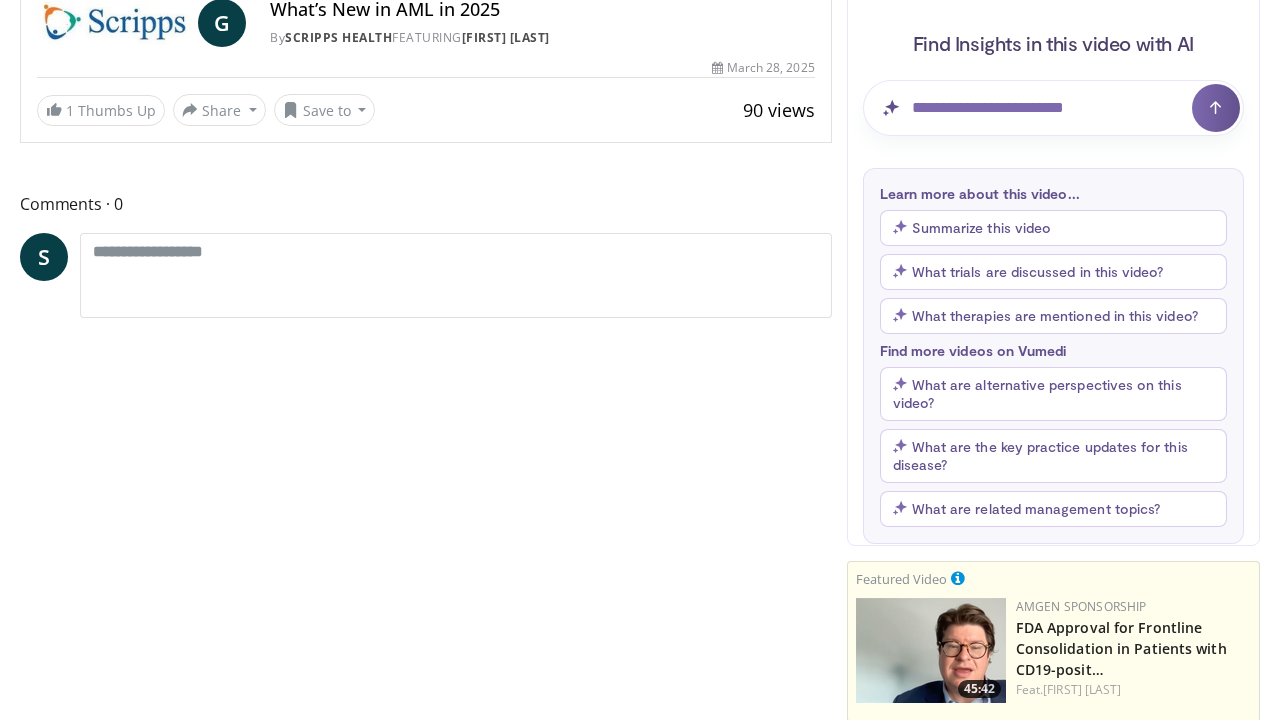 click at bounding box center (1148, -102) 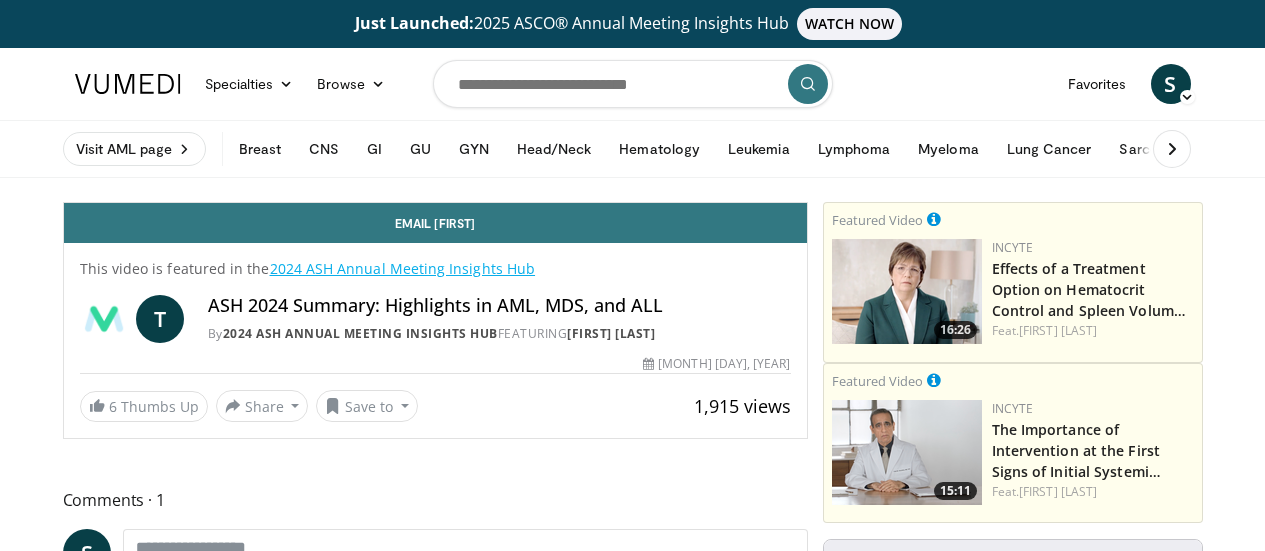 scroll, scrollTop: 0, scrollLeft: 0, axis: both 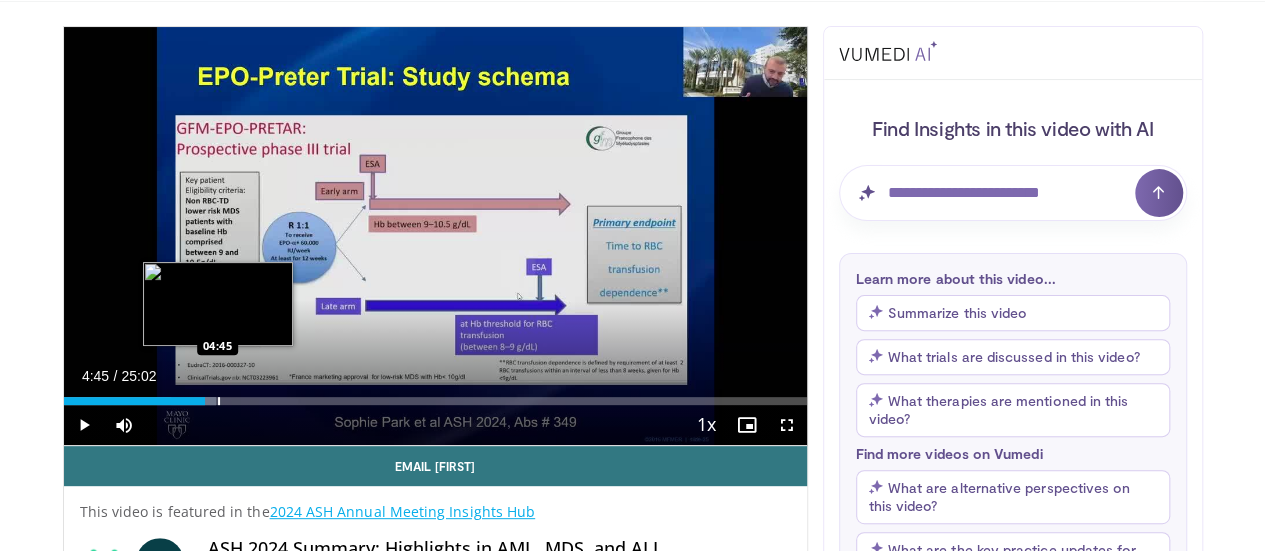 click at bounding box center [219, 401] 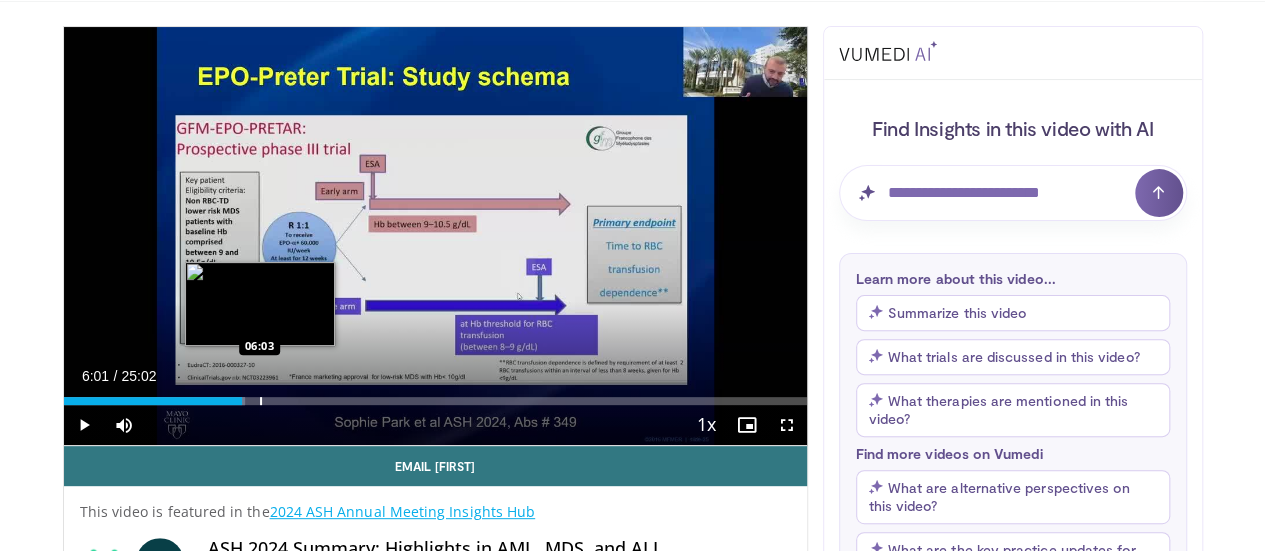 click on "06:01" at bounding box center [153, 401] 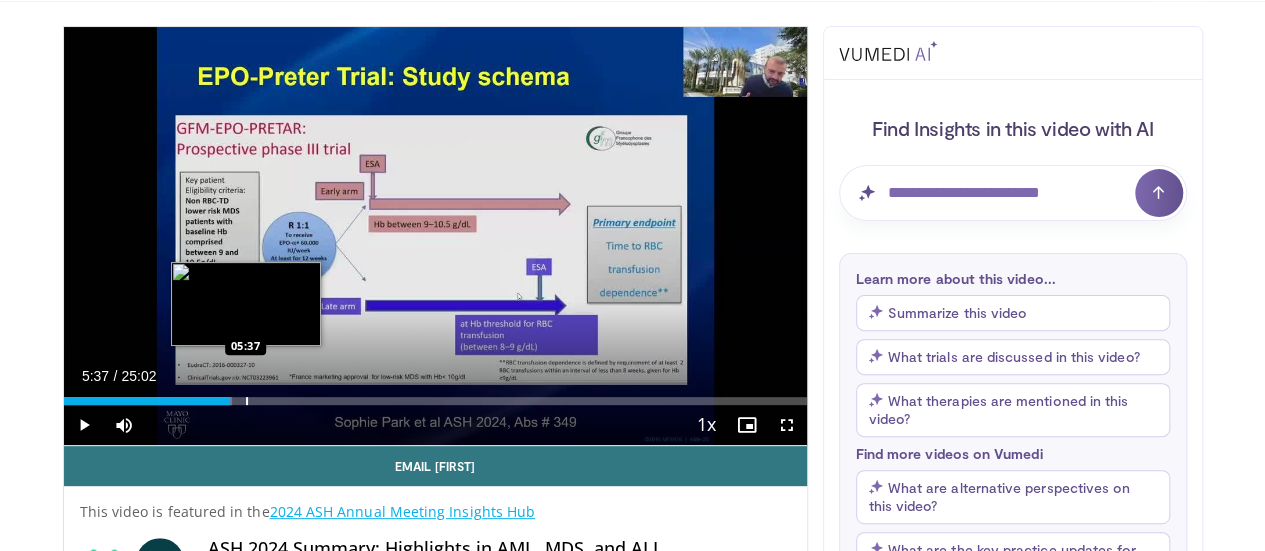 click at bounding box center (247, 401) 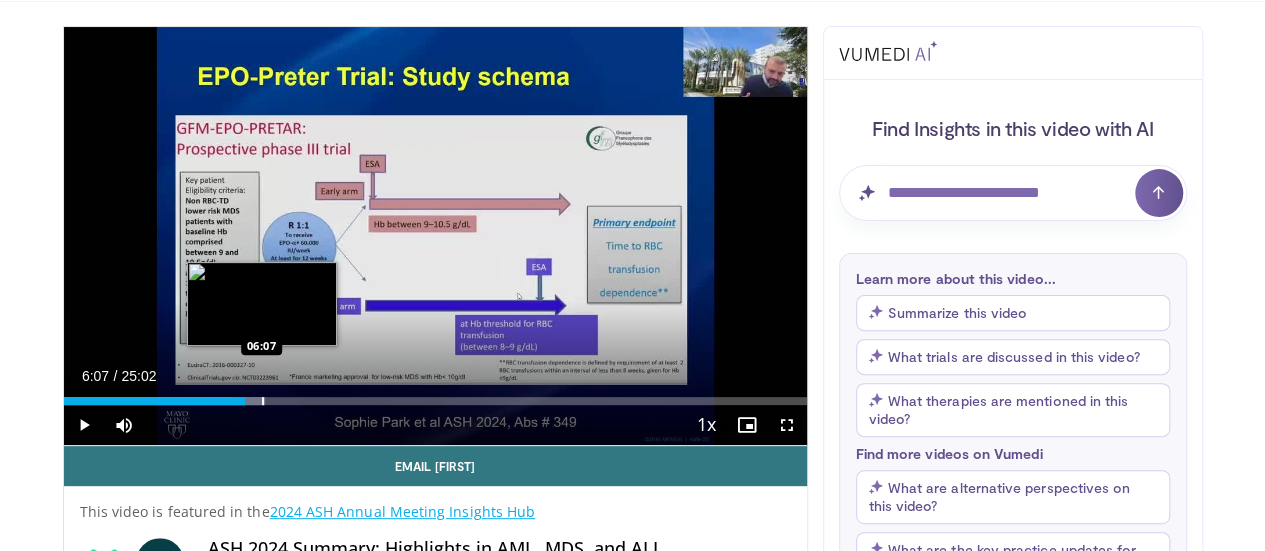 click at bounding box center [263, 401] 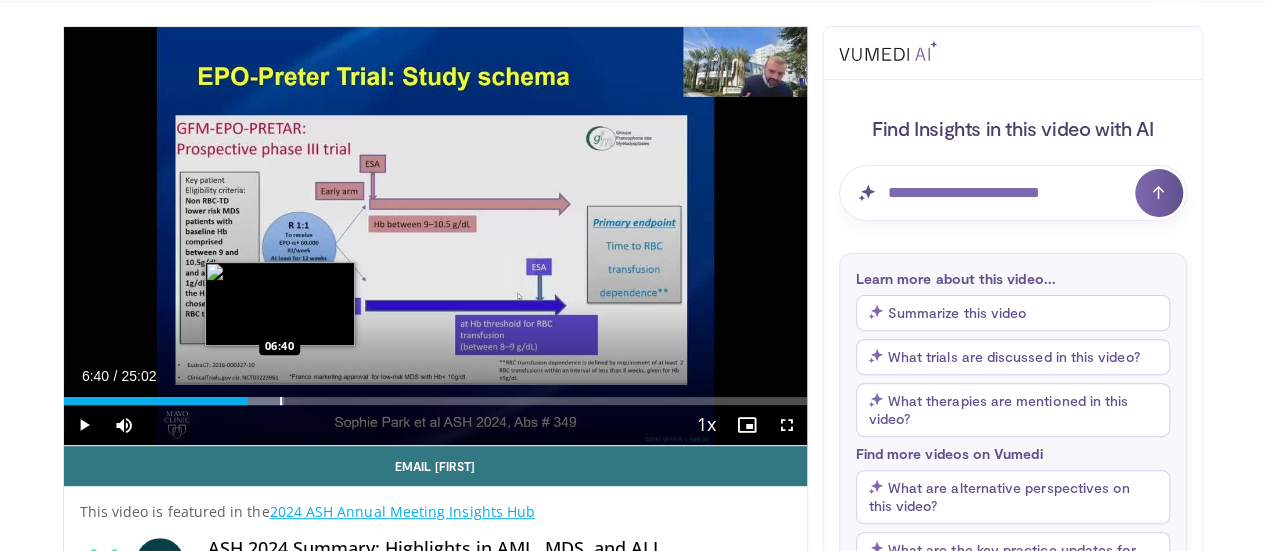 click at bounding box center (281, 401) 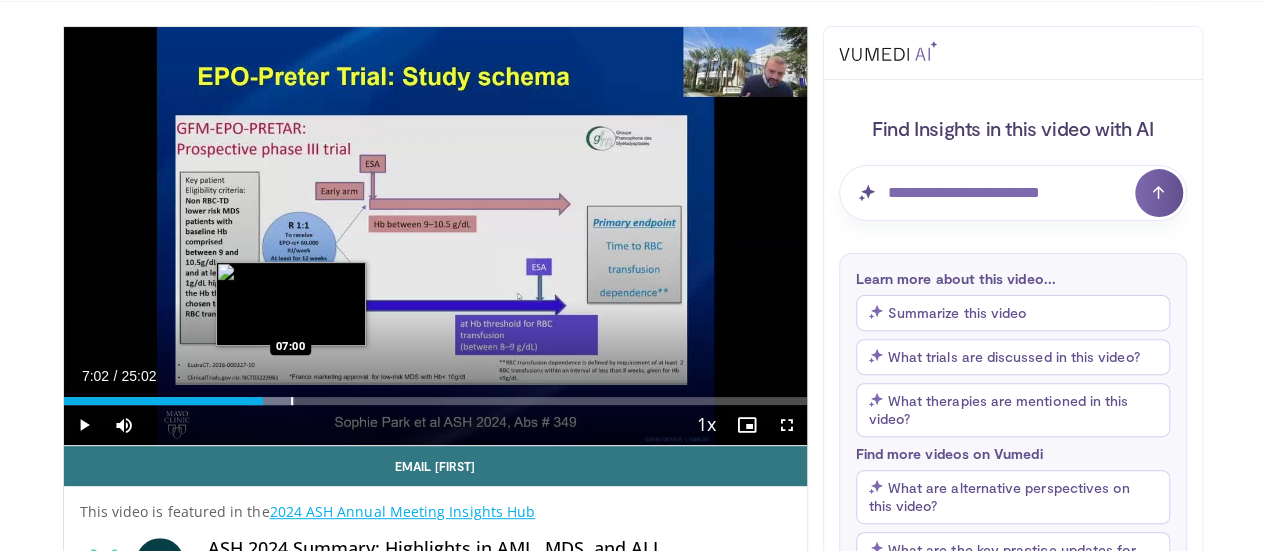click at bounding box center [292, 401] 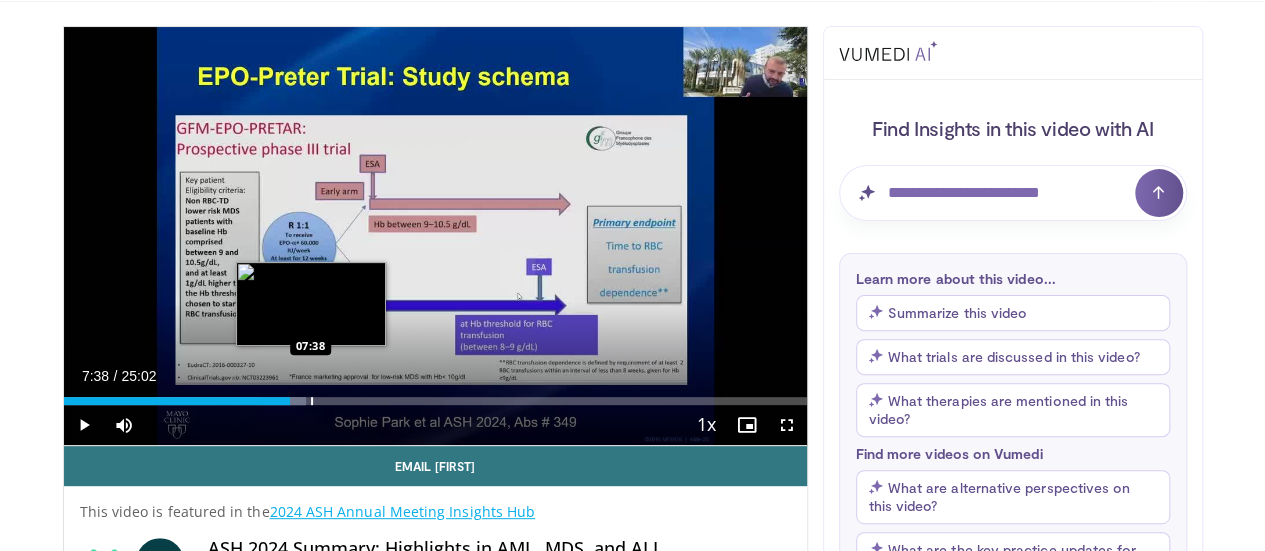 click at bounding box center (312, 401) 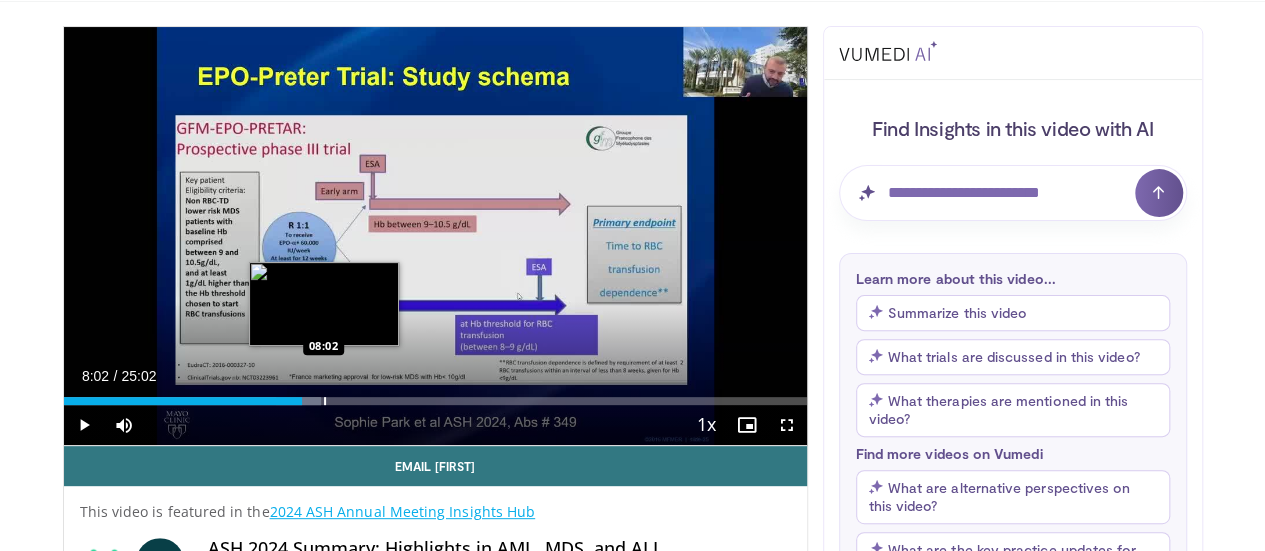 click at bounding box center (325, 401) 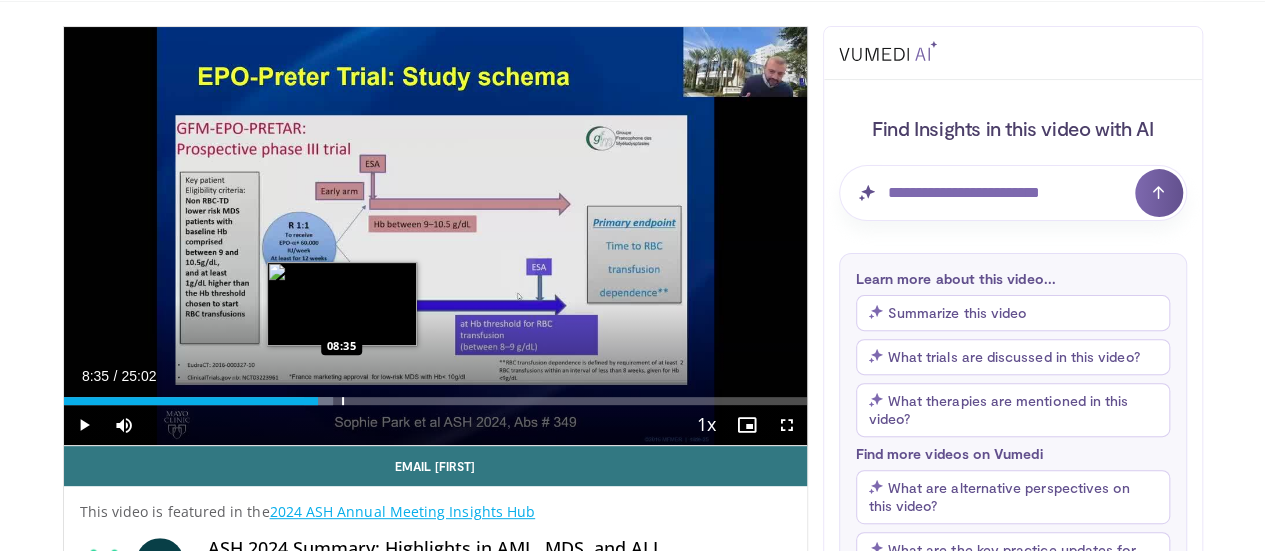 click at bounding box center (343, 401) 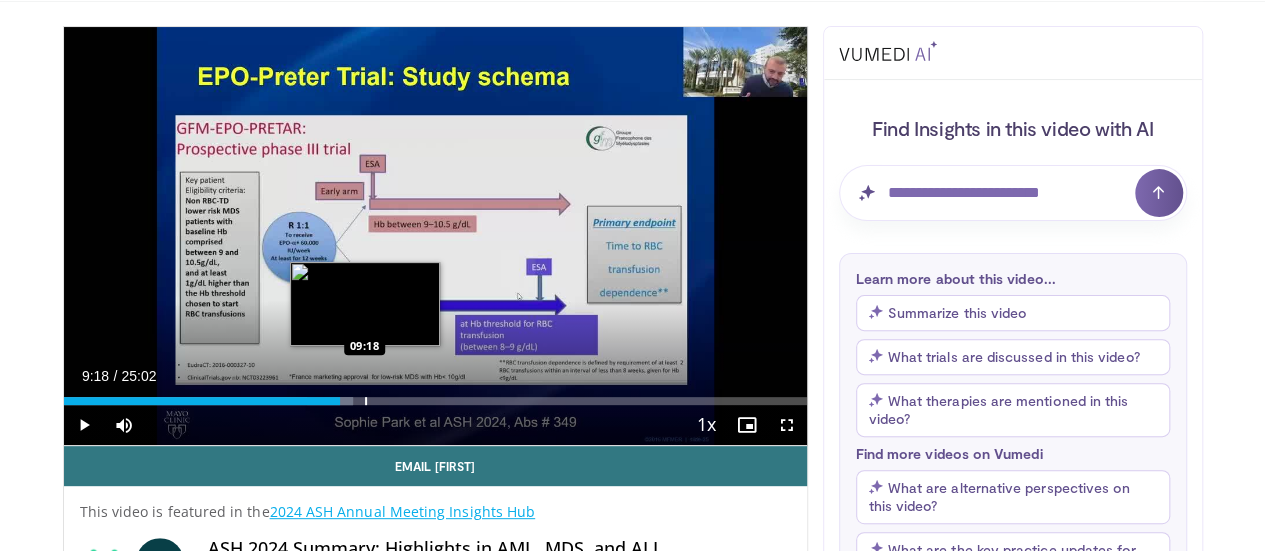 click at bounding box center (366, 401) 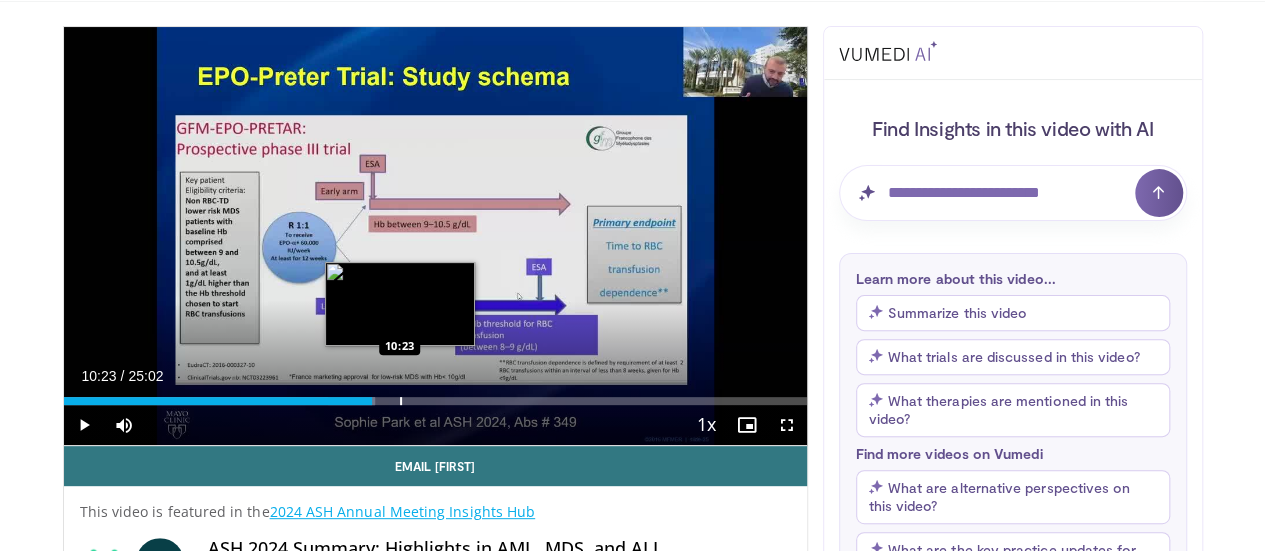 click at bounding box center (401, 401) 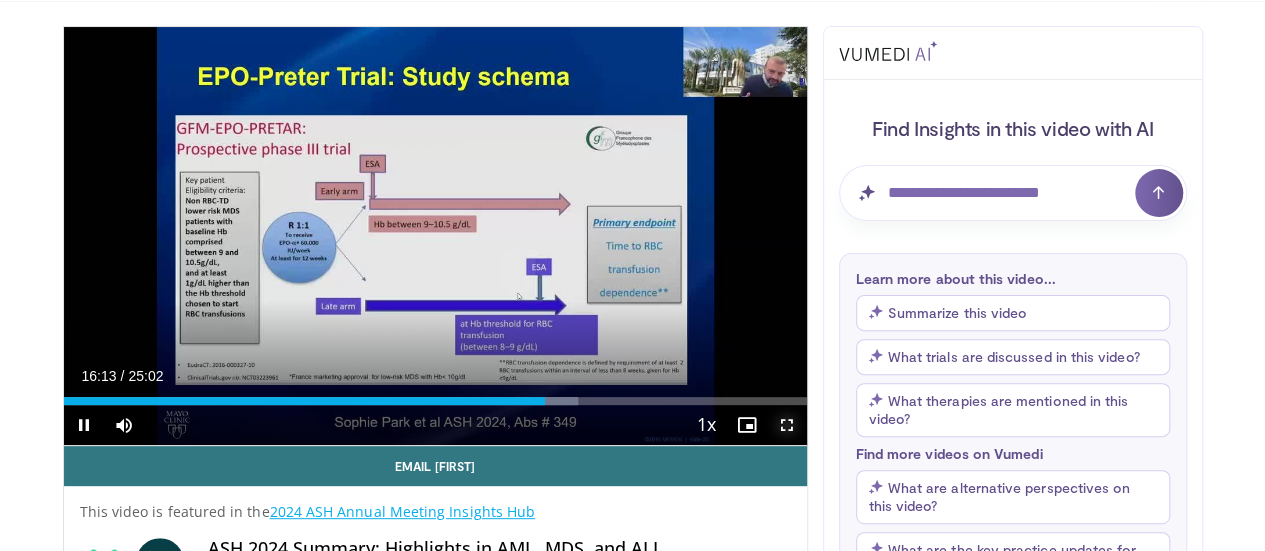 click at bounding box center [787, 425] 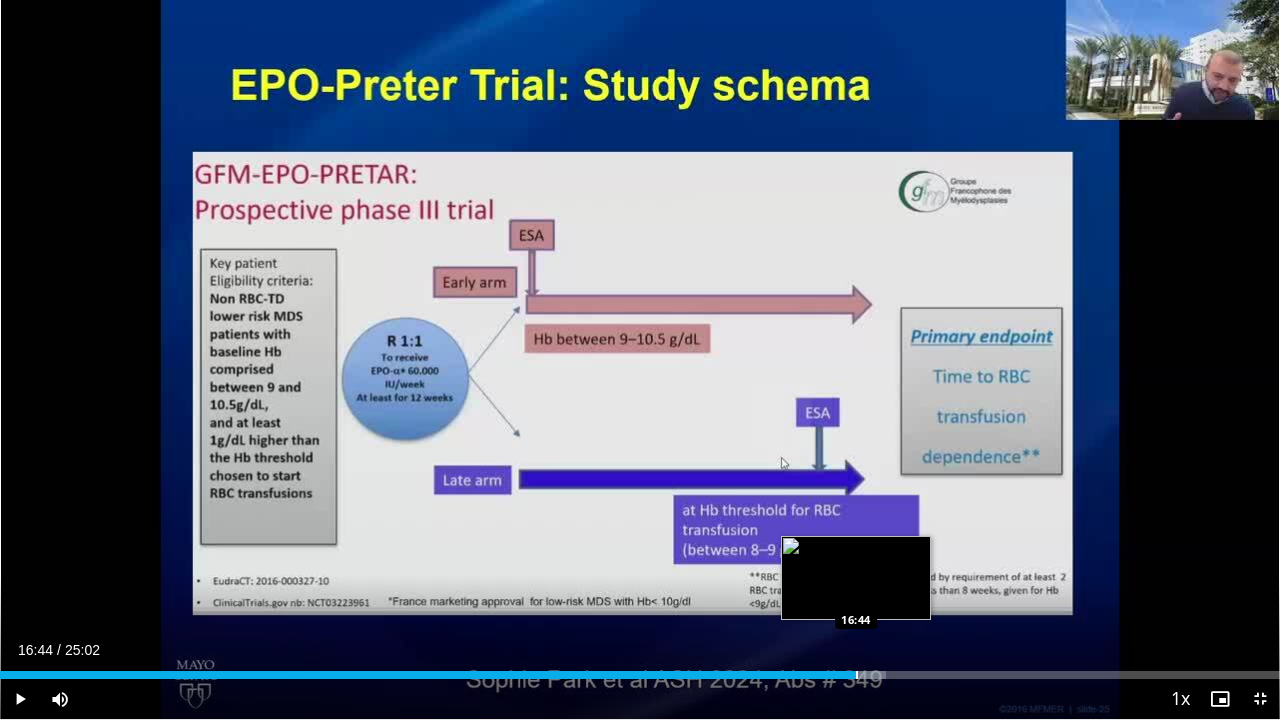 click at bounding box center (857, 675) 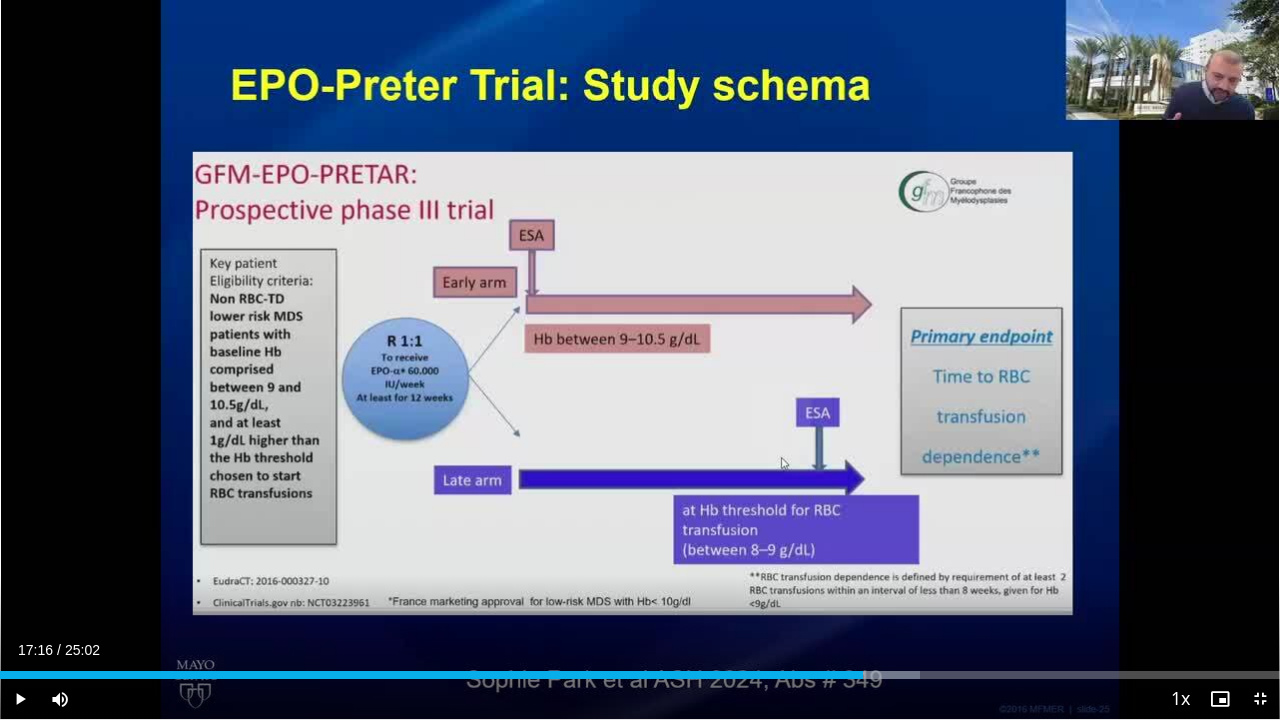 click at bounding box center [884, 675] 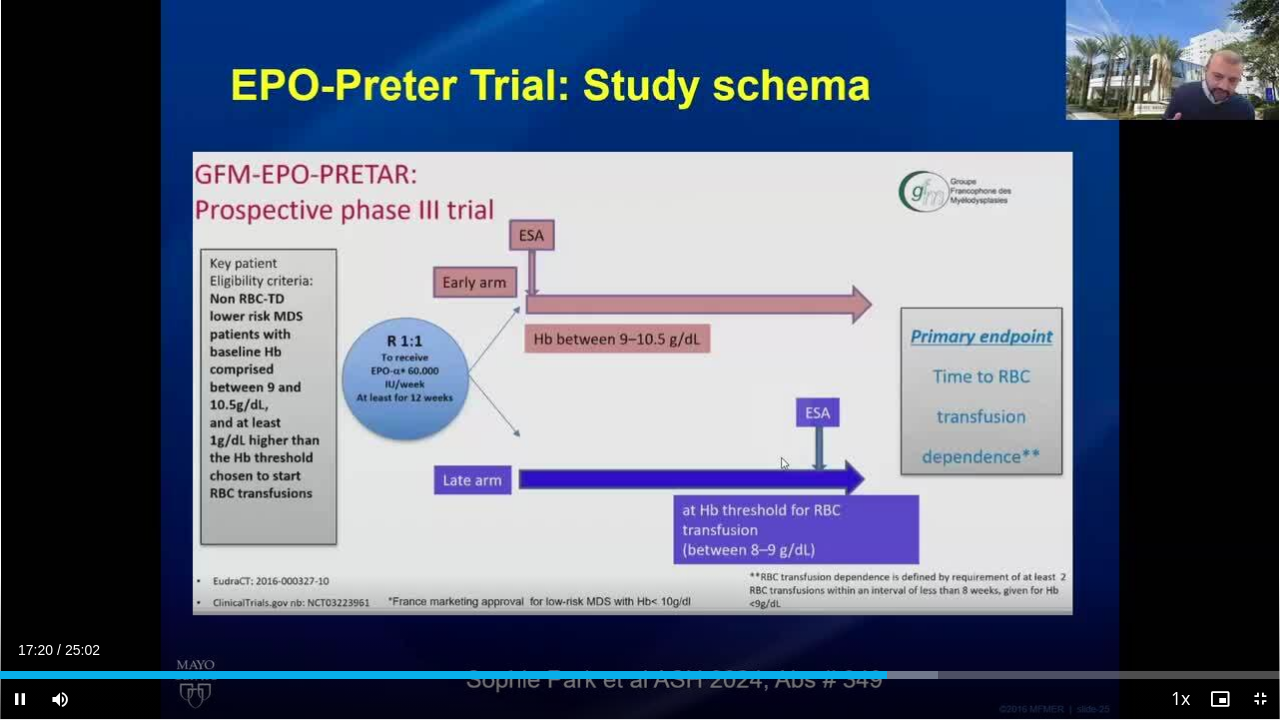 click on "Current Time  17:20 / Duration  25:02 Pause Skip Backward Skip Forward Mute Loaded :  73.30% 17:20 17:36 Stream Type  LIVE Seek to live, currently behind live LIVE   1x Playback Rate 0.5x 0.75x 1x , selected 1.25x 1.5x 1.75x 2x Chapters Chapters Descriptions descriptions off , selected Captions captions settings , opens captions settings dialog captions off , selected Audio Track en (Main) , selected Exit Fullscreen Enable picture-in-picture mode" at bounding box center (640, 699) 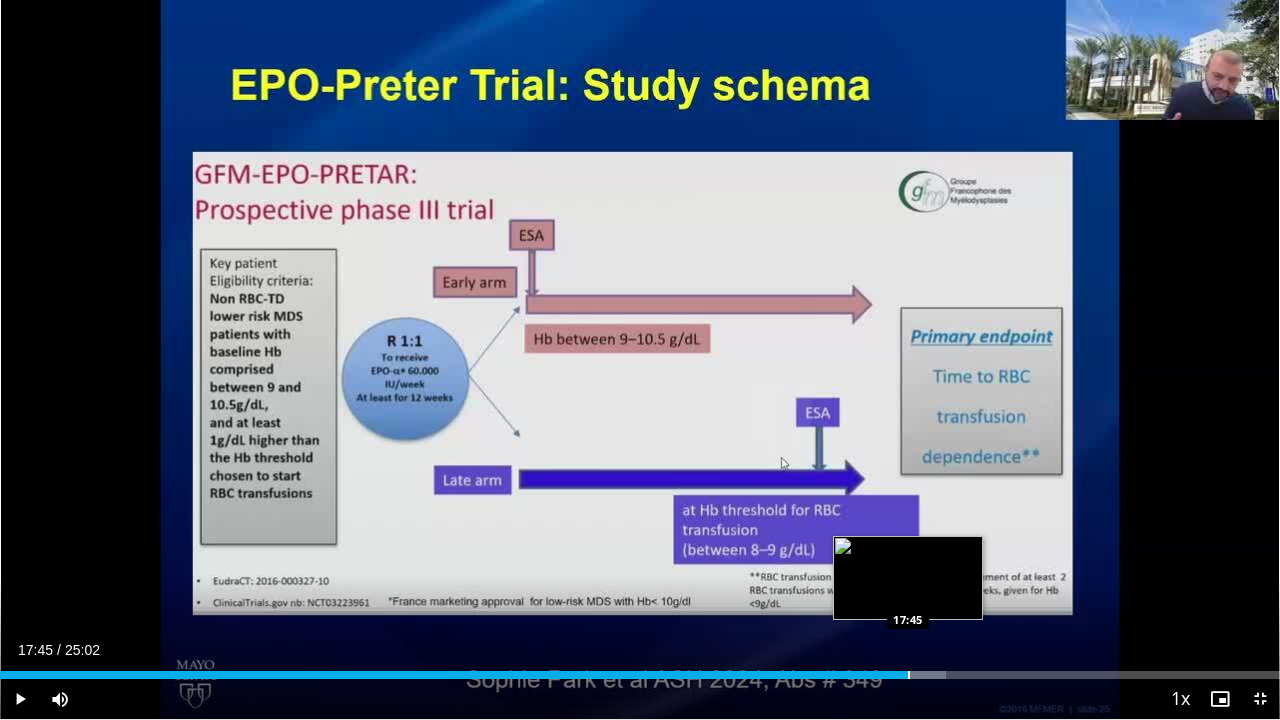 click at bounding box center (909, 675) 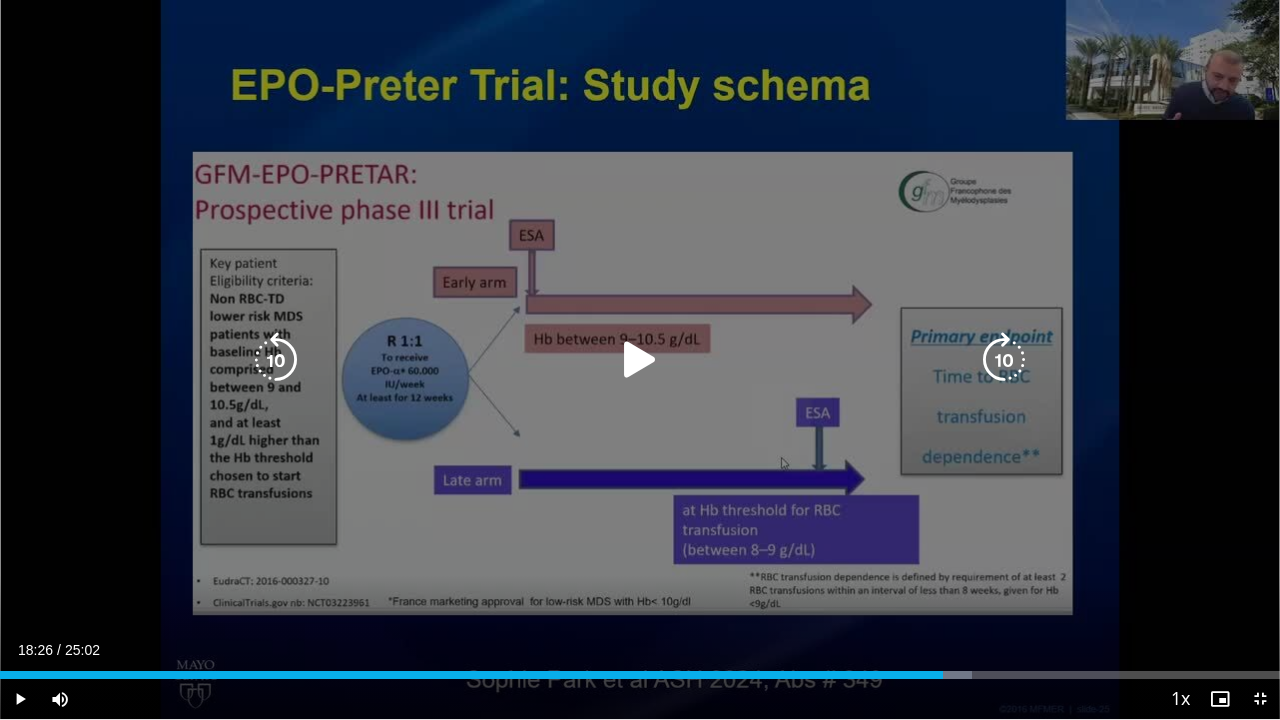 click at bounding box center (0, 0) 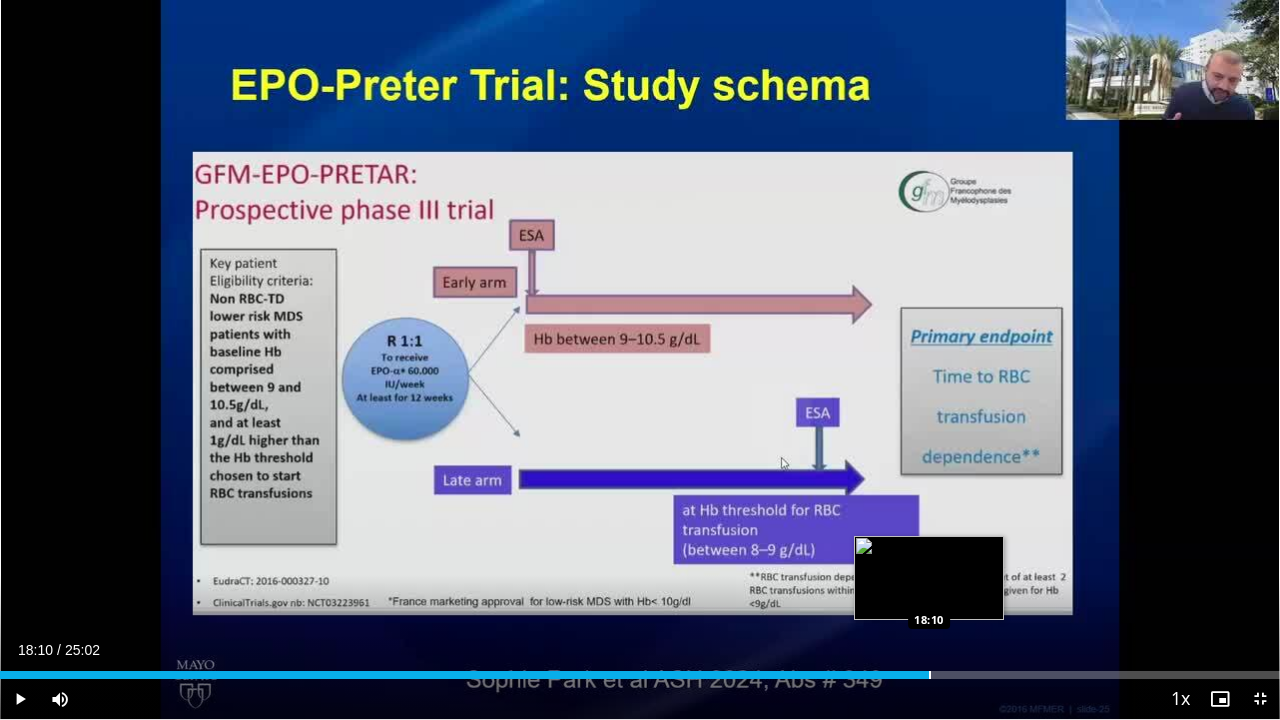 click on "Loaded :  72.64% 18:10 18:10" at bounding box center (640, 669) 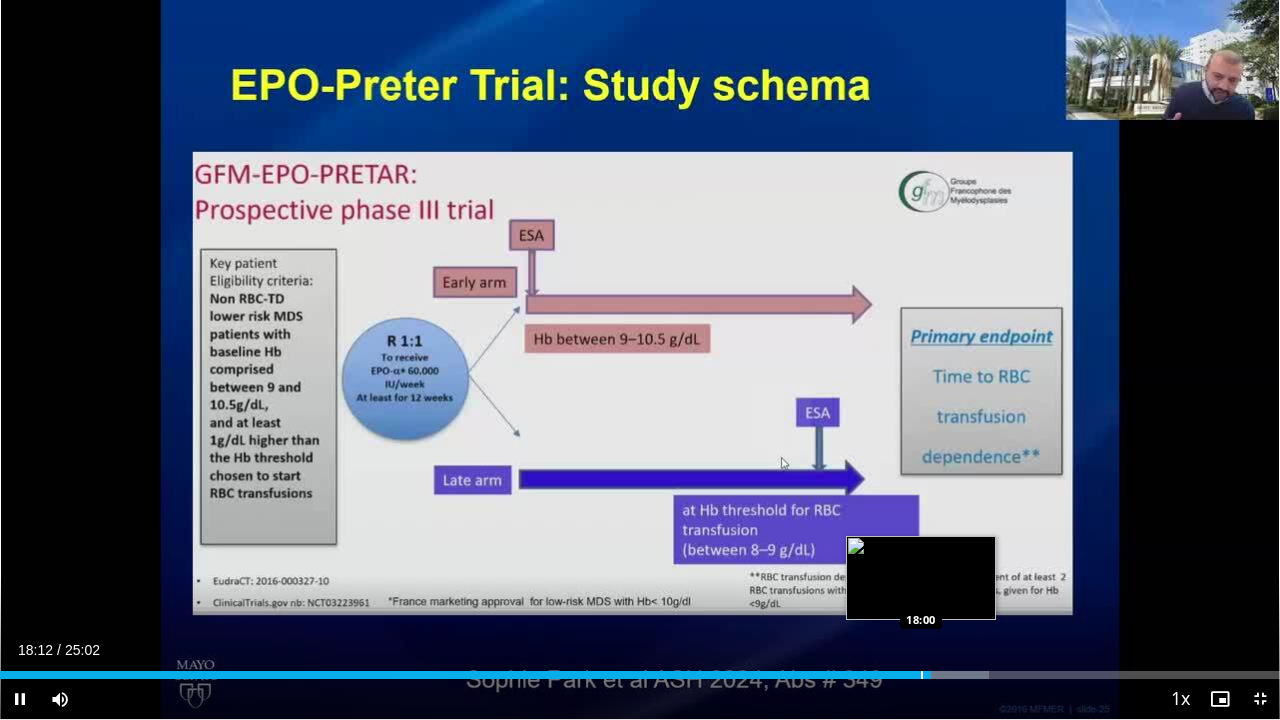 click on "18:12" at bounding box center [465, 675] 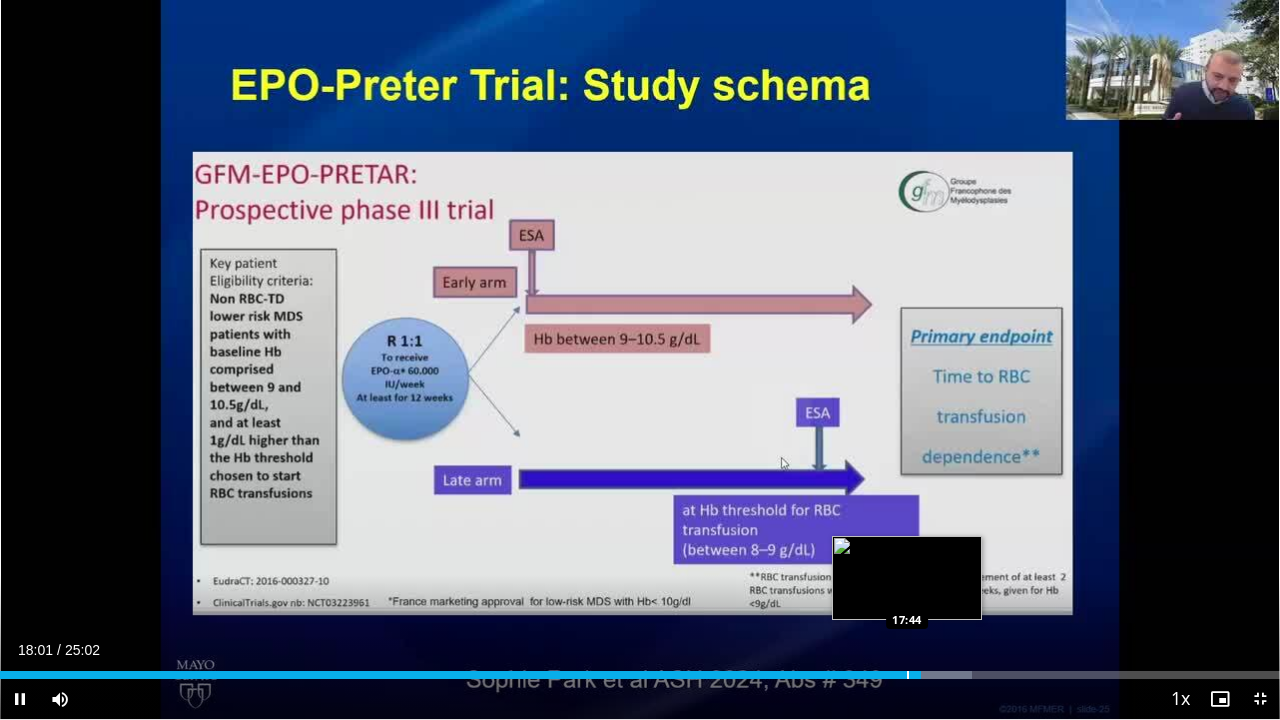 click on "Loaded :  75.95% 18:01 17:44" at bounding box center [640, 675] 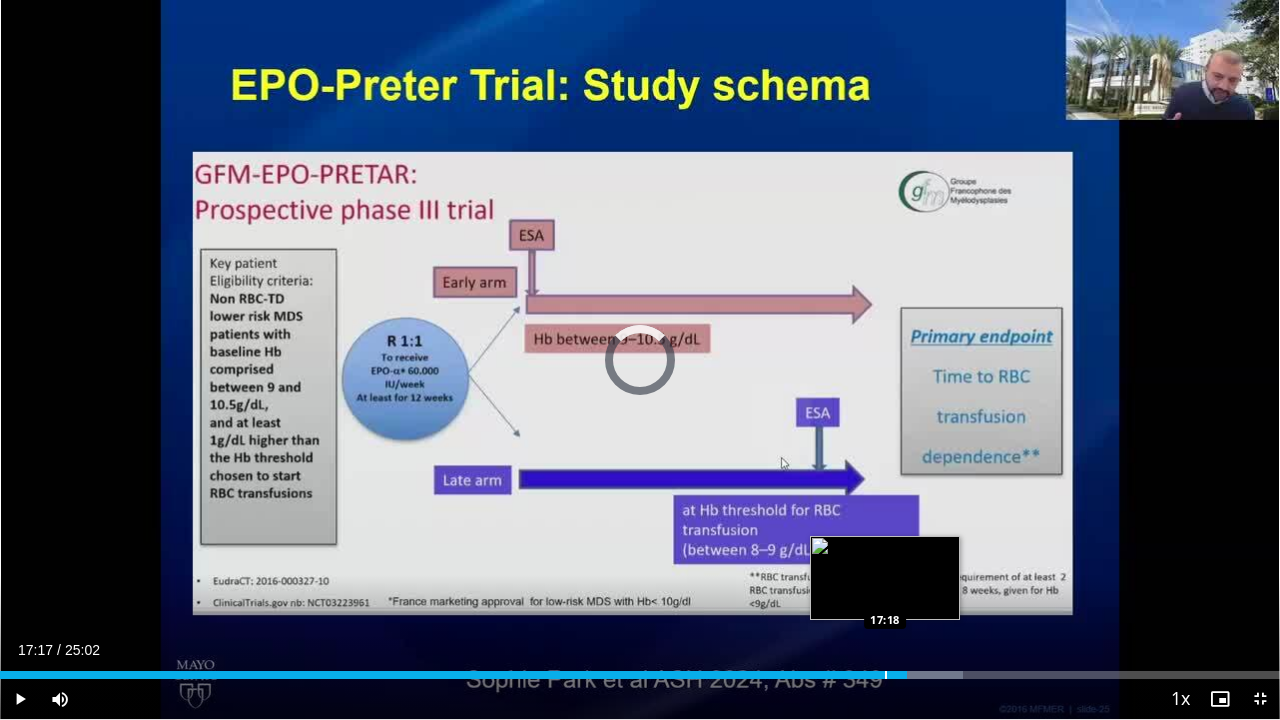 click on "17:17" at bounding box center (453, 675) 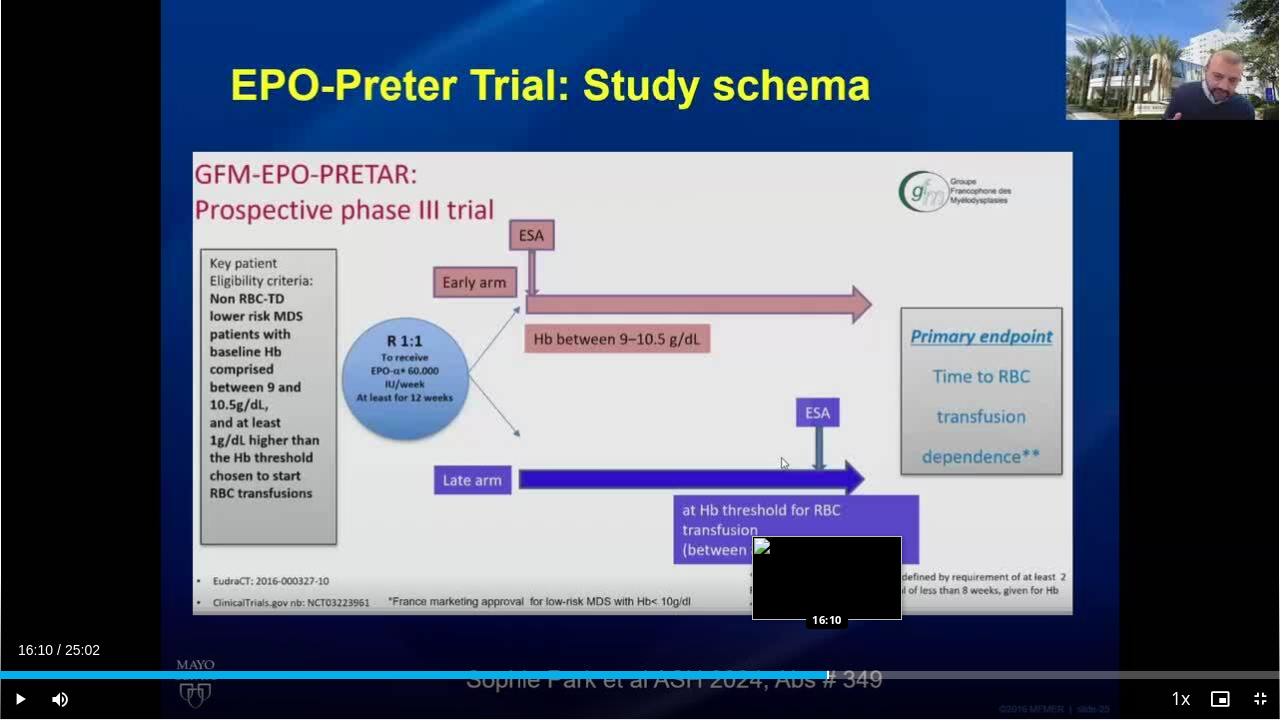 click at bounding box center [828, 675] 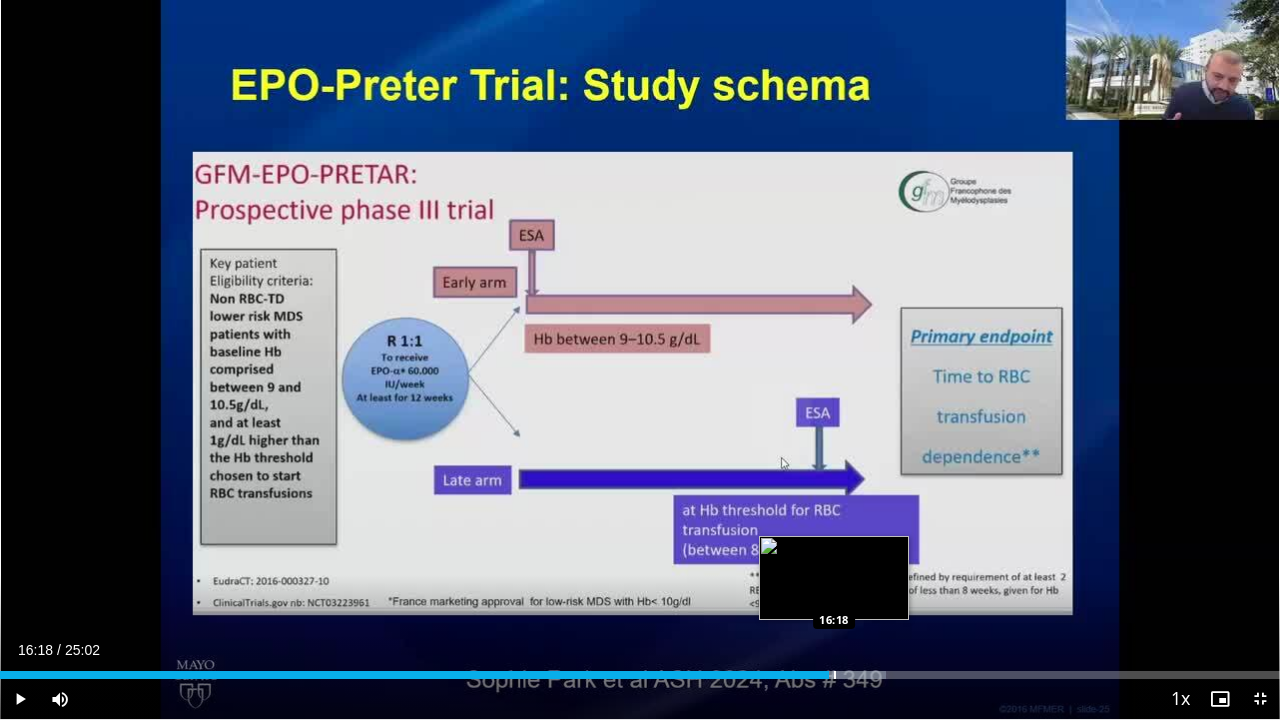 click at bounding box center (835, 675) 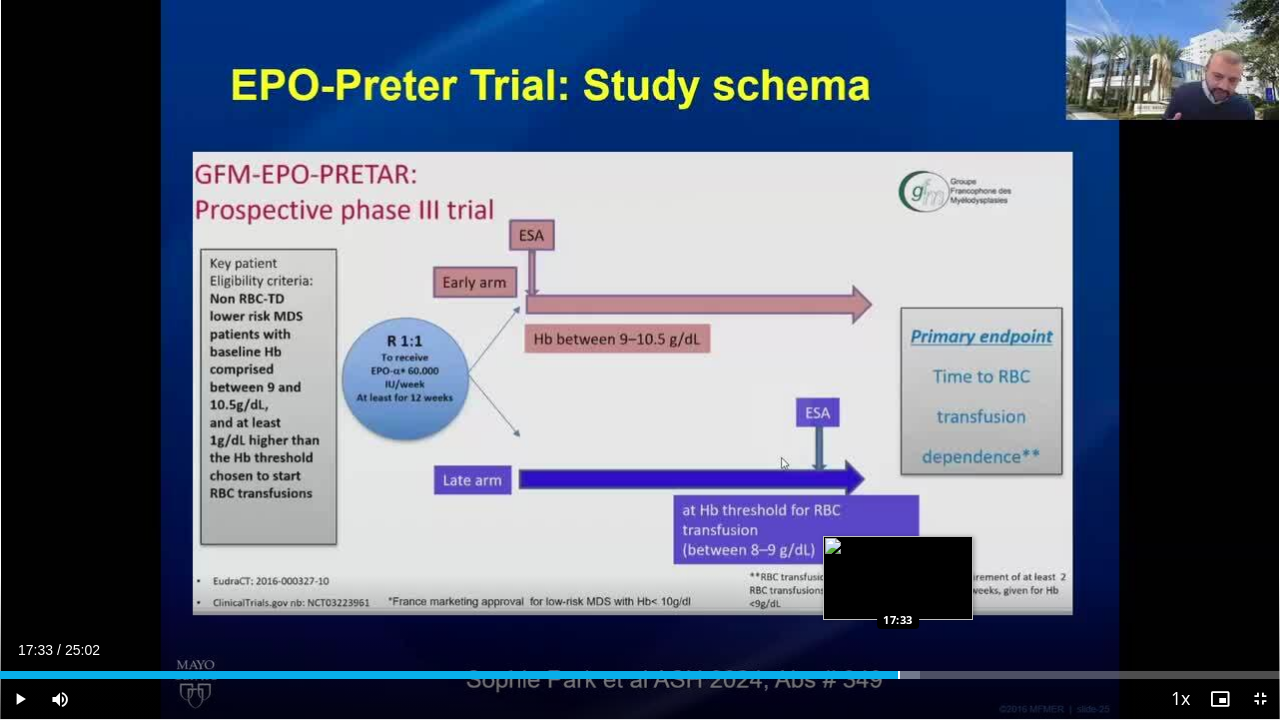 click on "Loaded :  71.90% 16:54 17:33" at bounding box center [640, 669] 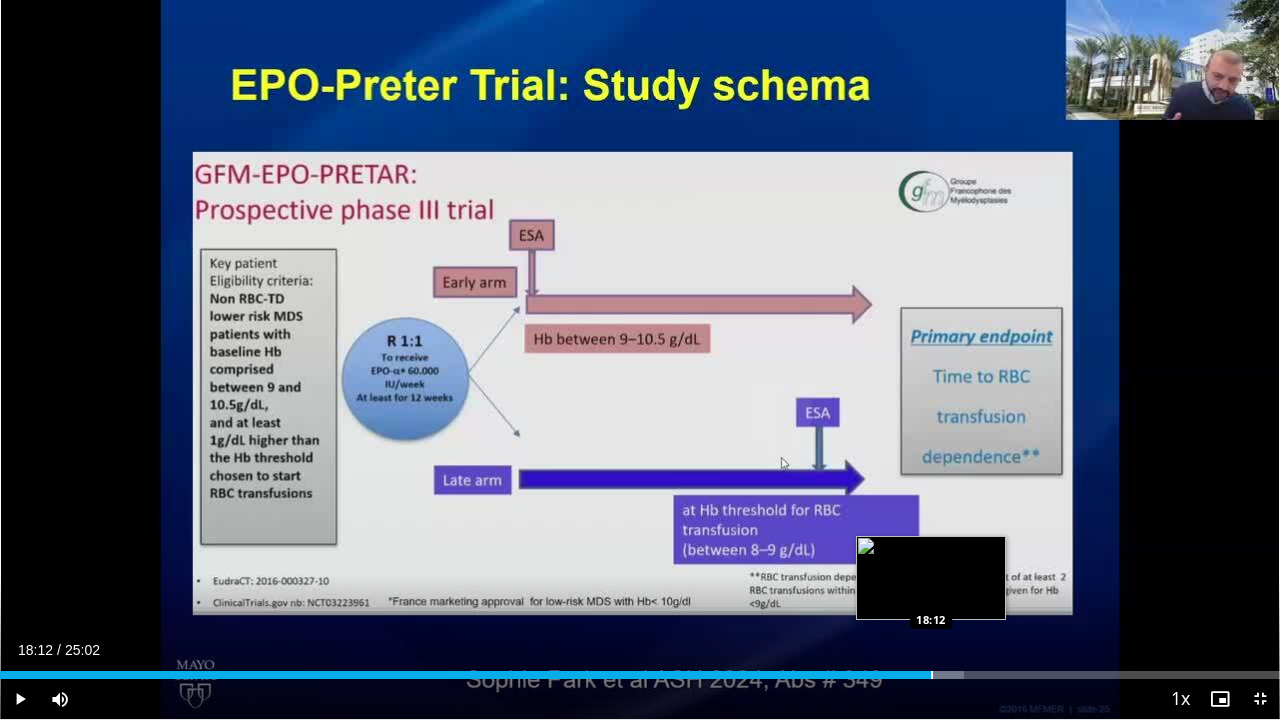 click at bounding box center (932, 675) 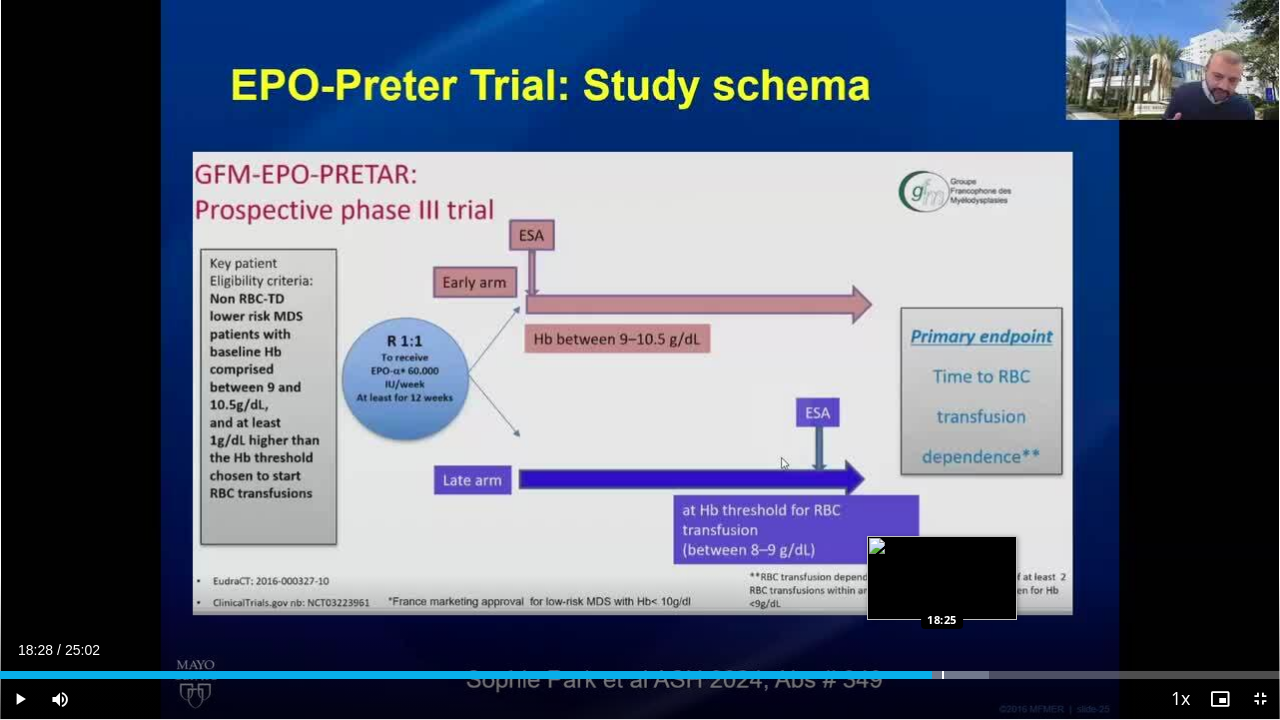 click at bounding box center [948, 675] 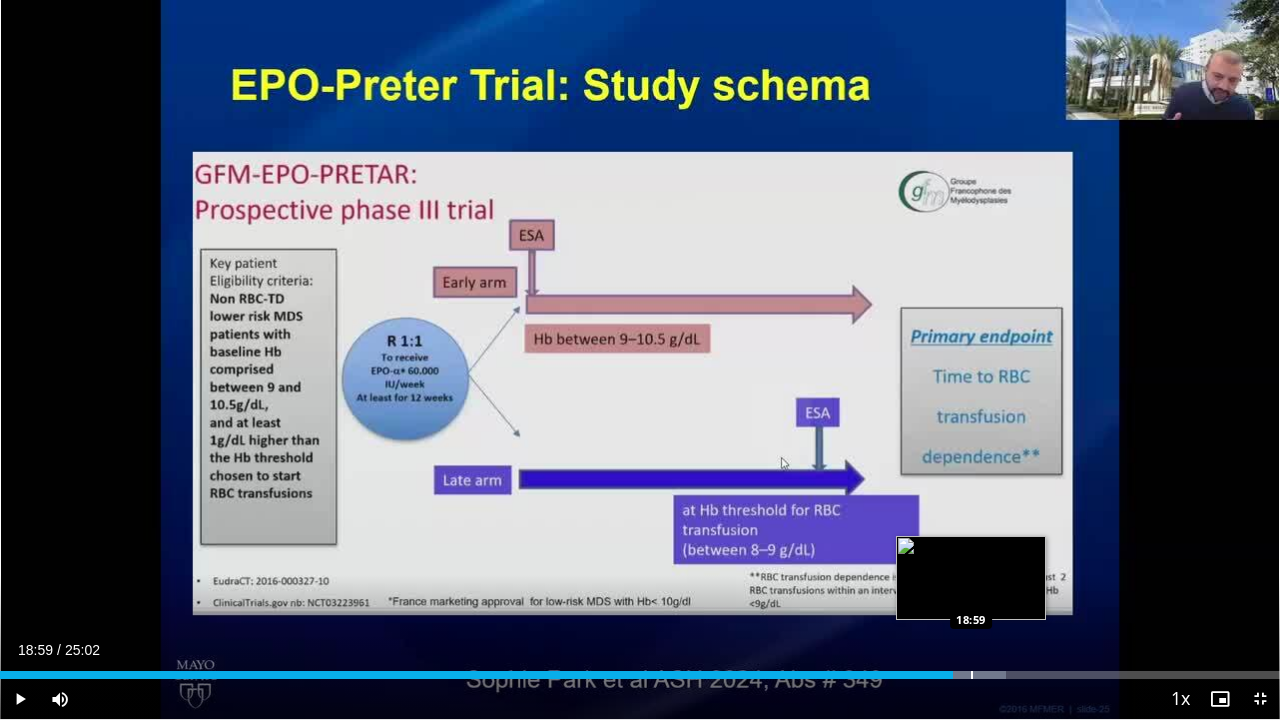 click at bounding box center (972, 675) 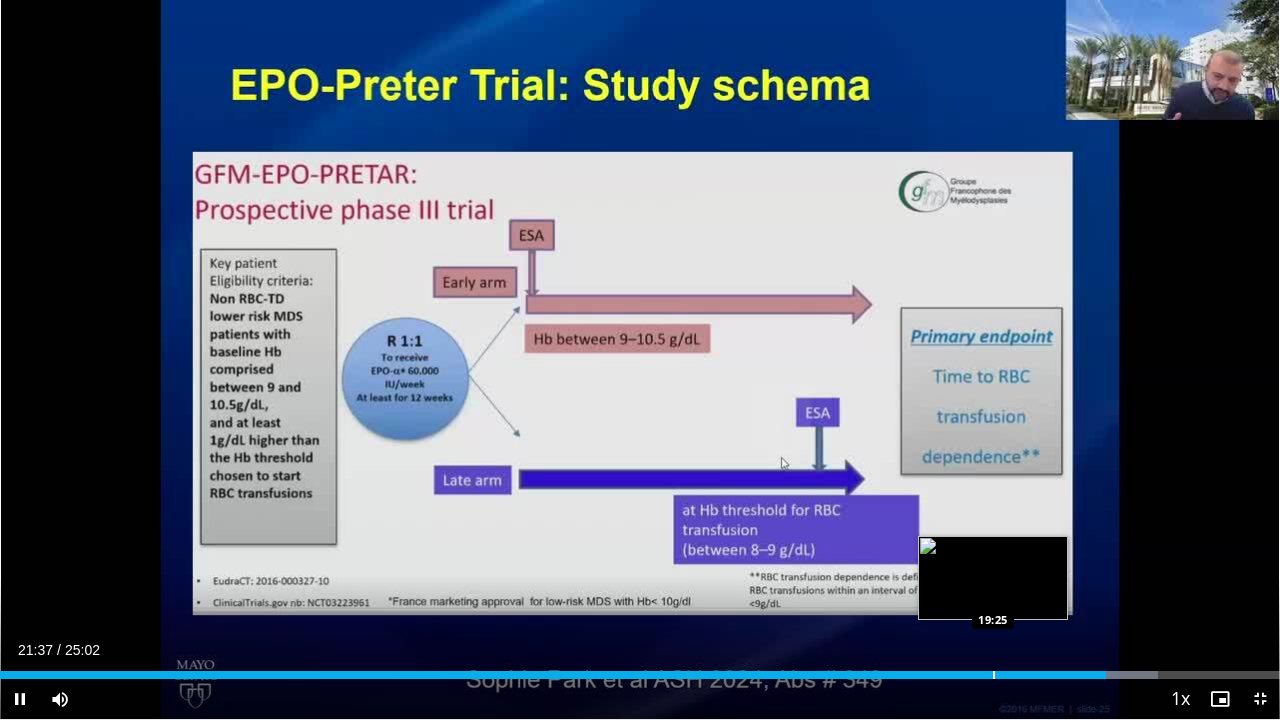 click on "**********" at bounding box center [640, 360] 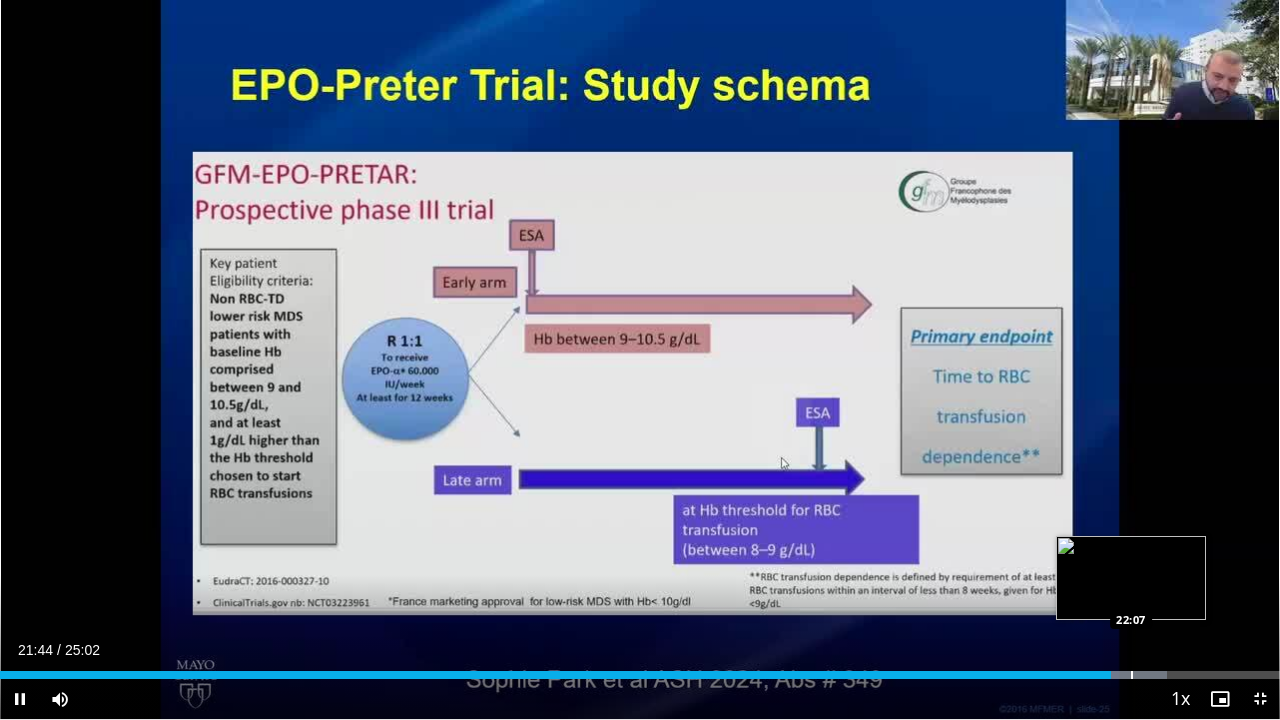 click on "**********" at bounding box center [640, 360] 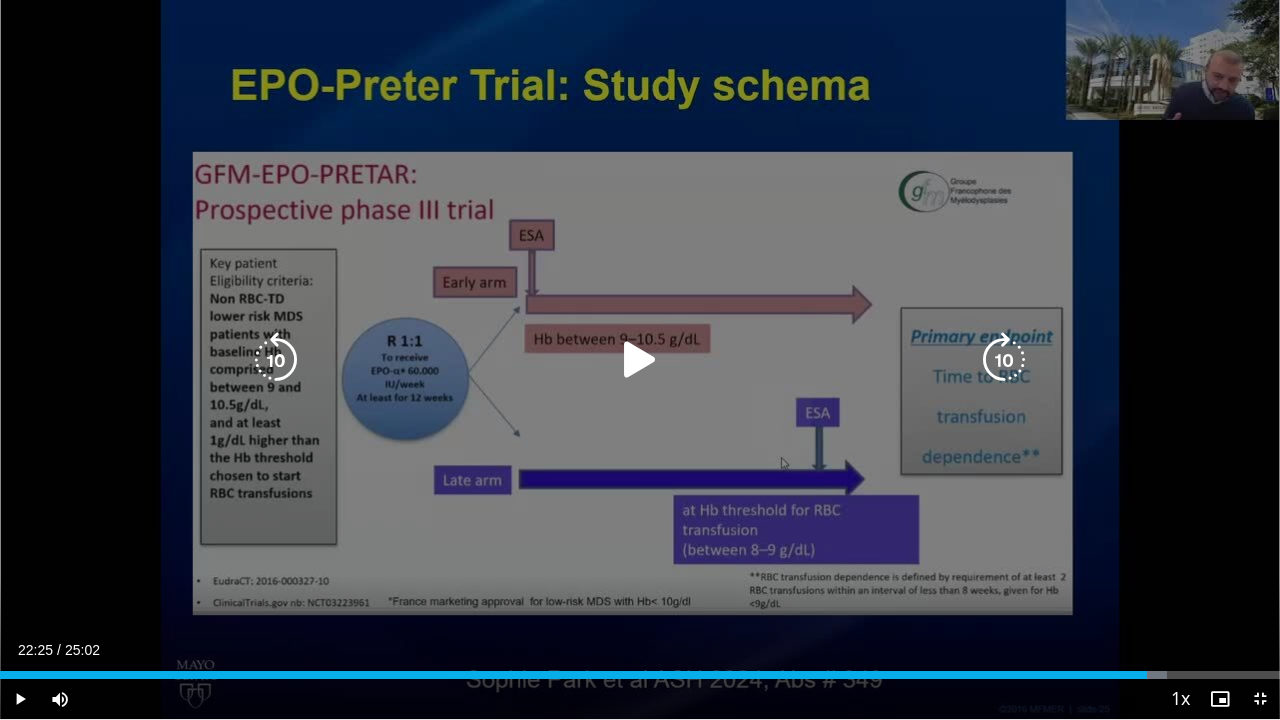 click on "Loaded :  91.14% 22:25 22:07" at bounding box center [640, 675] 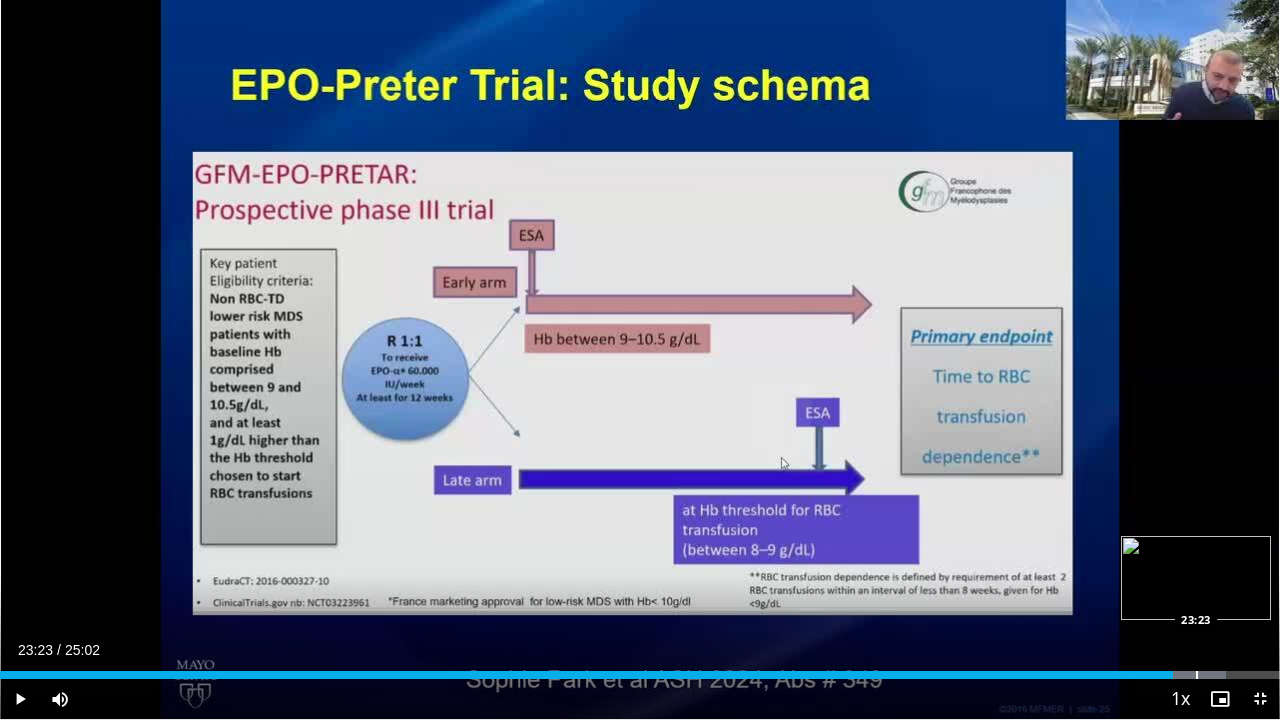 click at bounding box center (1185, 675) 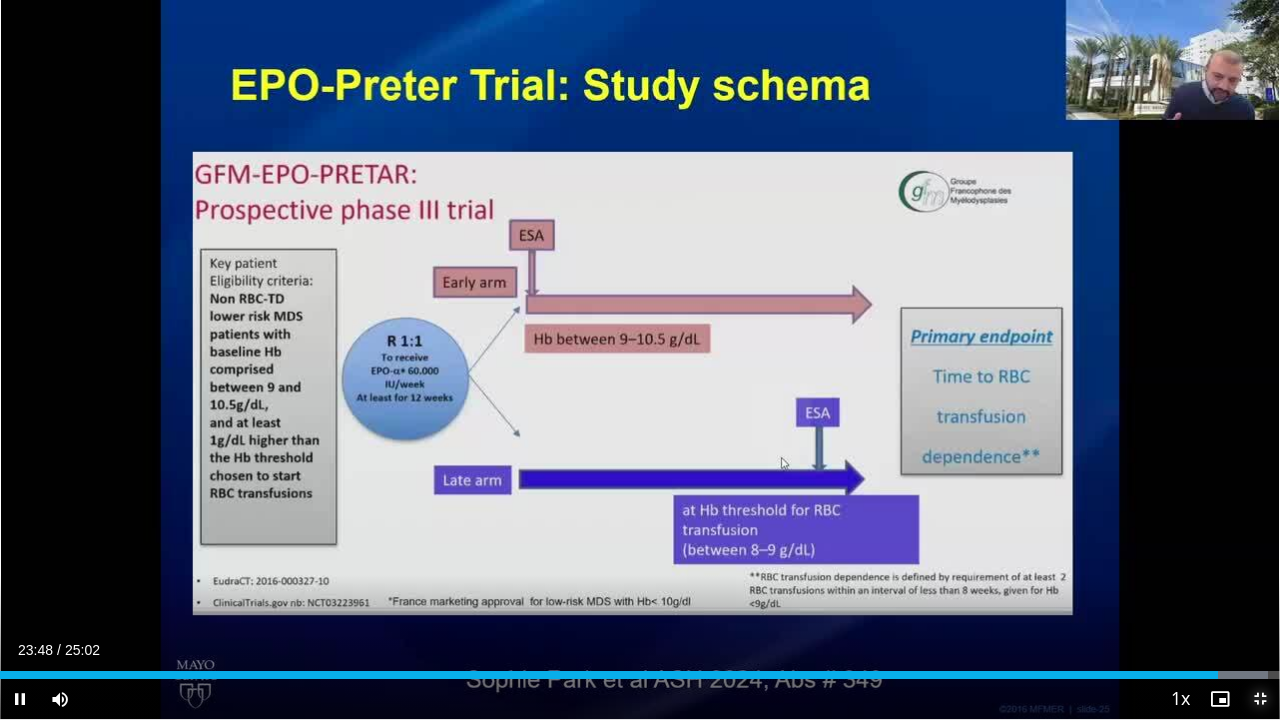 click at bounding box center (1260, 699) 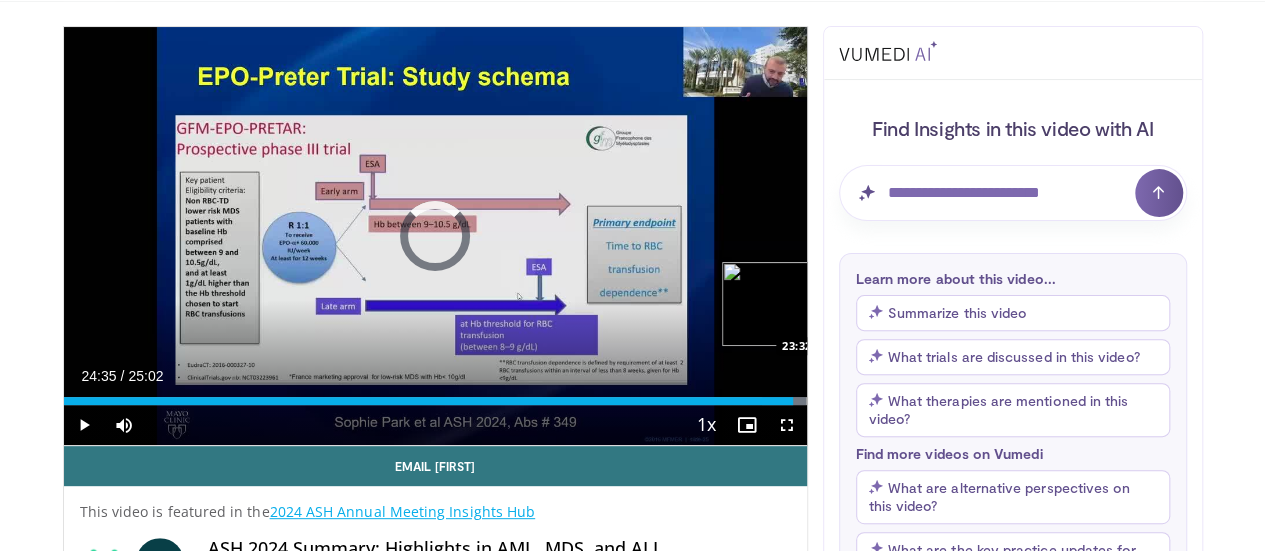 click on "24:35" at bounding box center (429, 401) 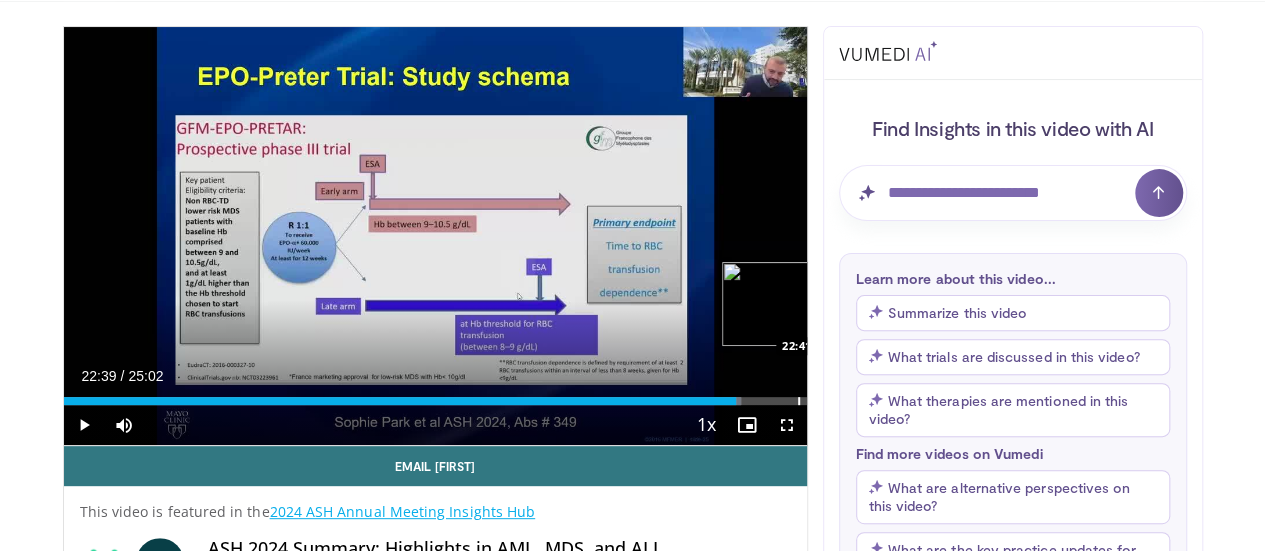 click on "23:33" at bounding box center (400, 401) 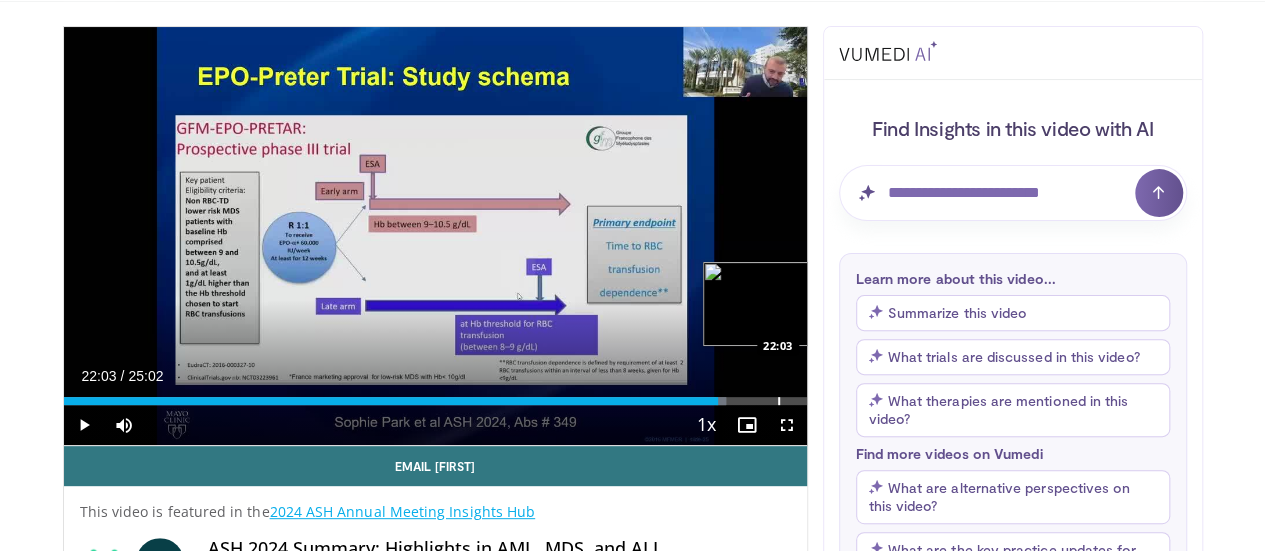 click at bounding box center [779, 401] 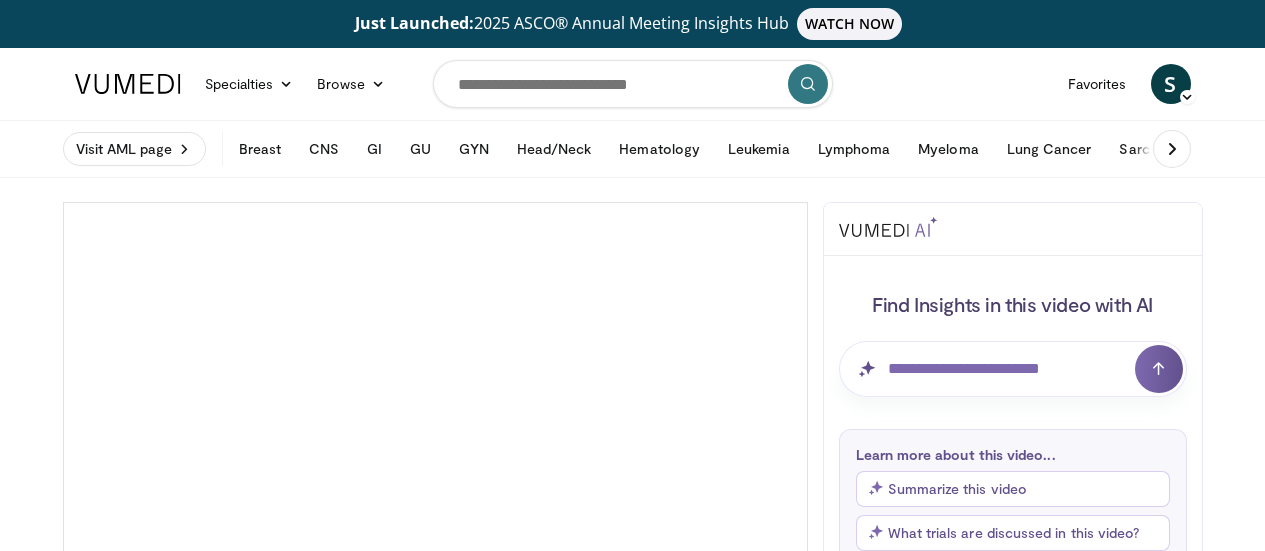 scroll, scrollTop: 0, scrollLeft: 0, axis: both 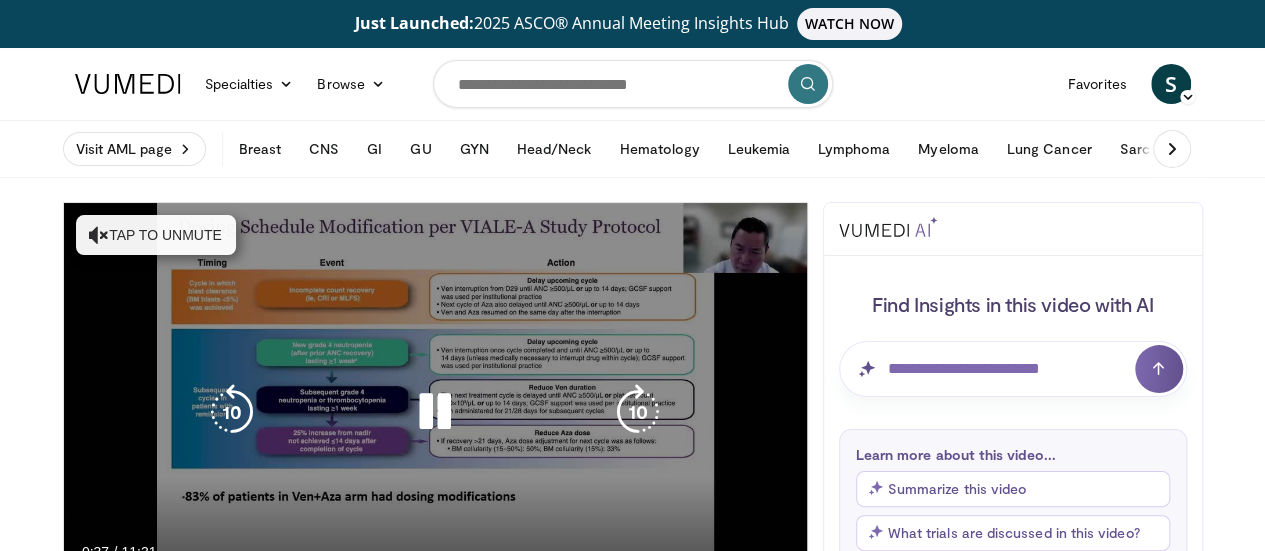 click at bounding box center (99, 235) 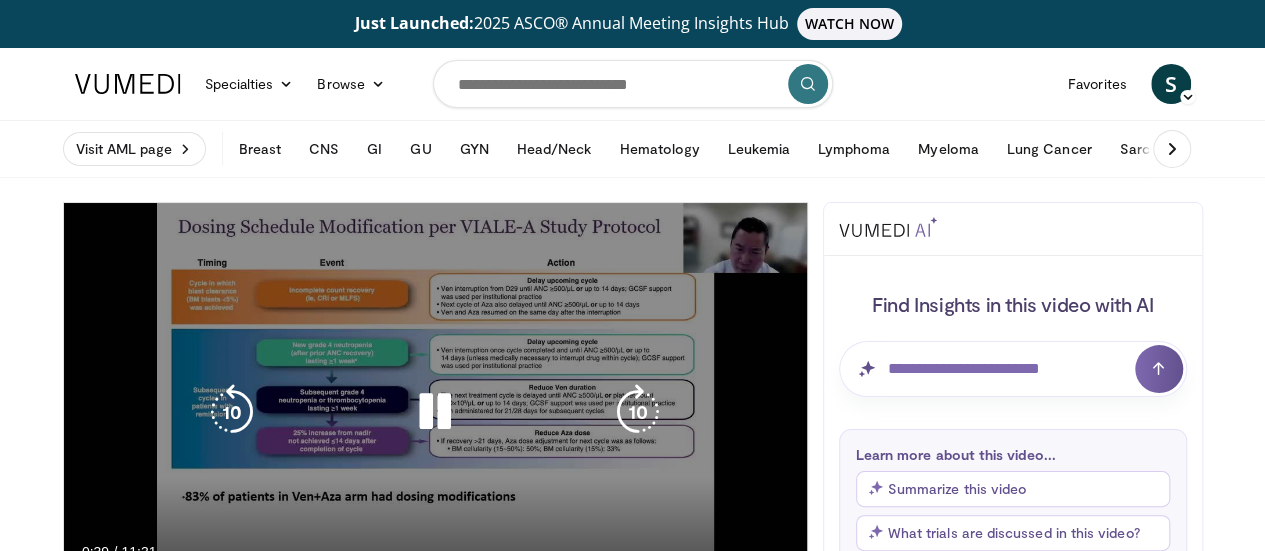 click at bounding box center [435, 412] 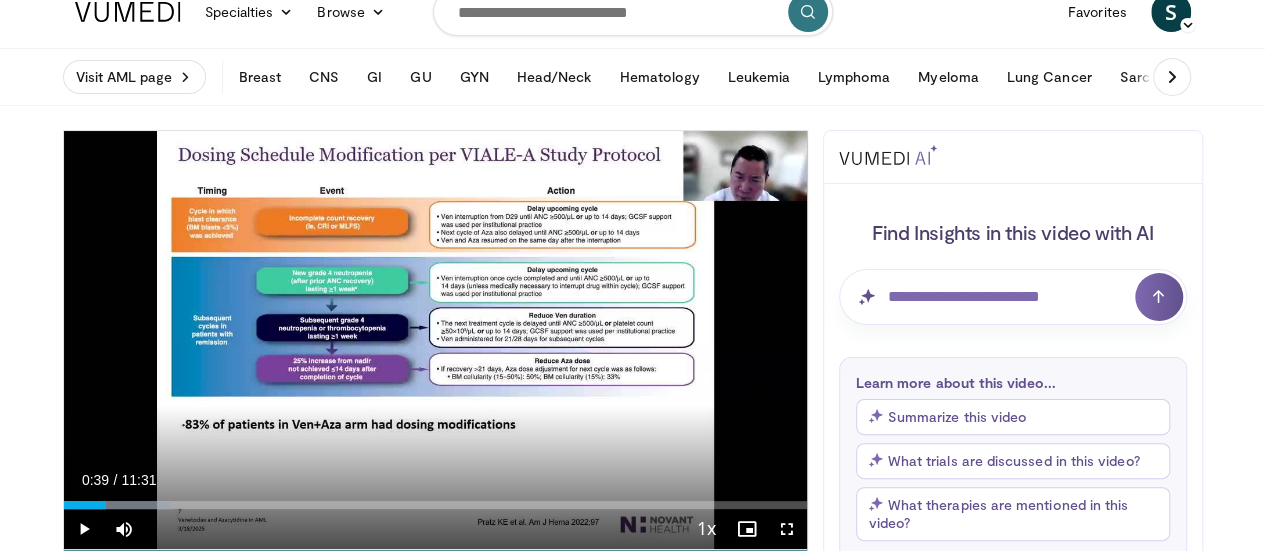 scroll, scrollTop: 83, scrollLeft: 0, axis: vertical 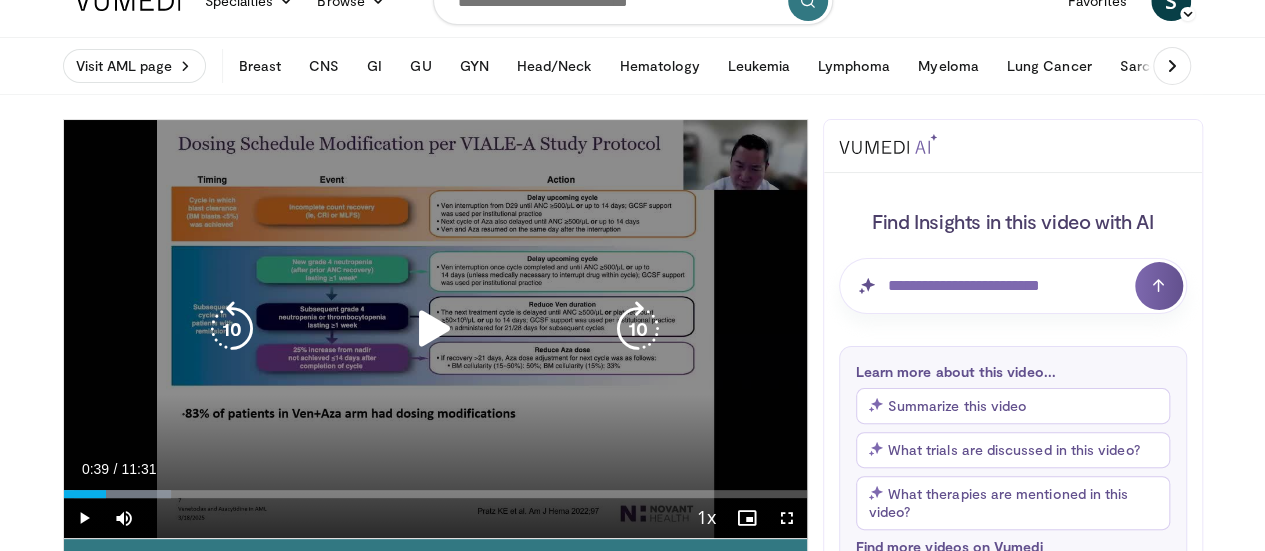click at bounding box center (435, 329) 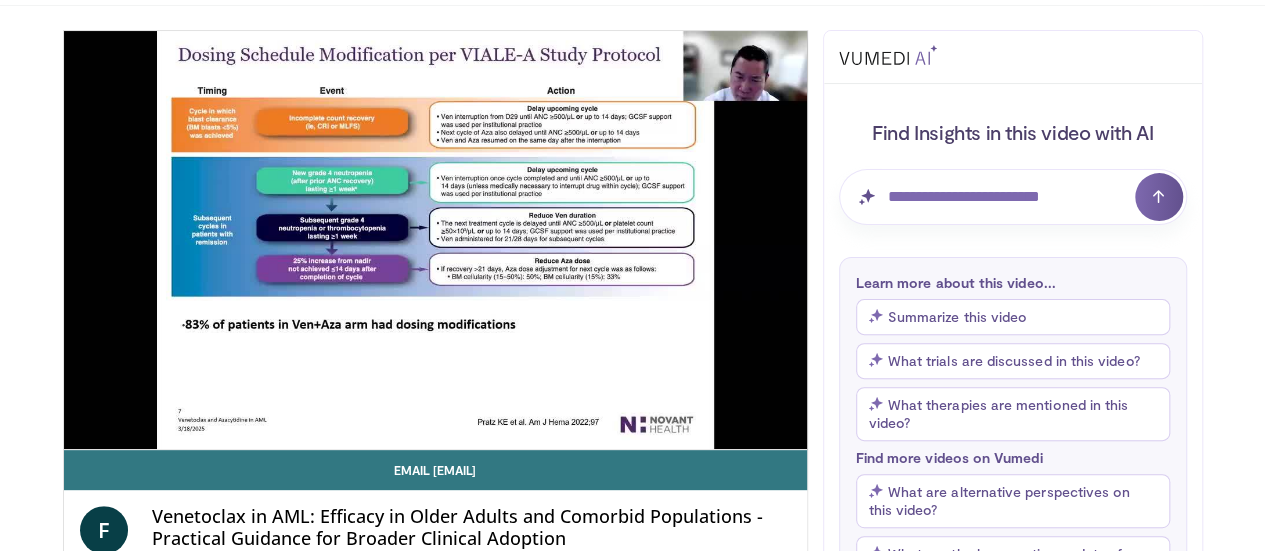 scroll, scrollTop: 178, scrollLeft: 0, axis: vertical 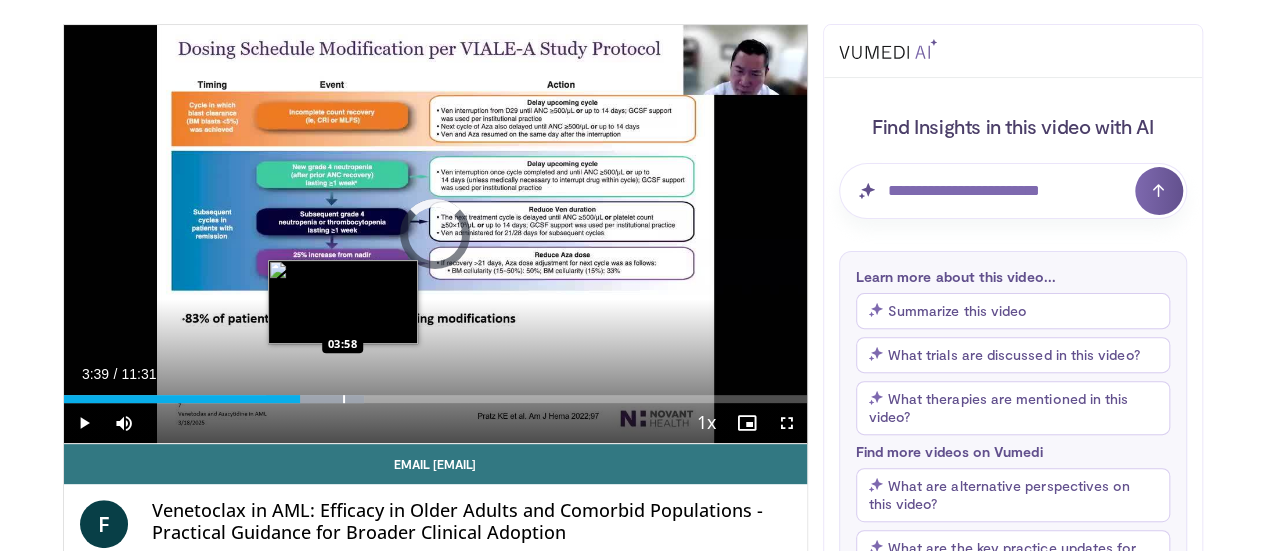 click at bounding box center (344, 399) 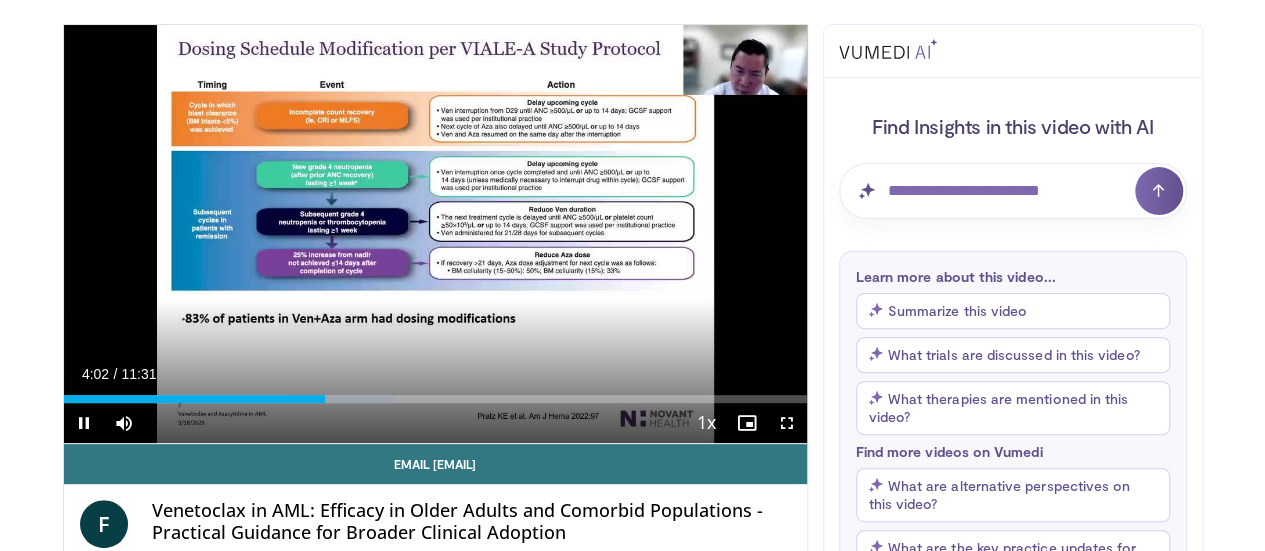 click on "Current Time  4:02 / Duration  11:31 Pause Skip Backward Skip Forward Mute Loaded :  44.46% 04:02 04:14 Stream Type  LIVE Seek to live, currently behind live LIVE   1x Playback Rate 0.5x 0.75x 1x , selected 1.25x 1.5x 1.75x 2x Chapters Chapters Descriptions descriptions off , selected Captions captions settings , opens captions settings dialog captions off , selected Audio Track en (Main) , selected Fullscreen Enable picture-in-picture mode" at bounding box center [435, 423] 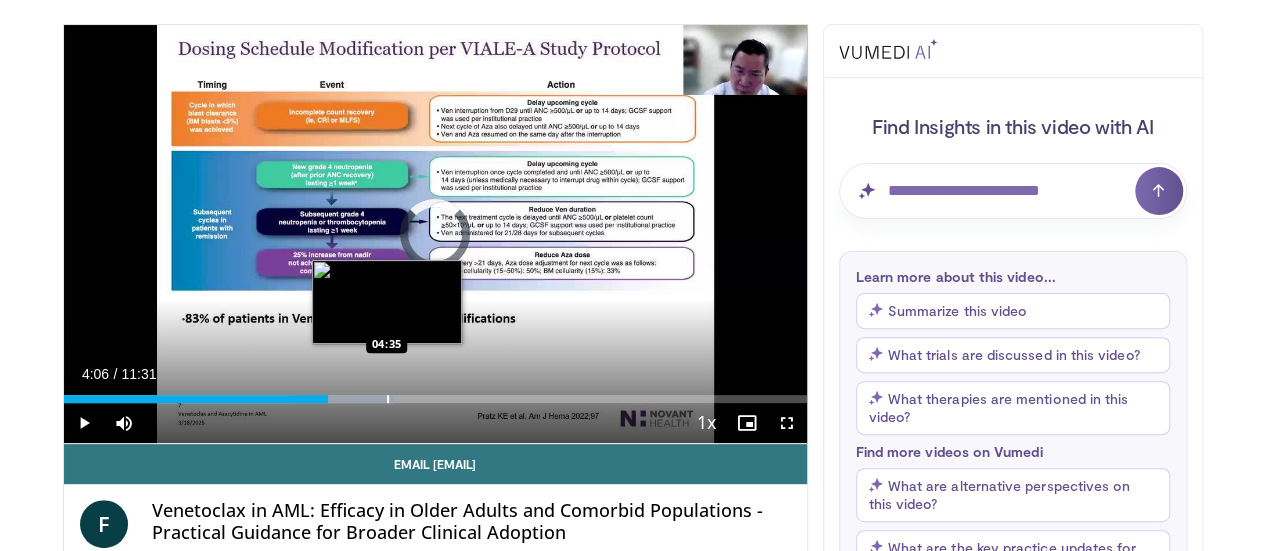 click at bounding box center [388, 399] 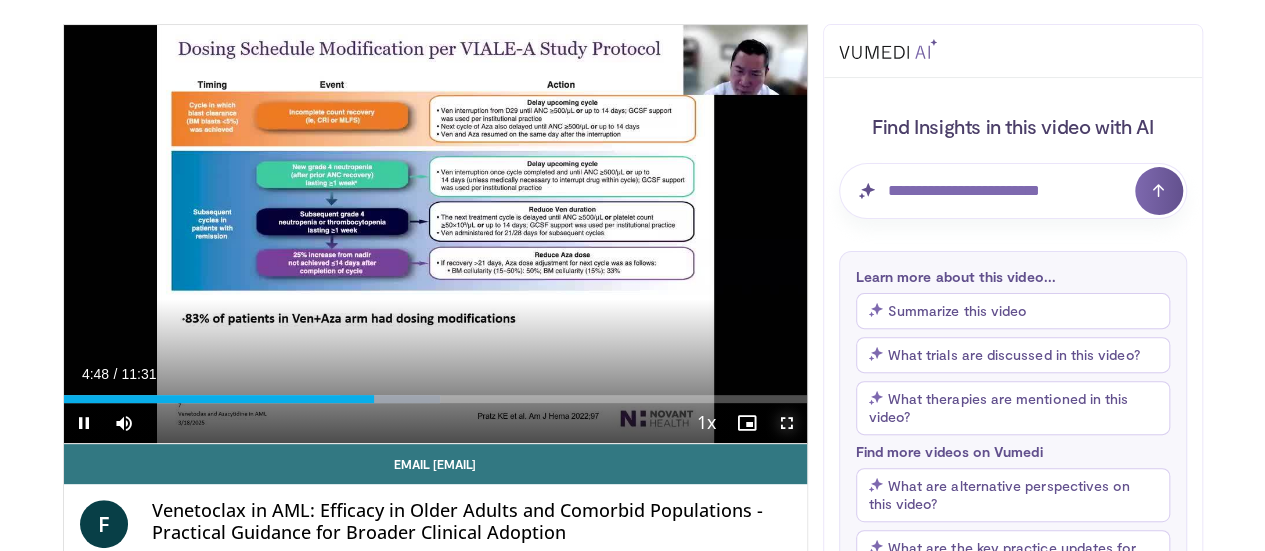click at bounding box center [787, 423] 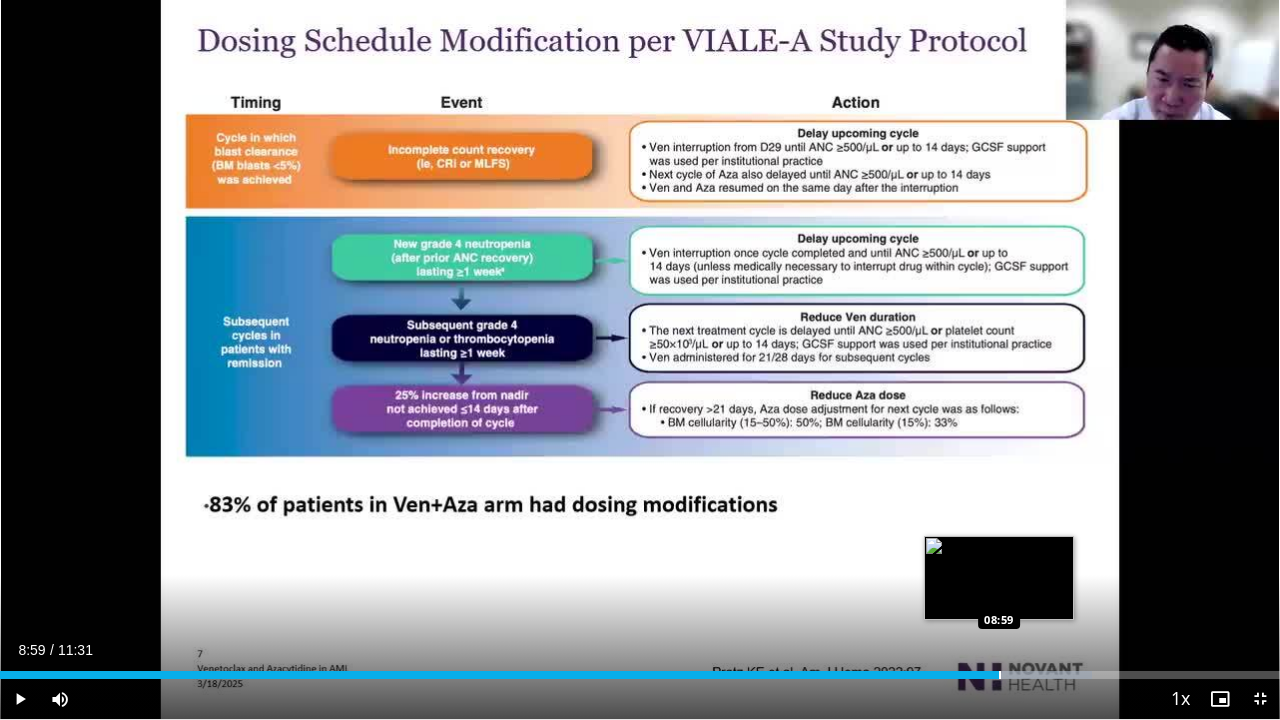 click at bounding box center (1000, 675) 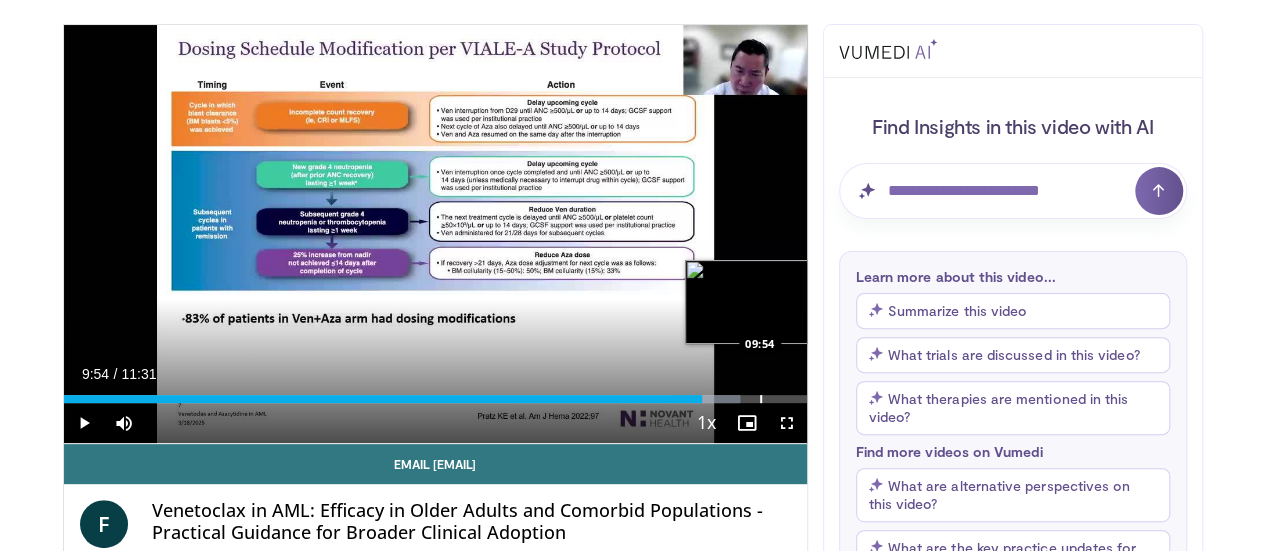 click at bounding box center (761, 399) 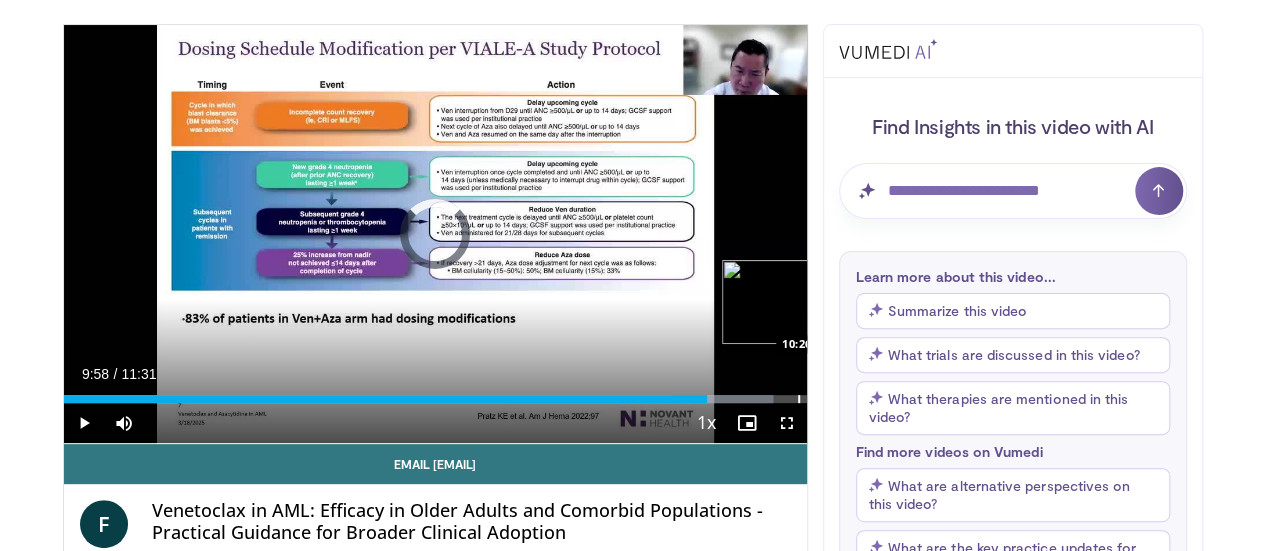 click at bounding box center [799, 399] 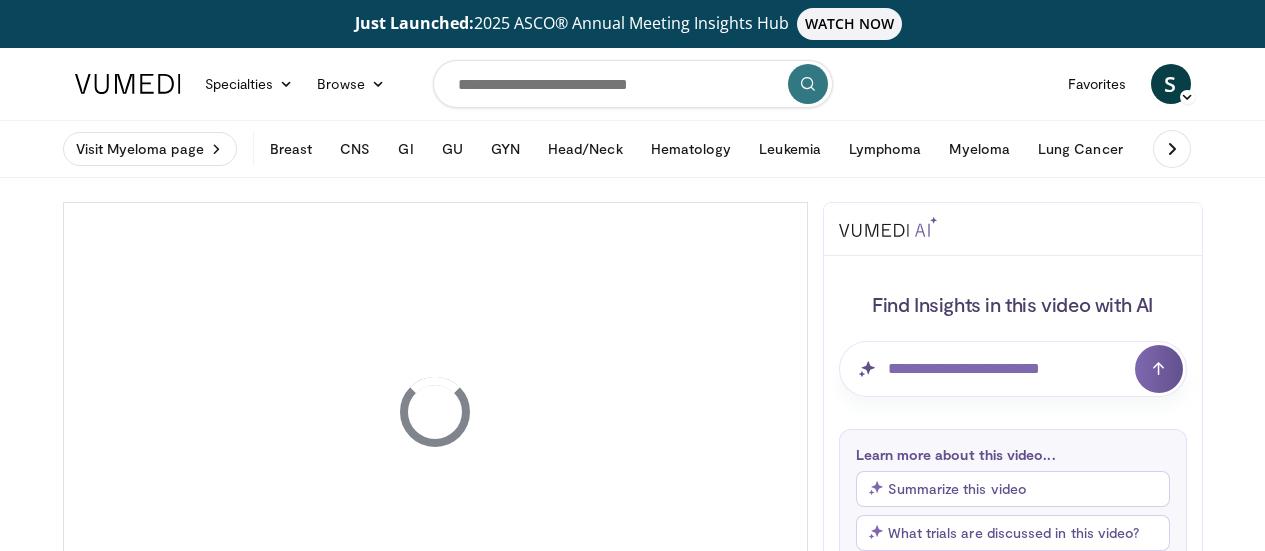 scroll, scrollTop: 0, scrollLeft: 0, axis: both 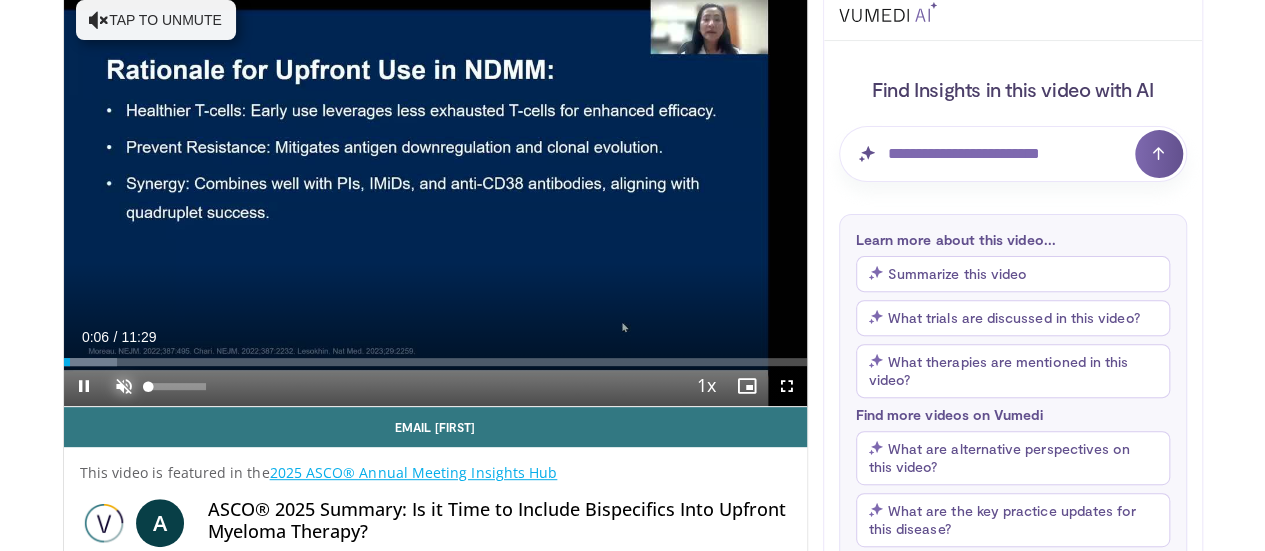 click at bounding box center (124, 386) 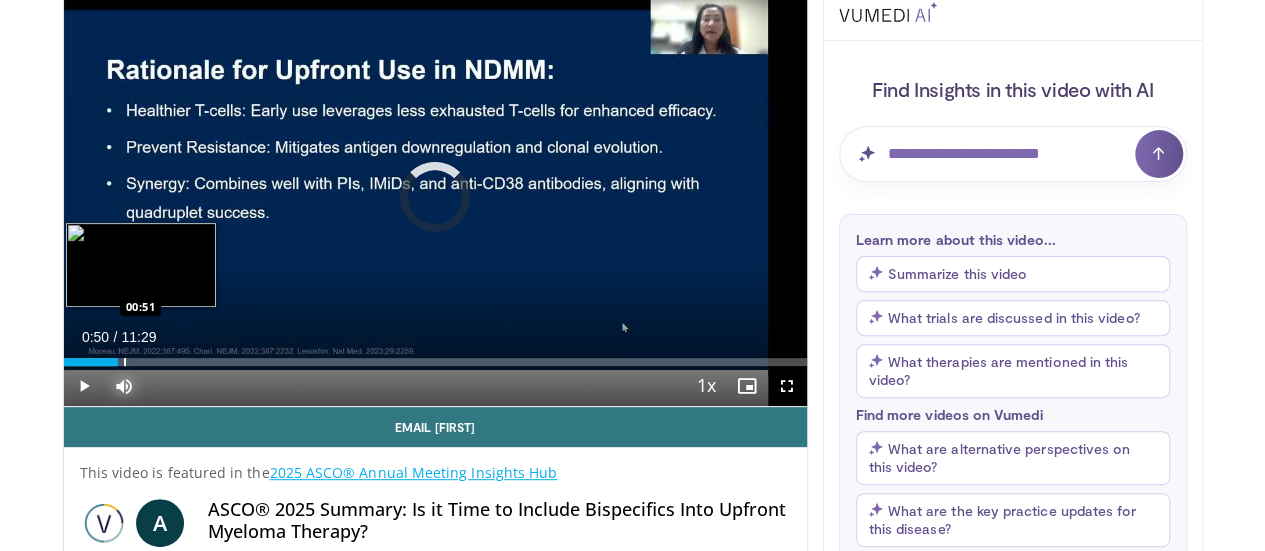 click on "Loaded :  7.19% 00:50 00:51" at bounding box center [435, 362] 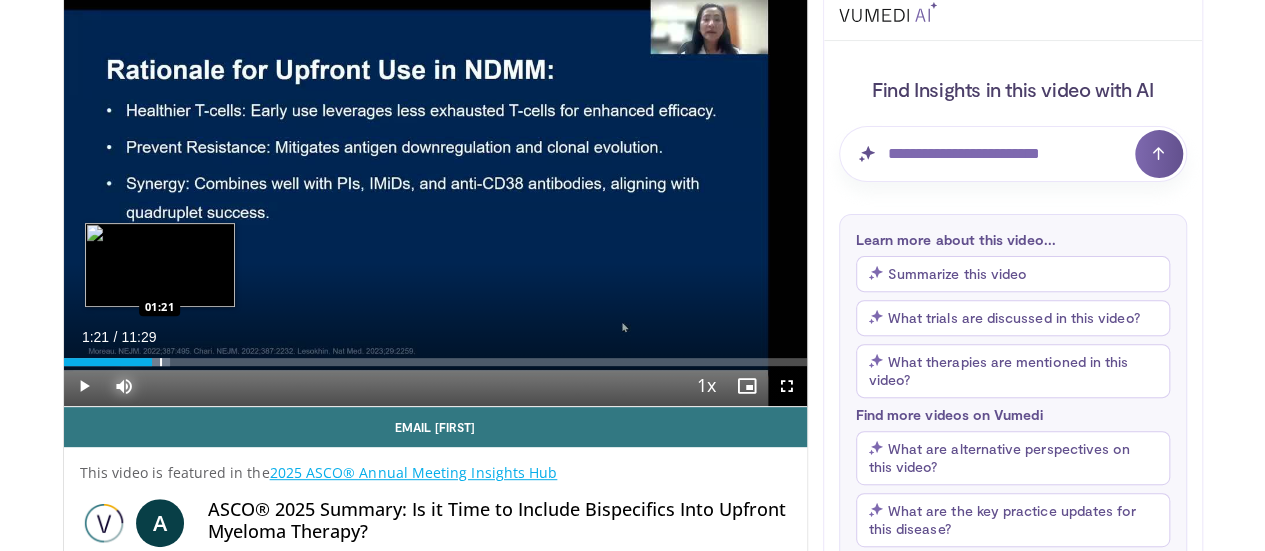 click at bounding box center (161, 362) 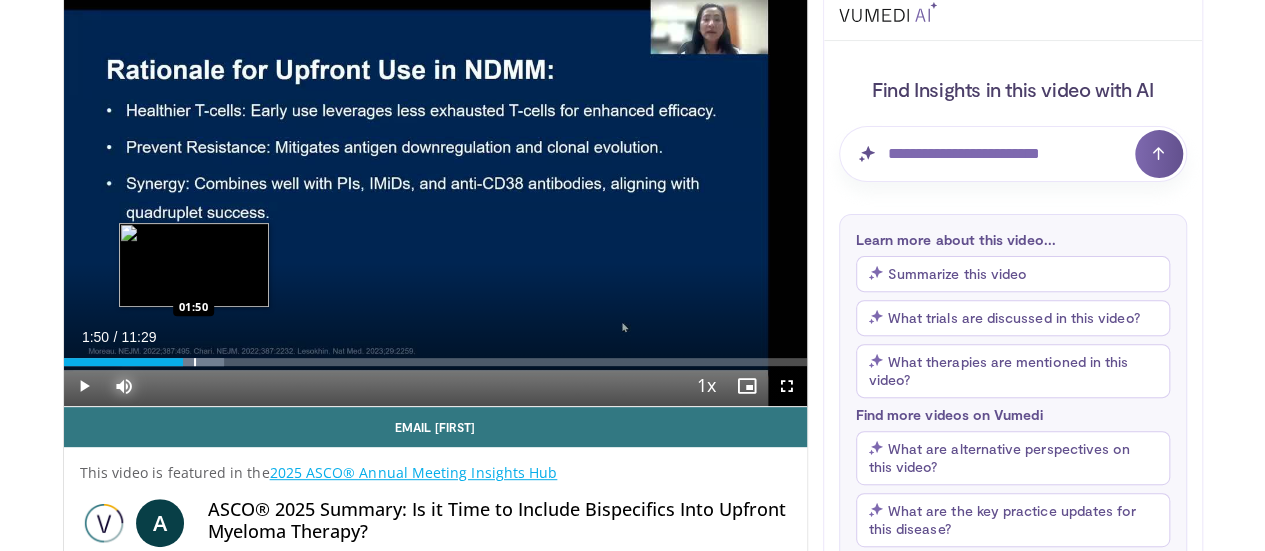 click at bounding box center (195, 362) 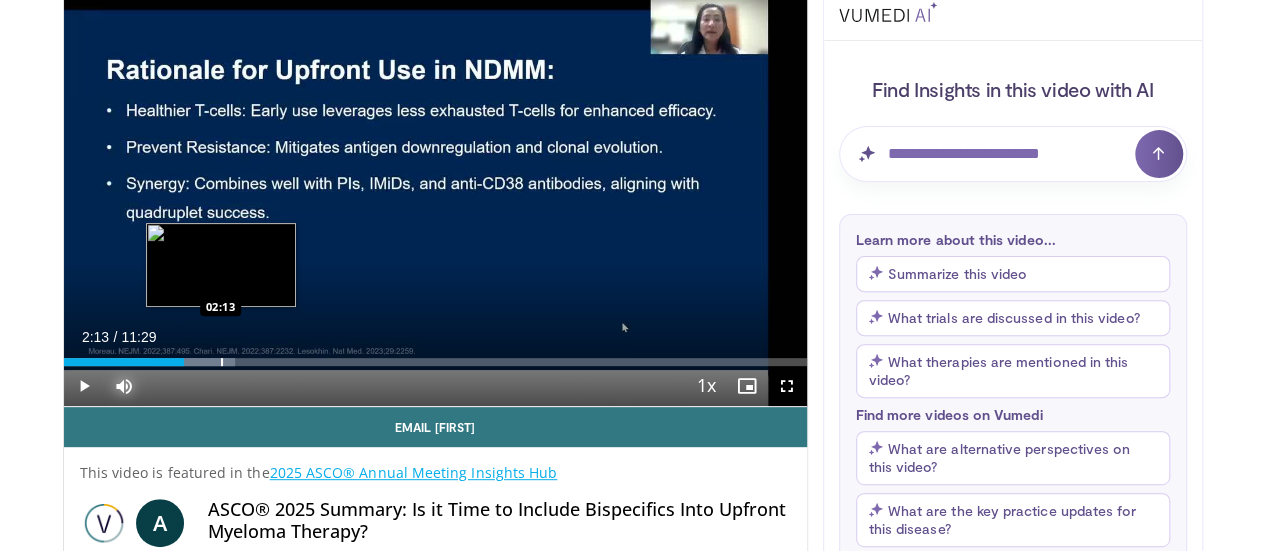 click at bounding box center [222, 362] 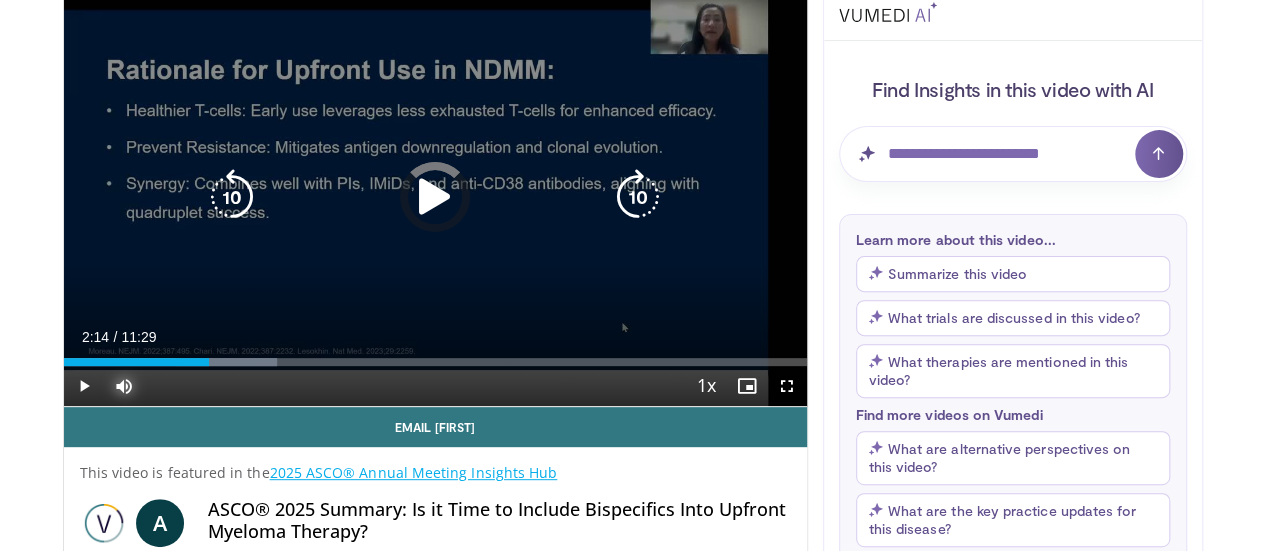 click on "Loaded :  28.77% 02:14 02:31" at bounding box center [435, 356] 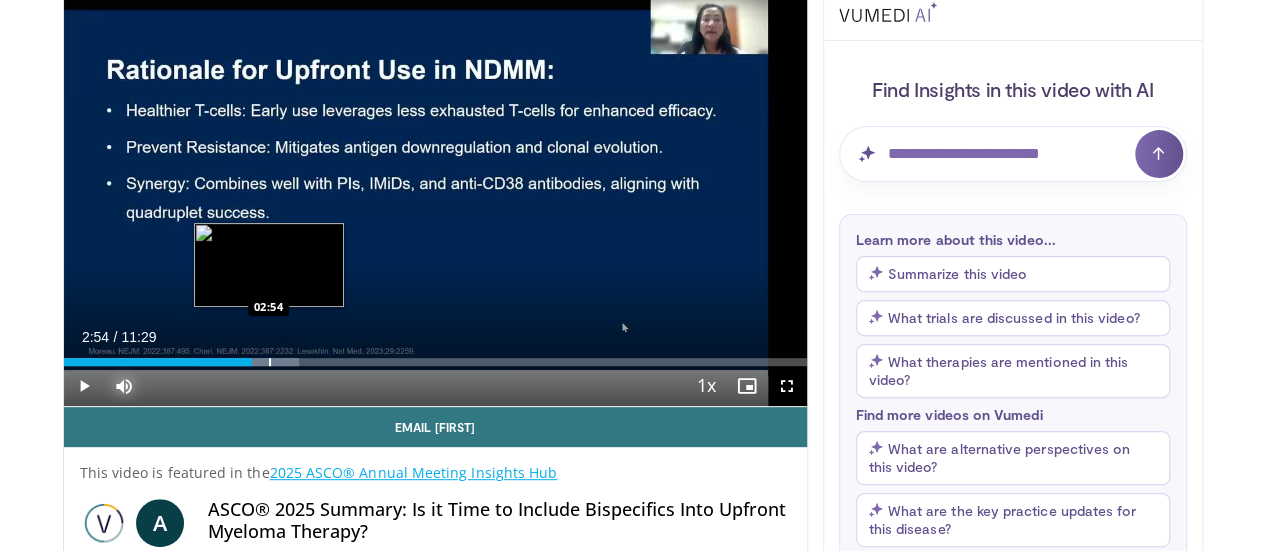 click on "Loaded :  31.65% 02:54 02:54" at bounding box center (435, 356) 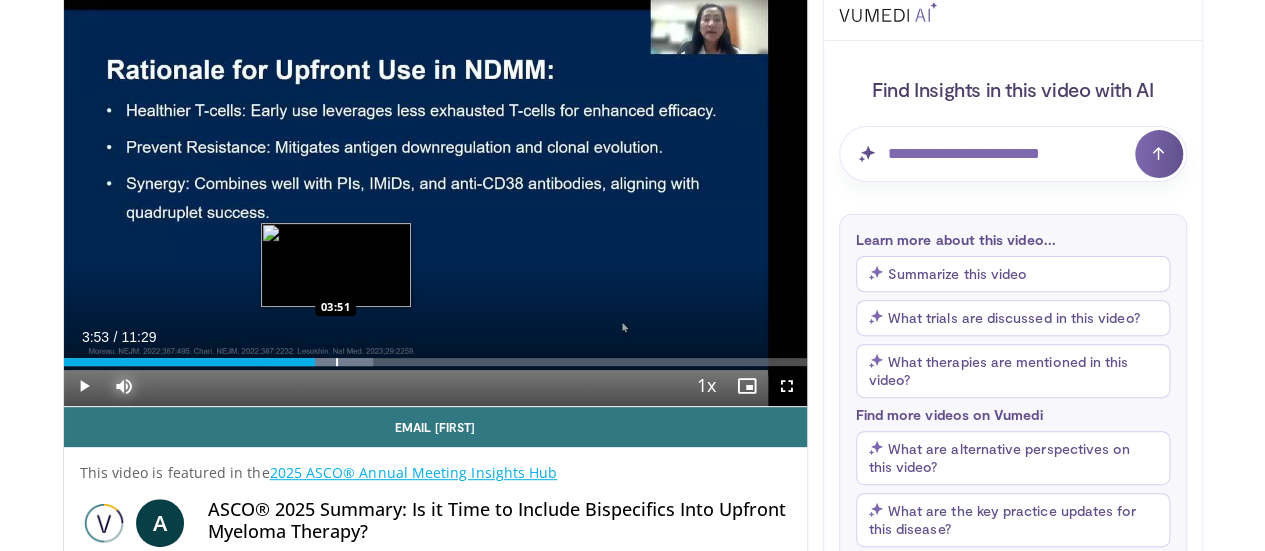 click at bounding box center (337, 362) 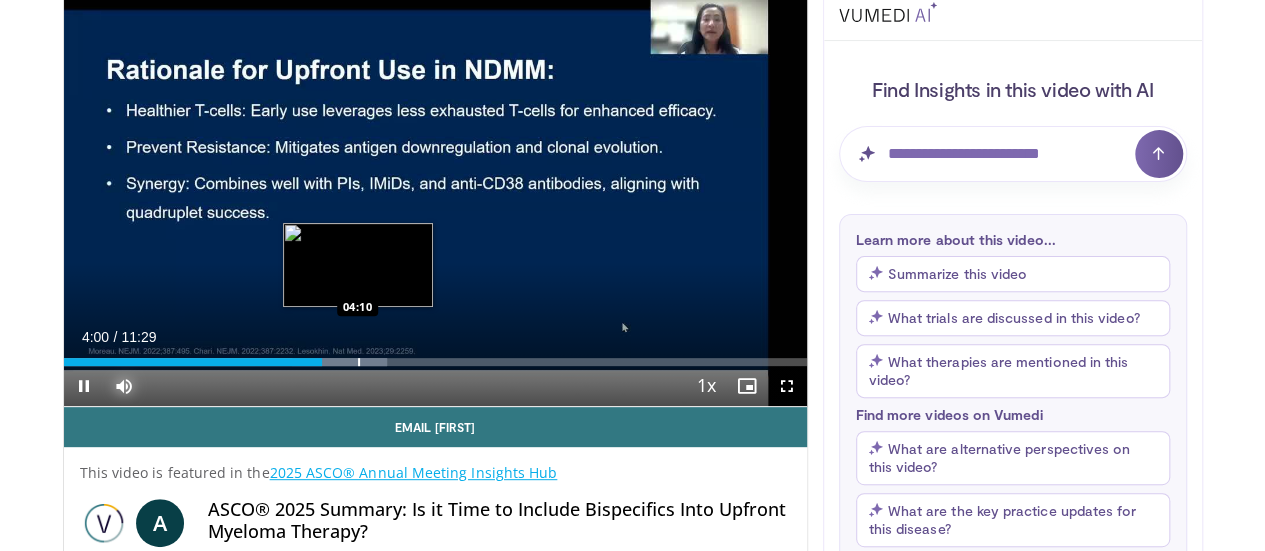 click at bounding box center [359, 362] 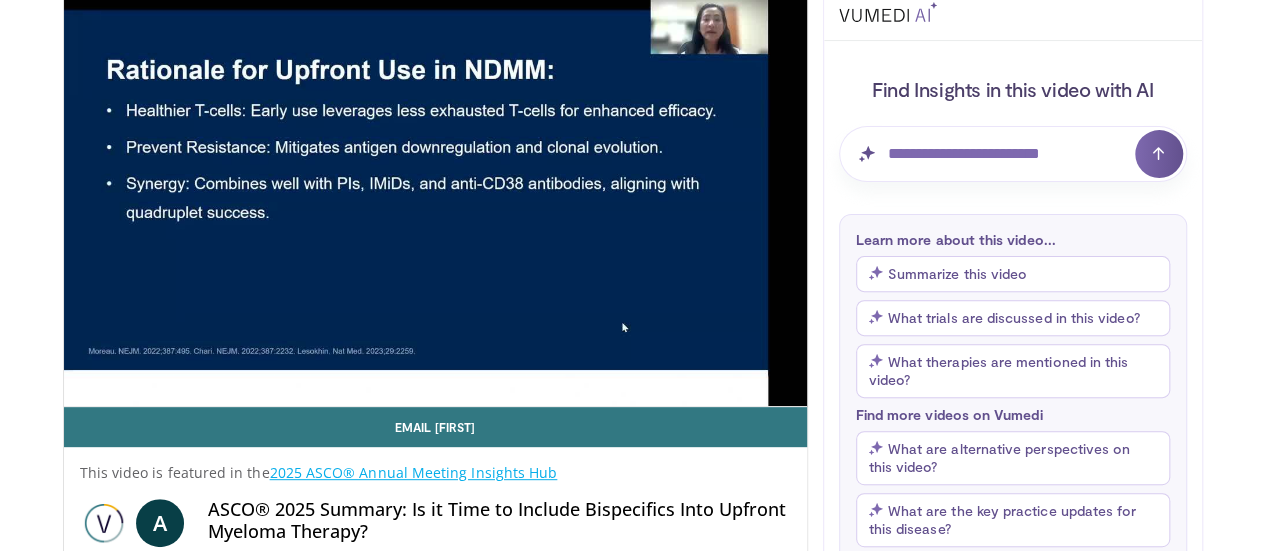 click on "**********" at bounding box center [435, 197] 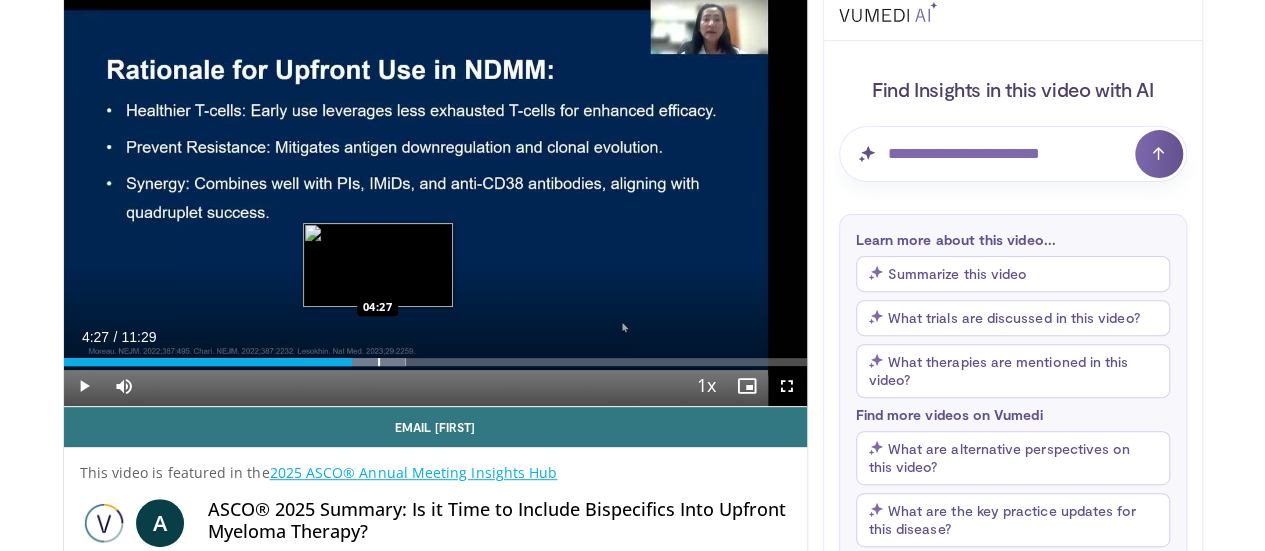click at bounding box center [379, 362] 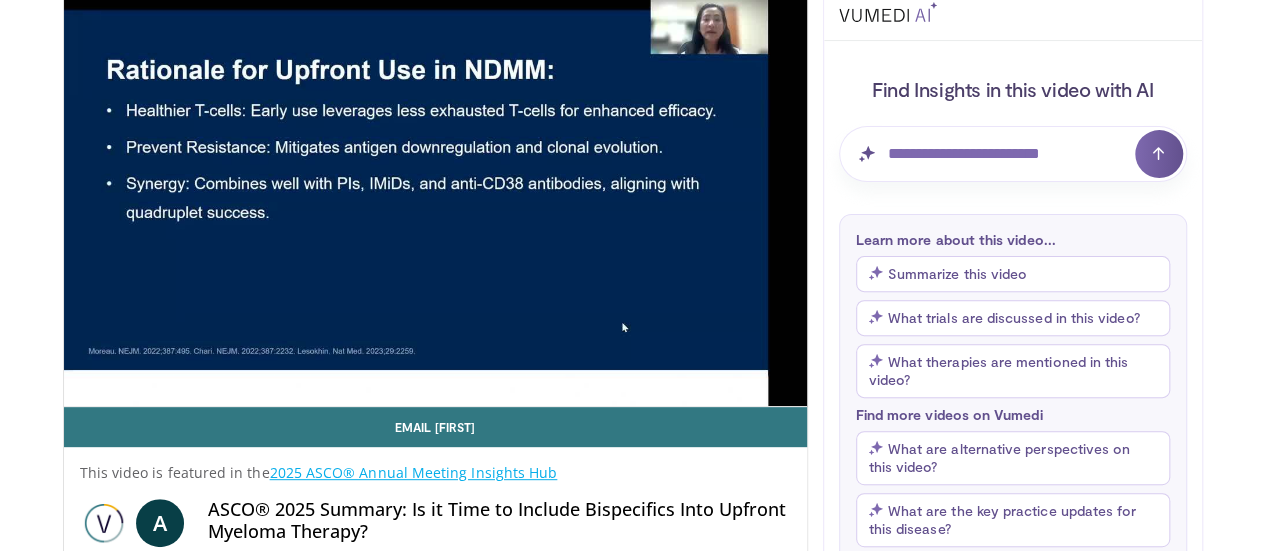 click on "10 seconds
Tap to unmute" at bounding box center [435, 197] 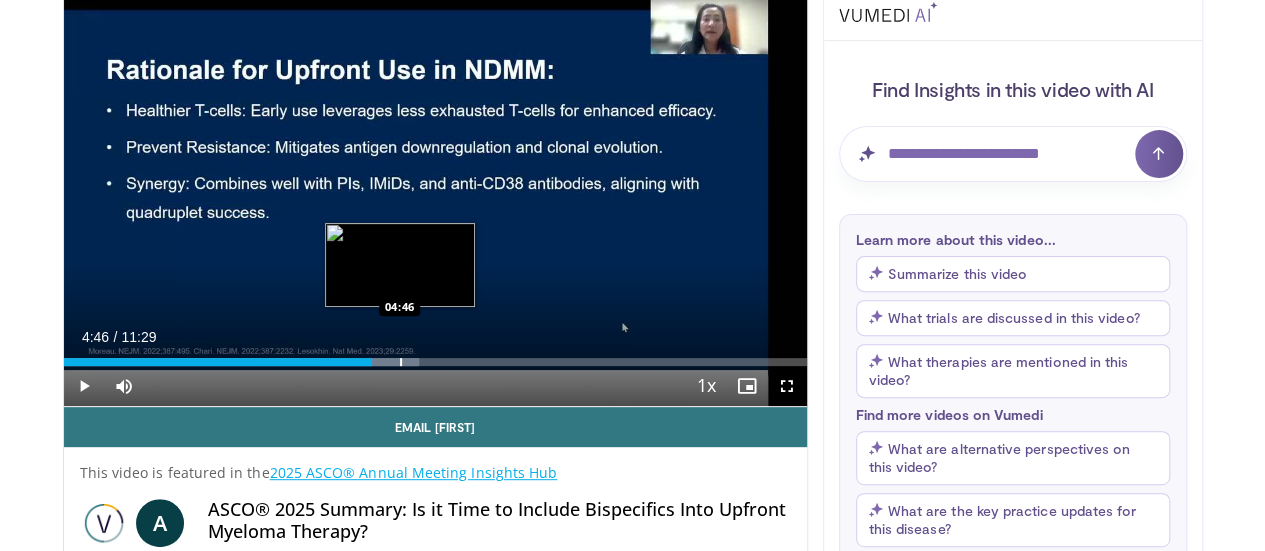 click at bounding box center (401, 362) 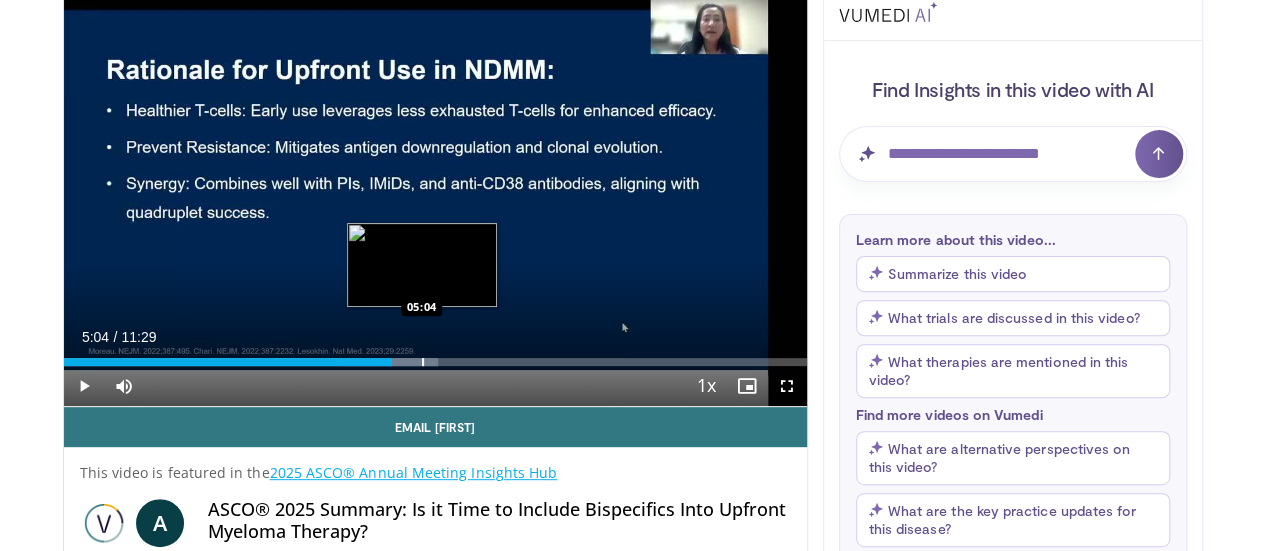click at bounding box center (423, 362) 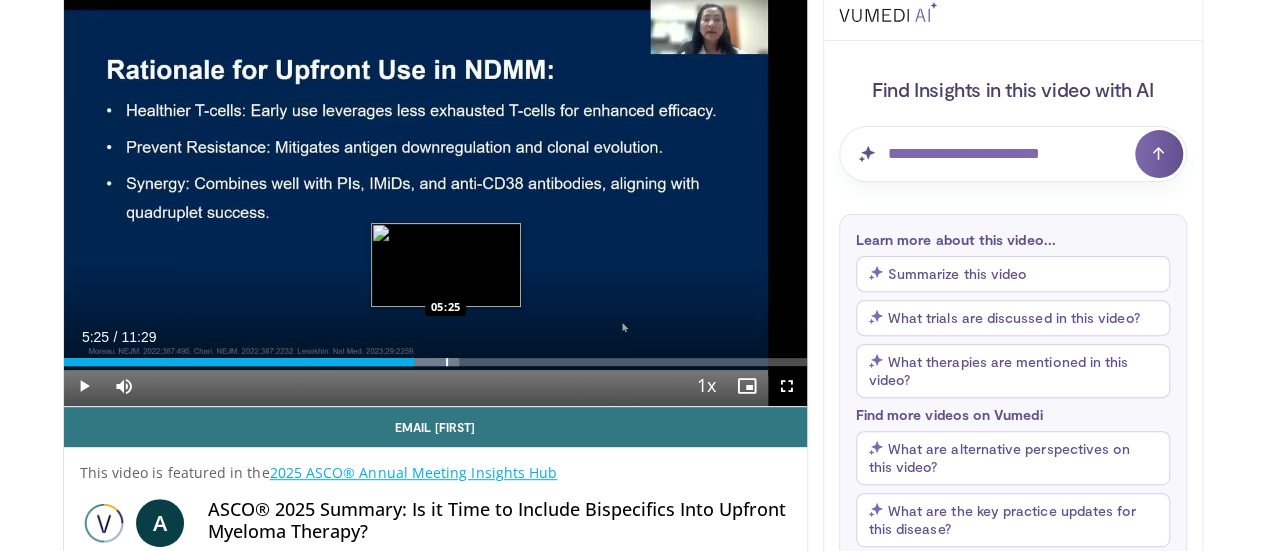 click at bounding box center (447, 362) 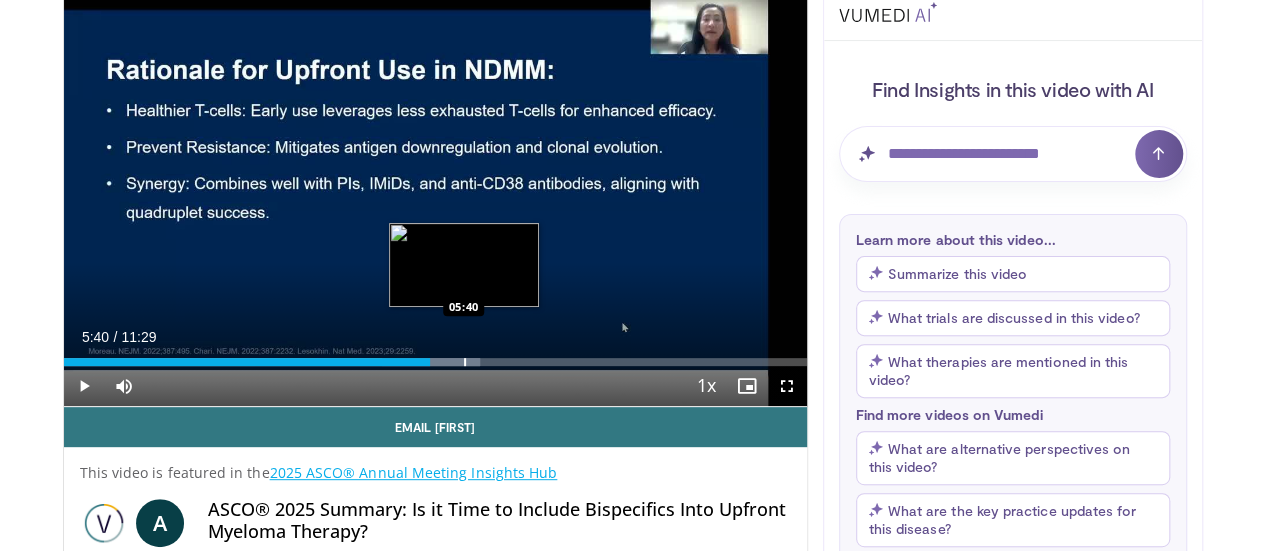 click at bounding box center [465, 362] 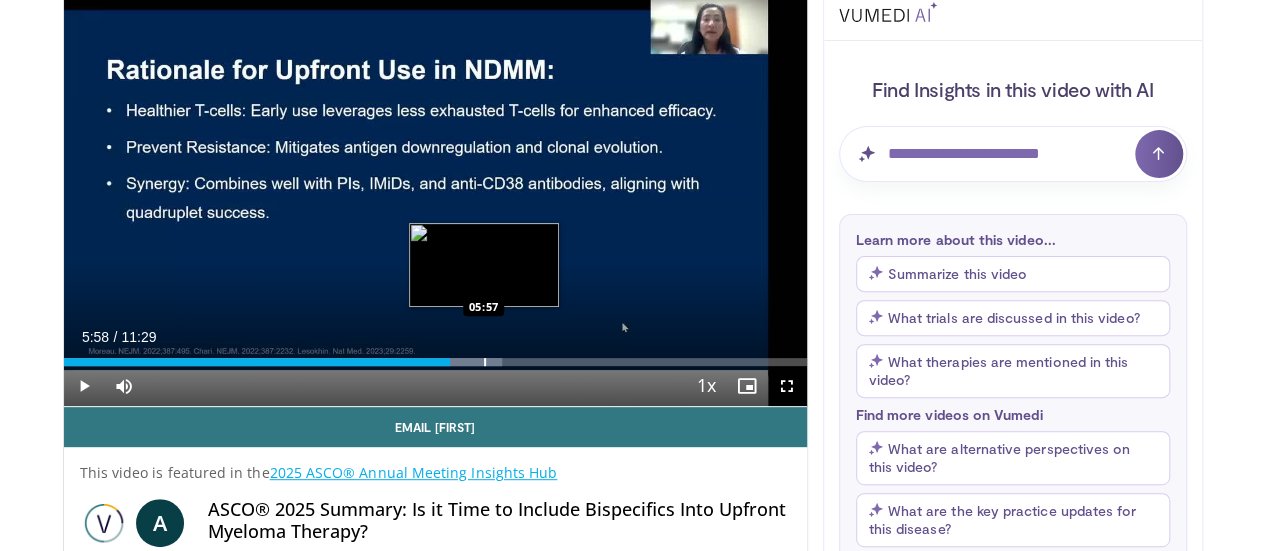 click at bounding box center [485, 362] 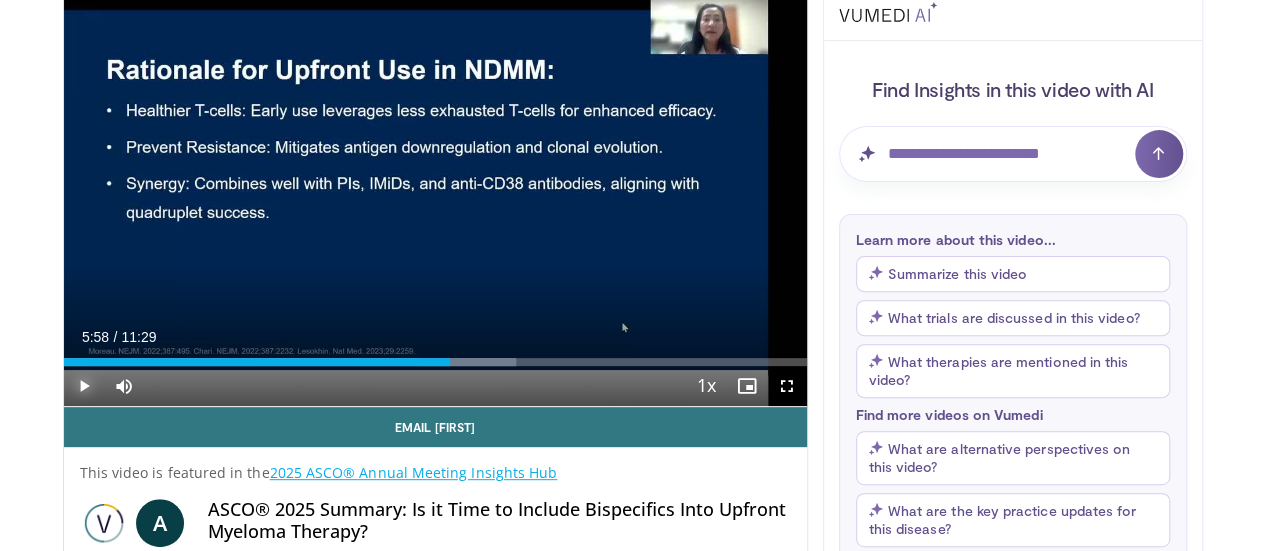 click at bounding box center [84, 386] 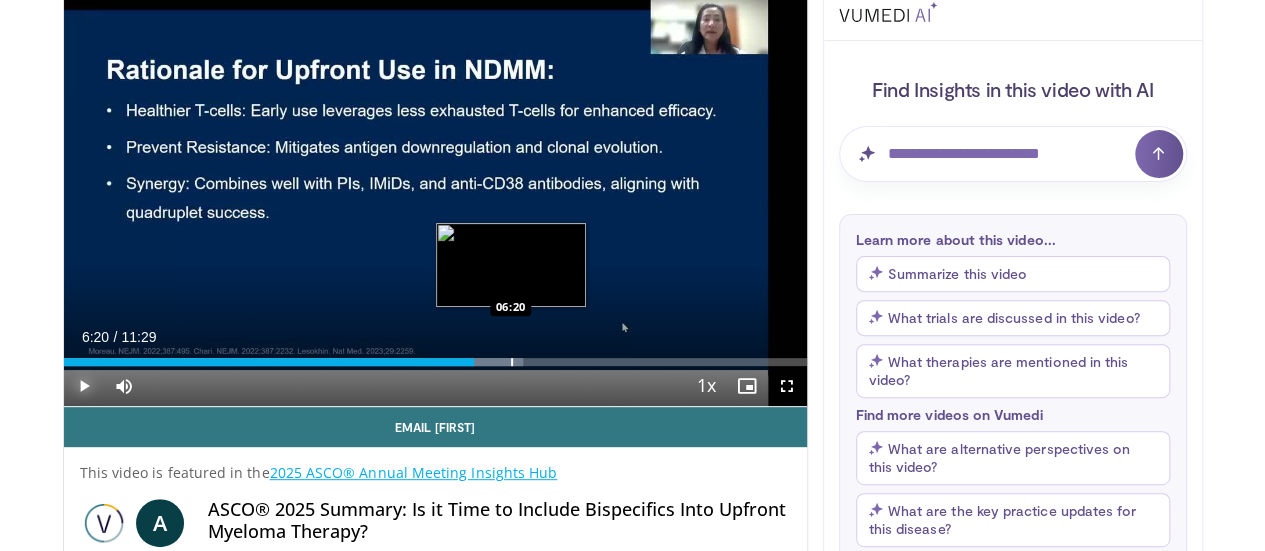 click at bounding box center (512, 362) 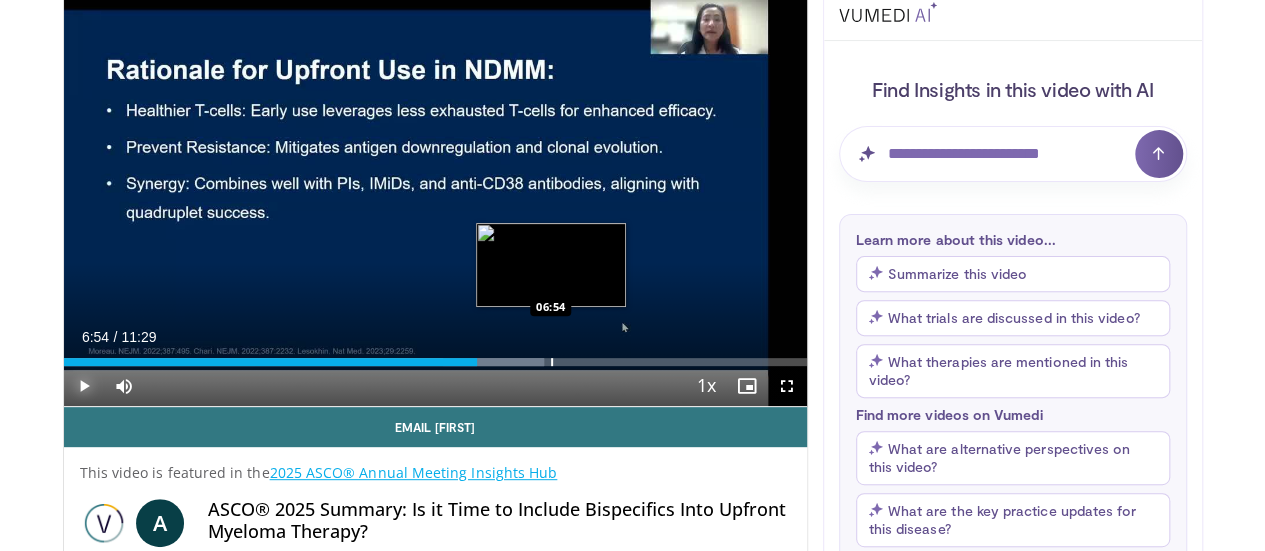 click at bounding box center [552, 362] 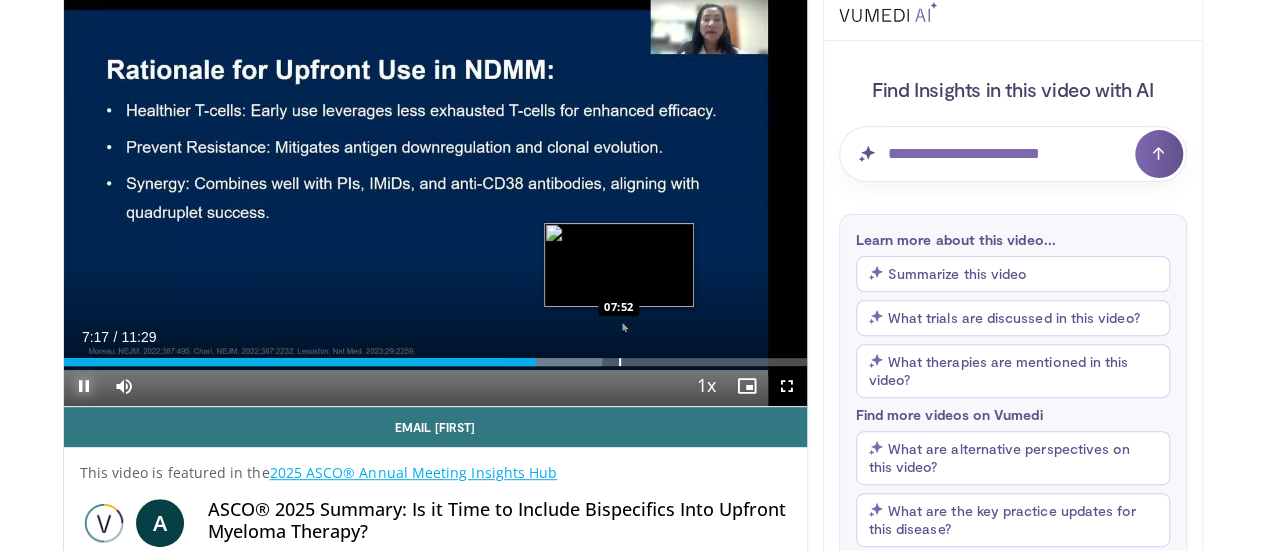 click at bounding box center (620, 362) 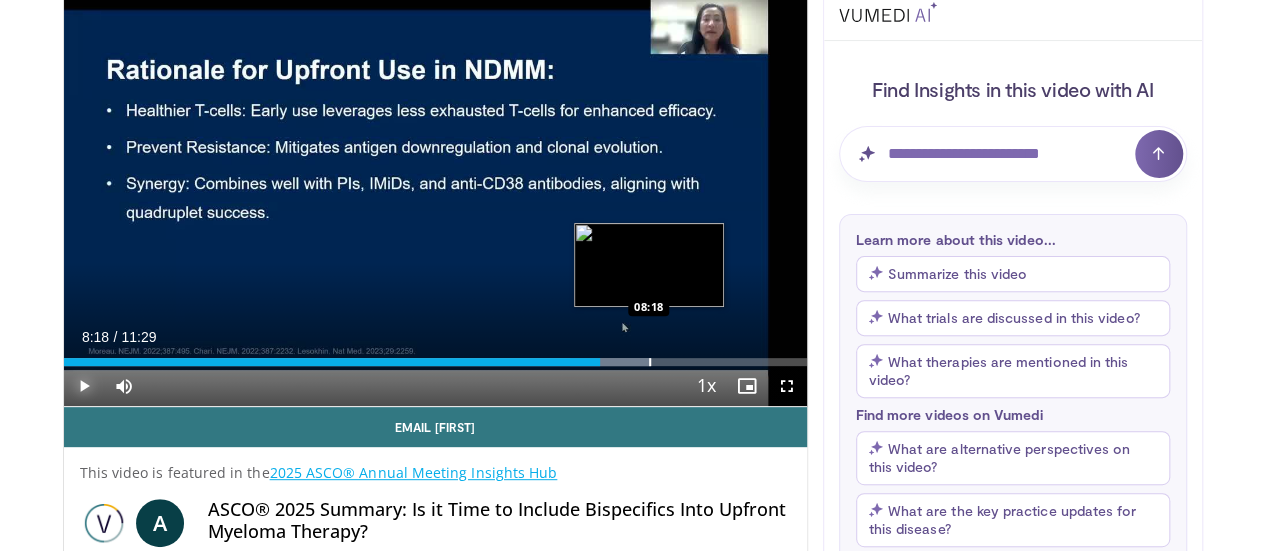 click at bounding box center (650, 362) 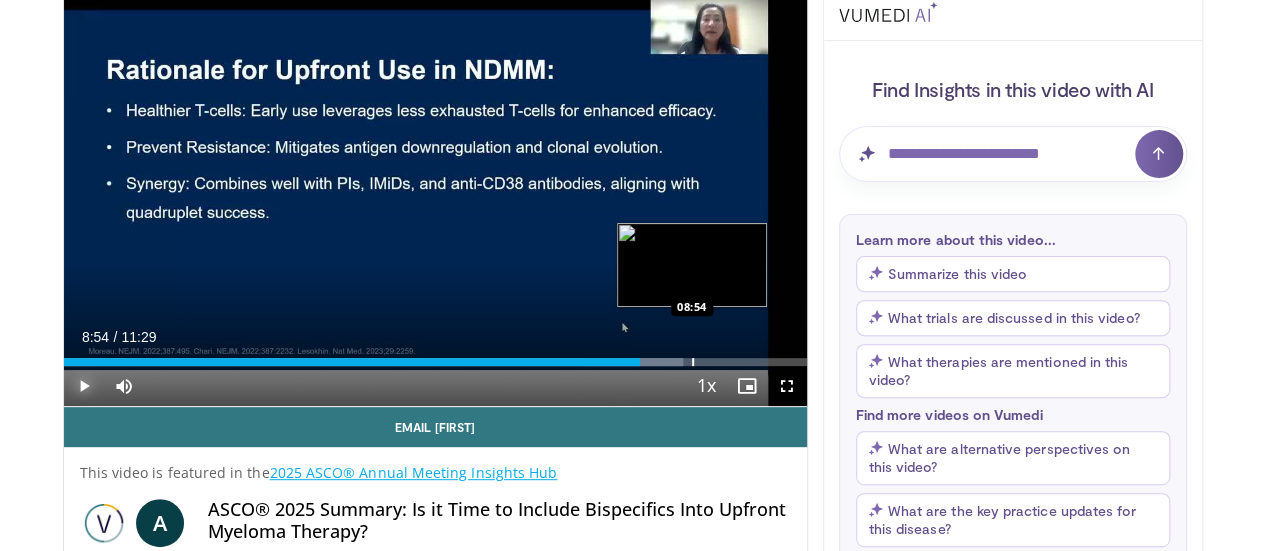 click at bounding box center (693, 362) 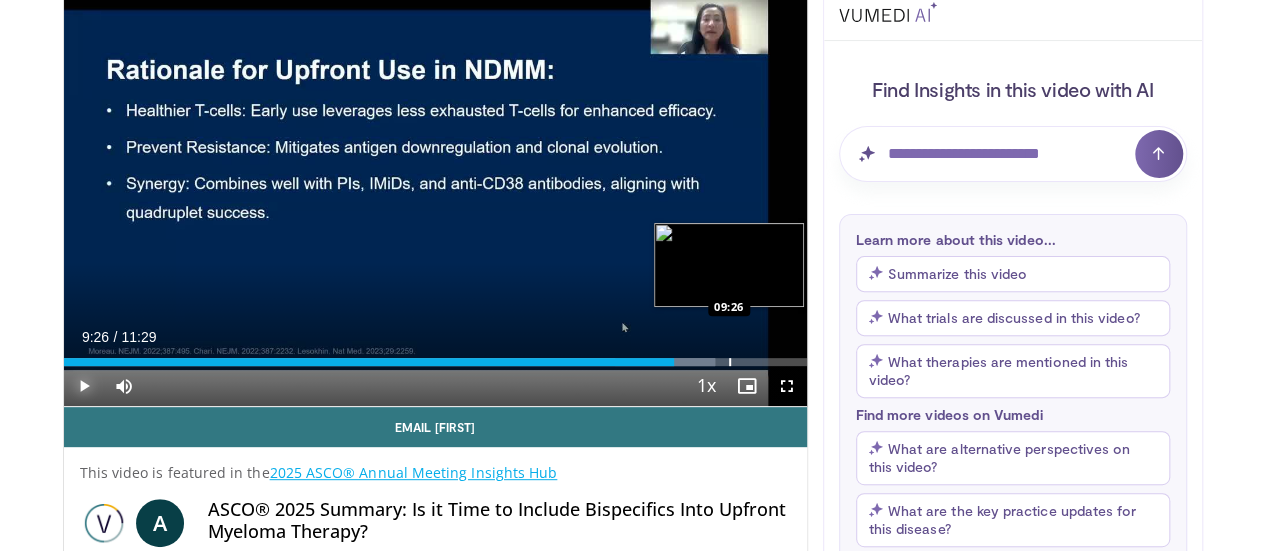 click at bounding box center (730, 362) 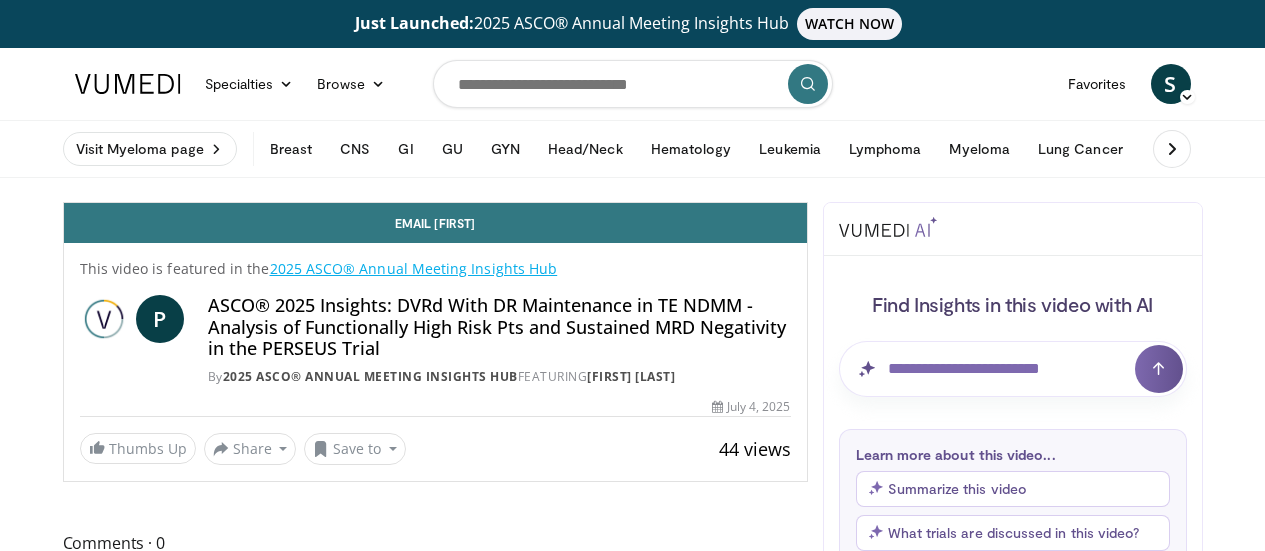 scroll, scrollTop: 0, scrollLeft: 0, axis: both 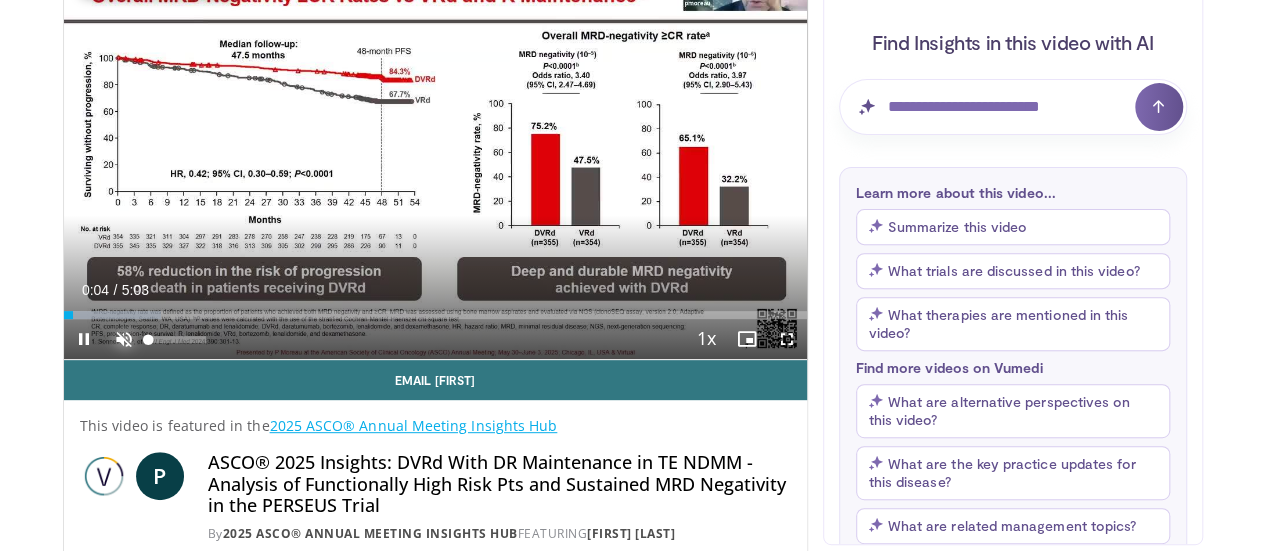 click at bounding box center (124, 339) 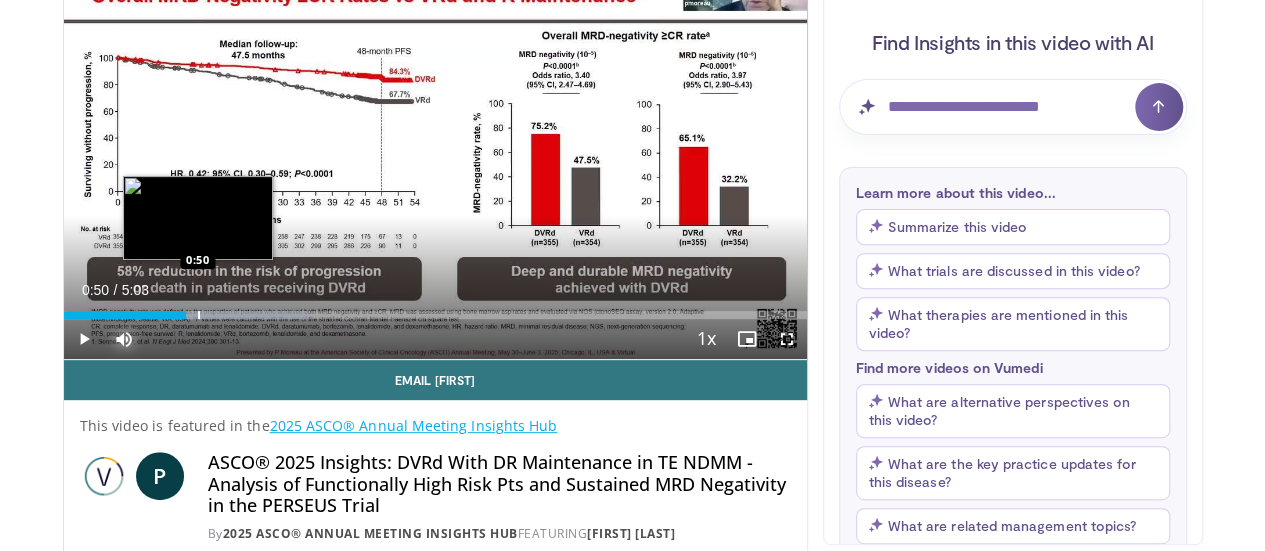 click at bounding box center (199, 315) 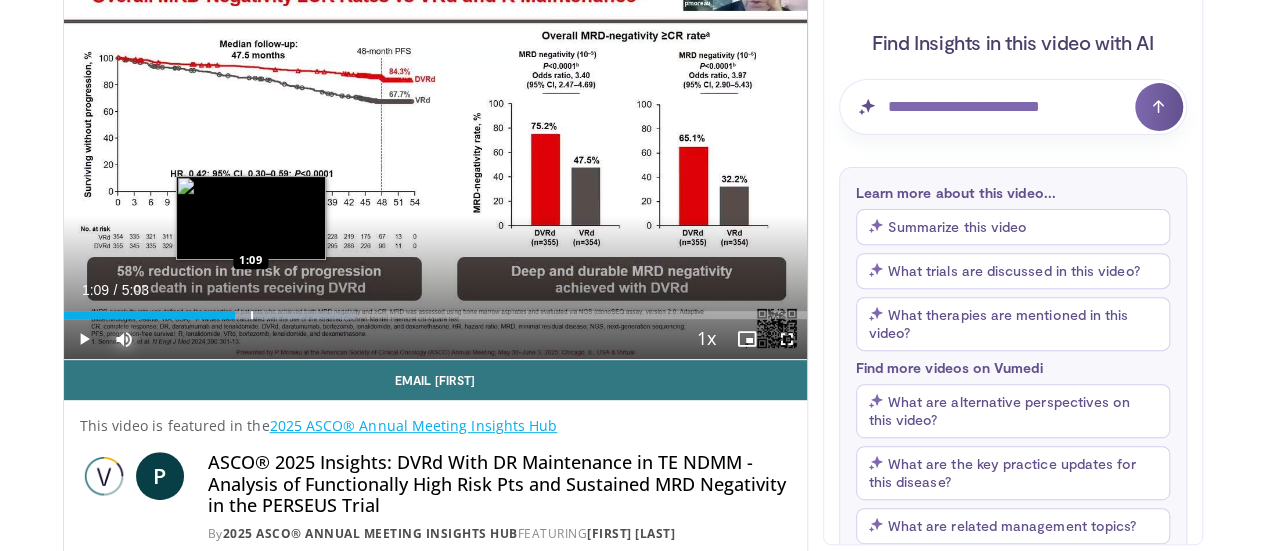 click at bounding box center (252, 315) 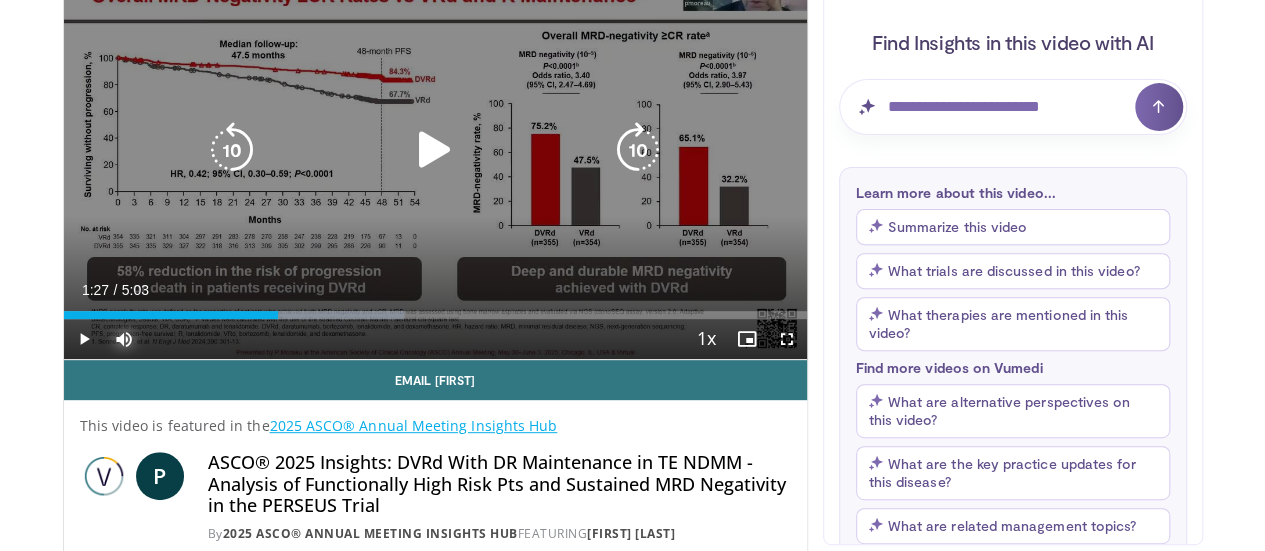 click at bounding box center [284, 315] 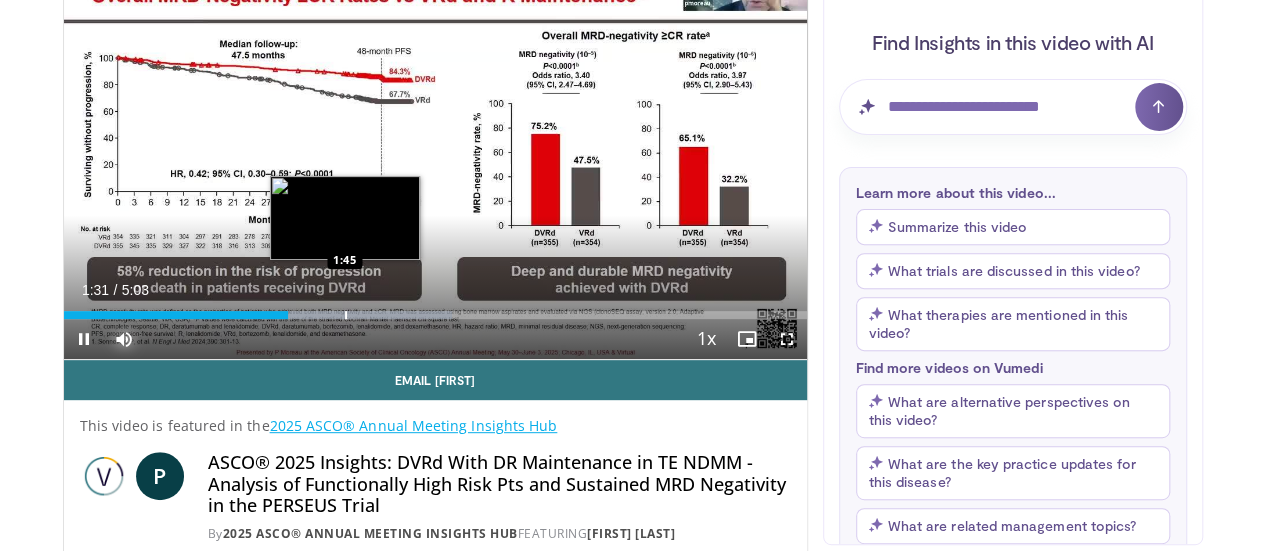 click at bounding box center [346, 315] 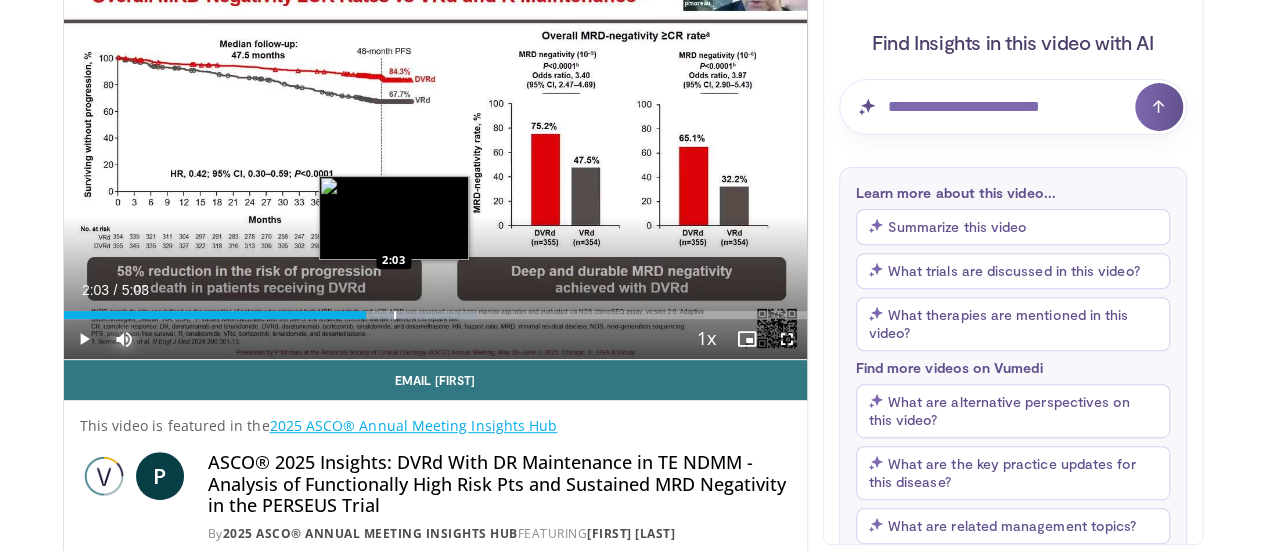 click at bounding box center (395, 315) 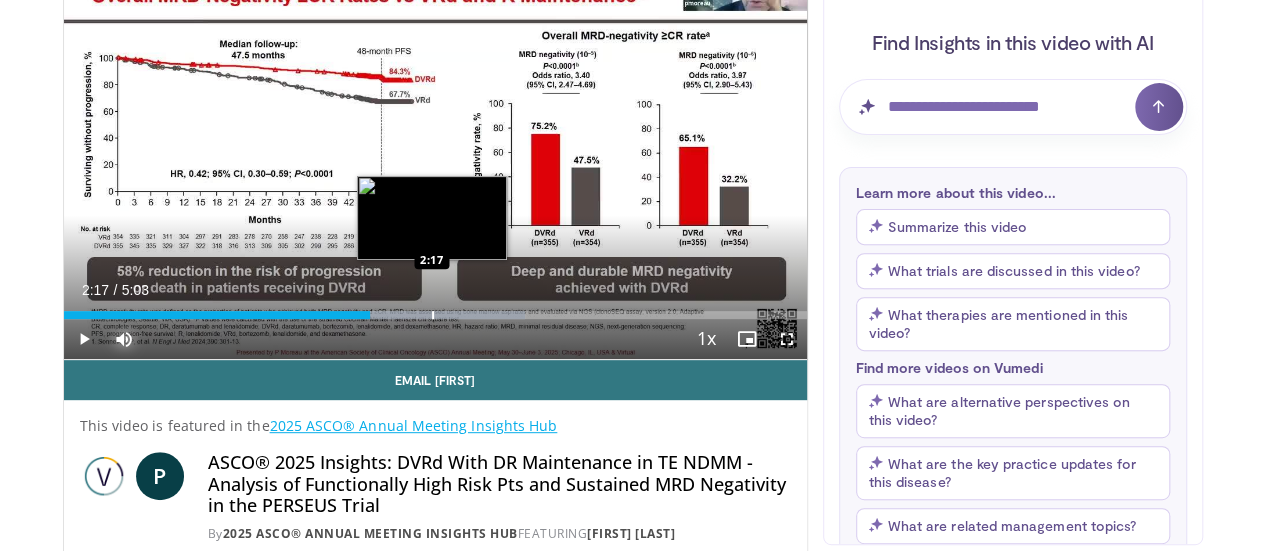 click at bounding box center (433, 315) 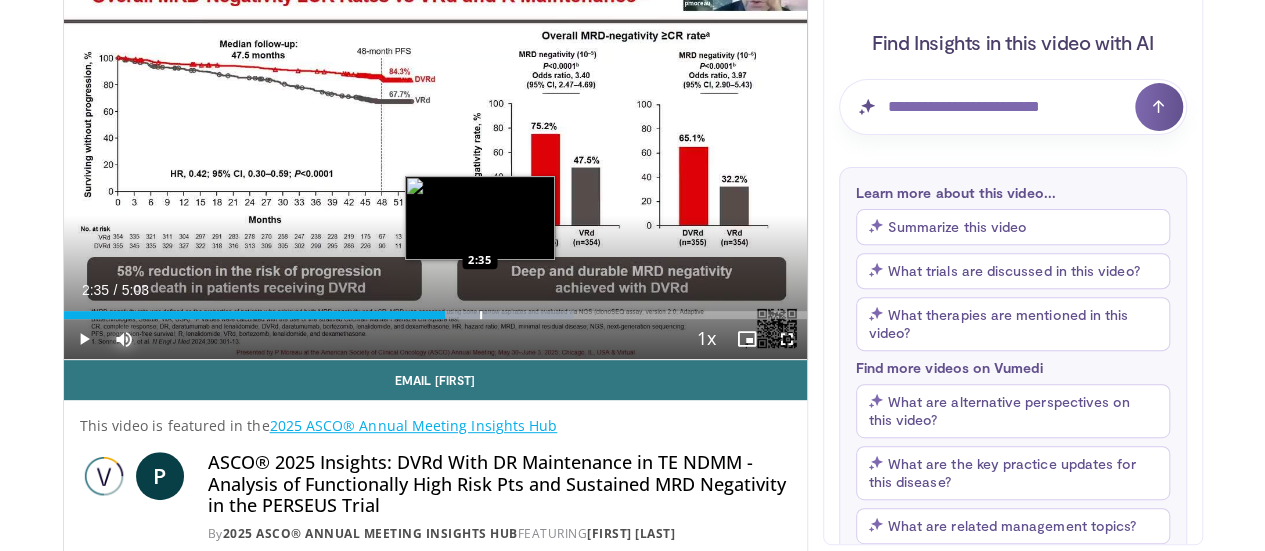 click at bounding box center (481, 315) 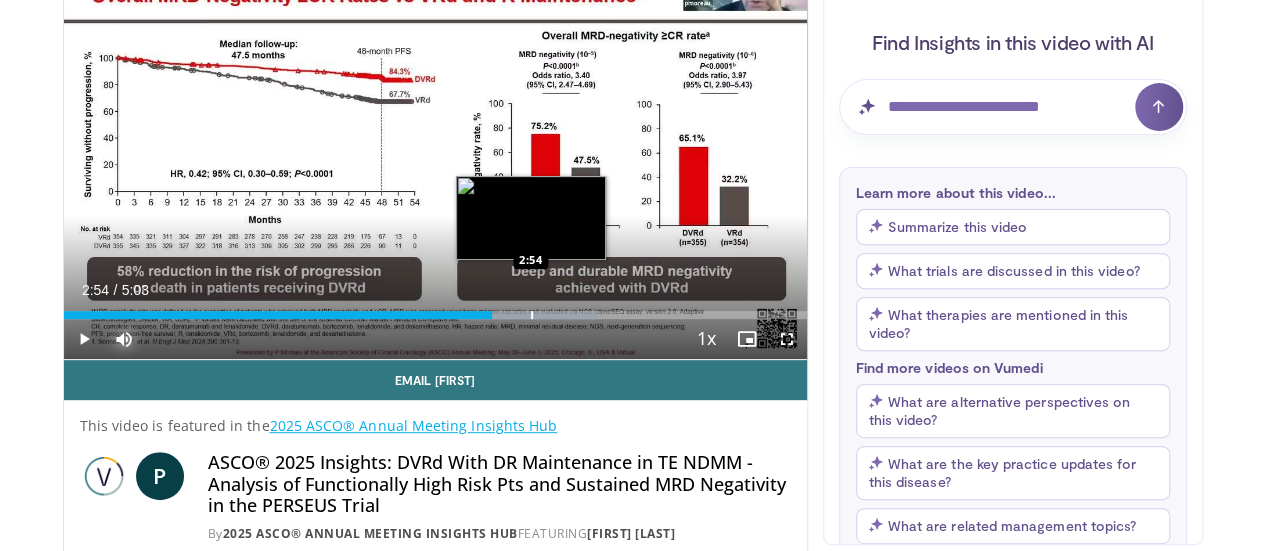 click at bounding box center [532, 315] 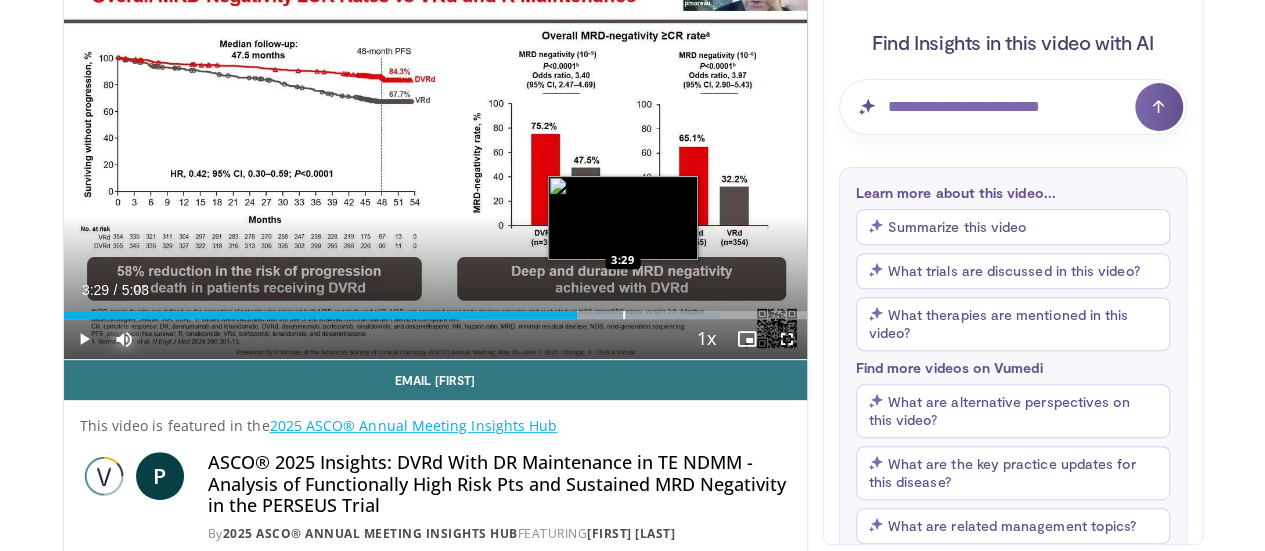 click at bounding box center [624, 315] 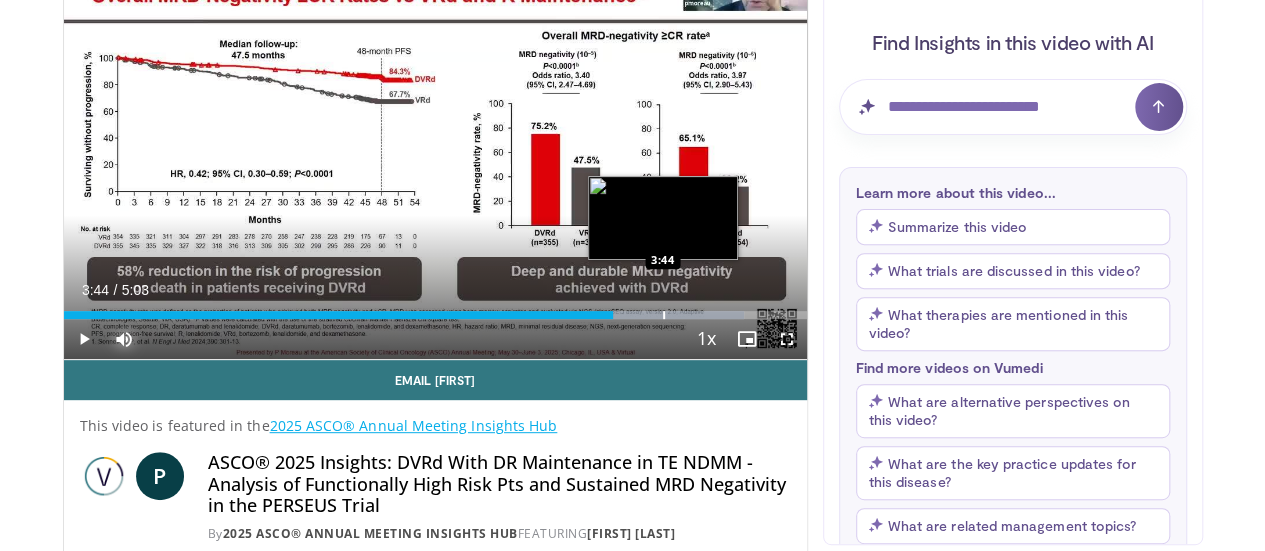 click at bounding box center [664, 315] 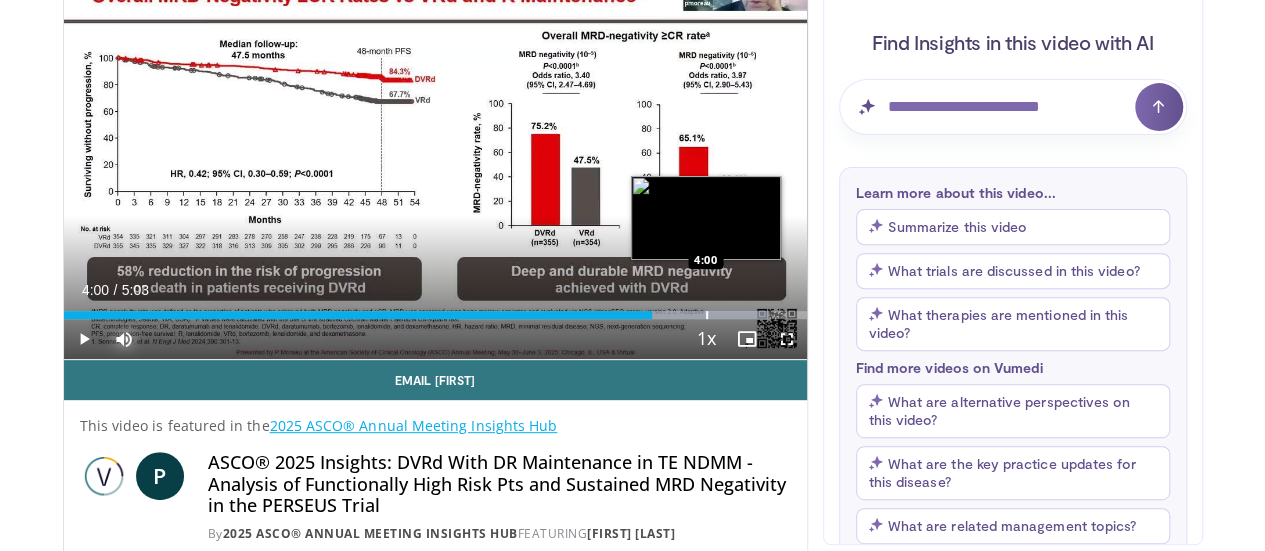 click at bounding box center (707, 315) 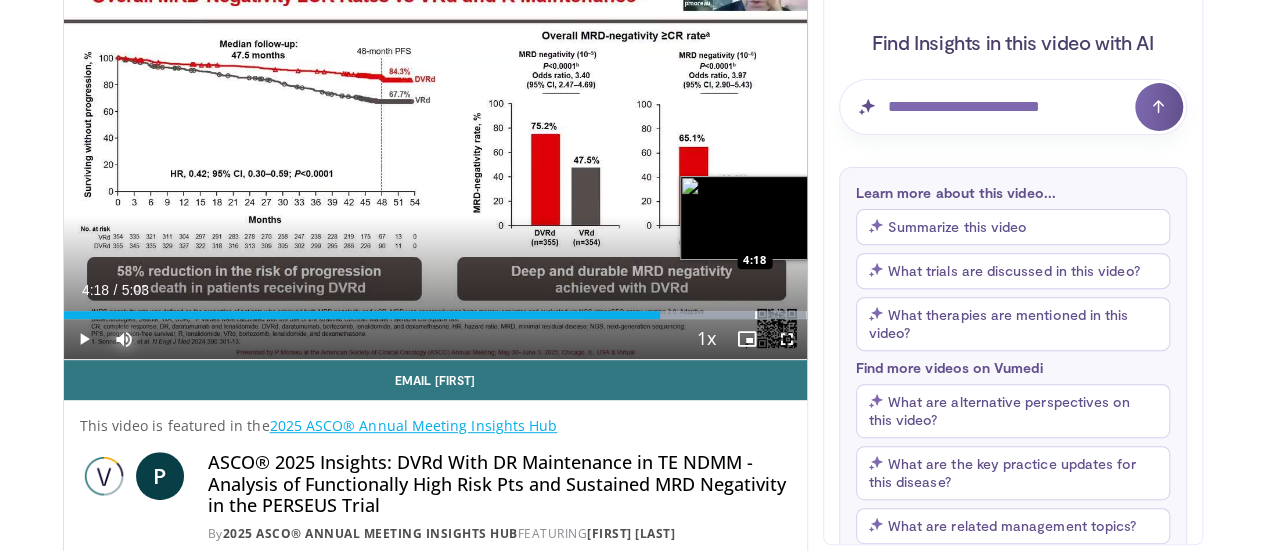 click at bounding box center [756, 315] 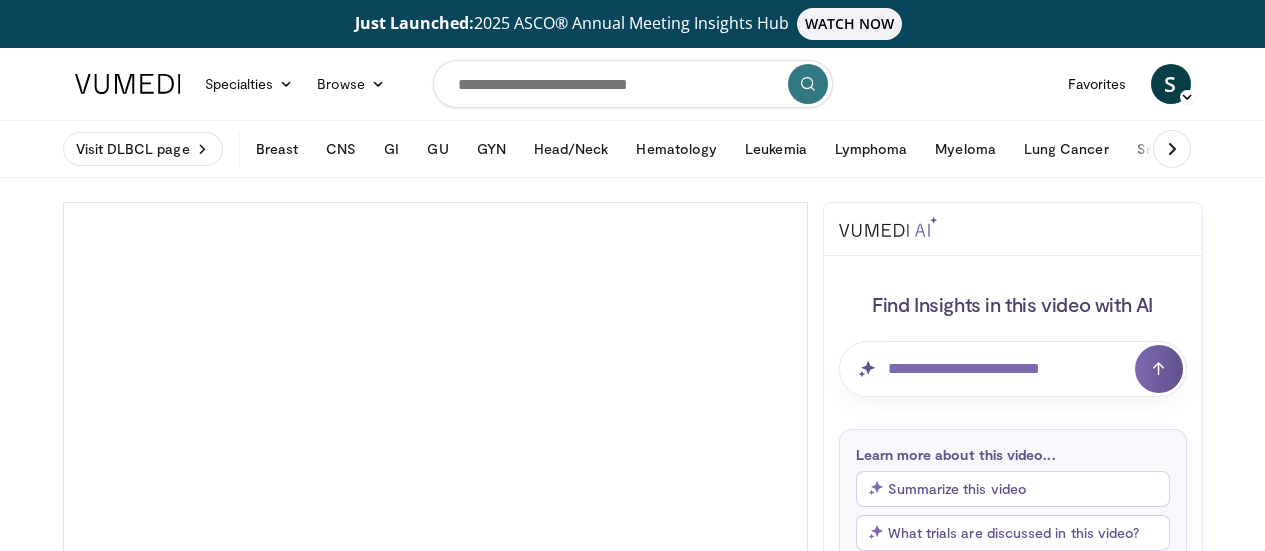 scroll, scrollTop: 0, scrollLeft: 0, axis: both 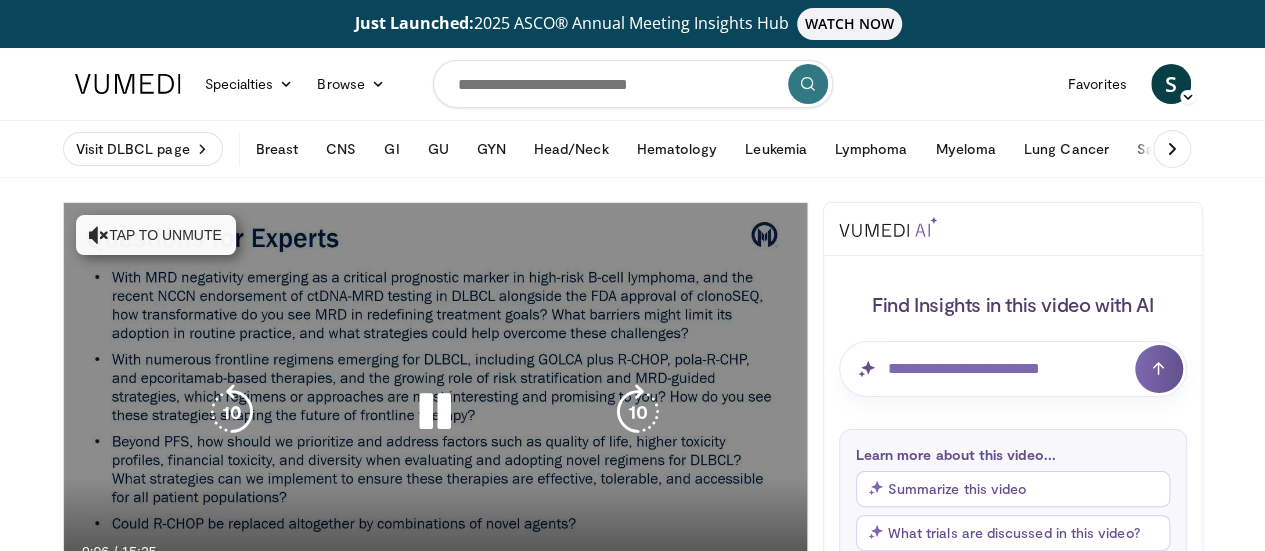 click on "Tap to unmute" at bounding box center (156, 235) 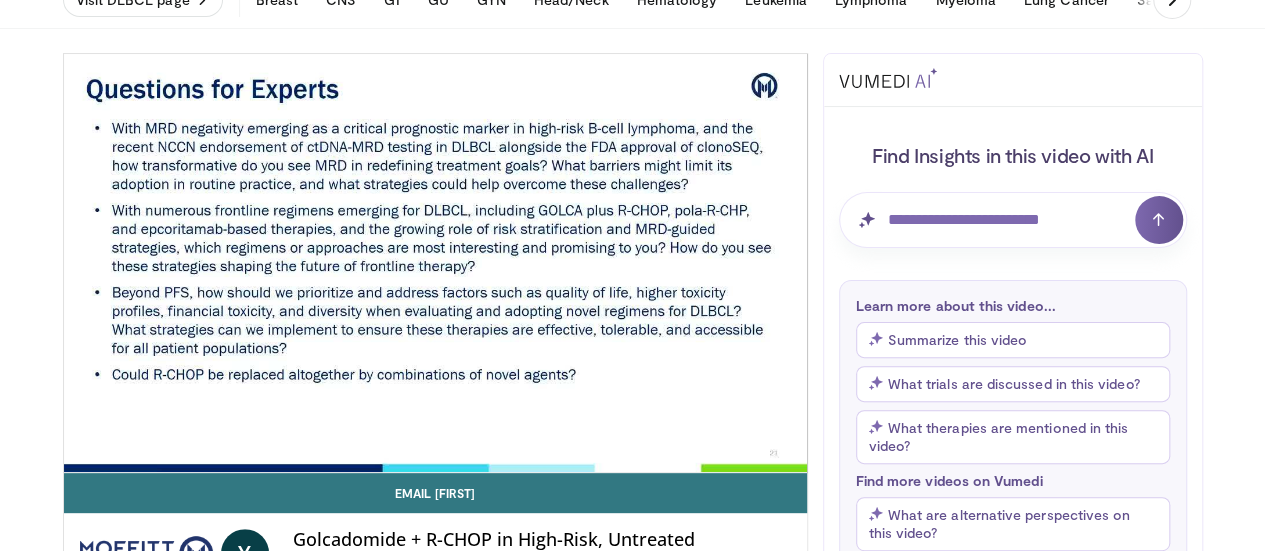 scroll, scrollTop: 160, scrollLeft: 0, axis: vertical 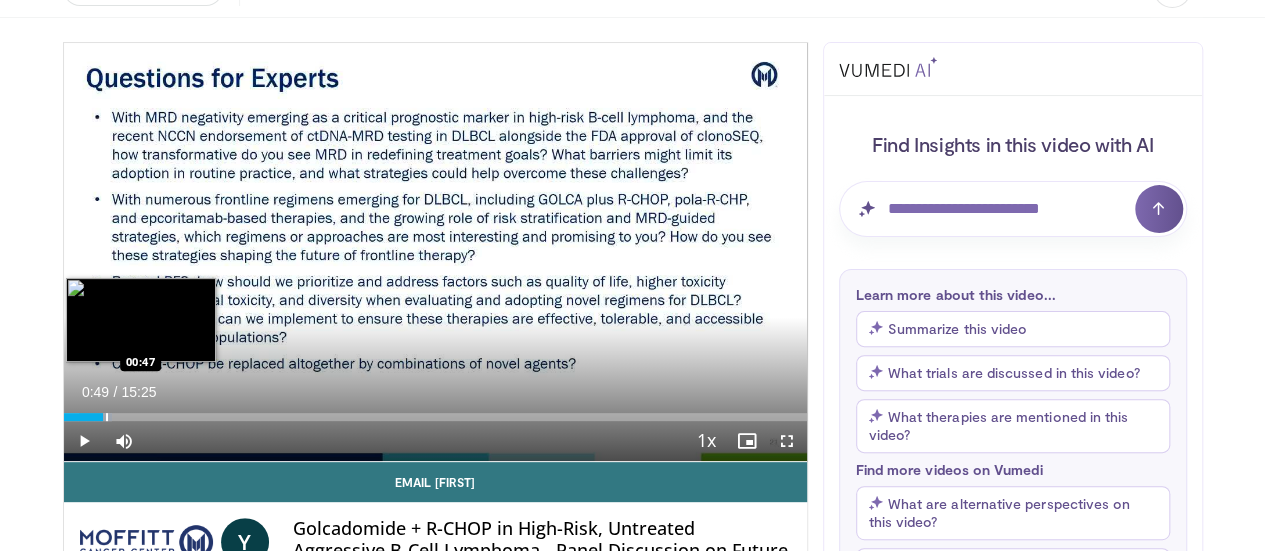 click at bounding box center [107, 417] 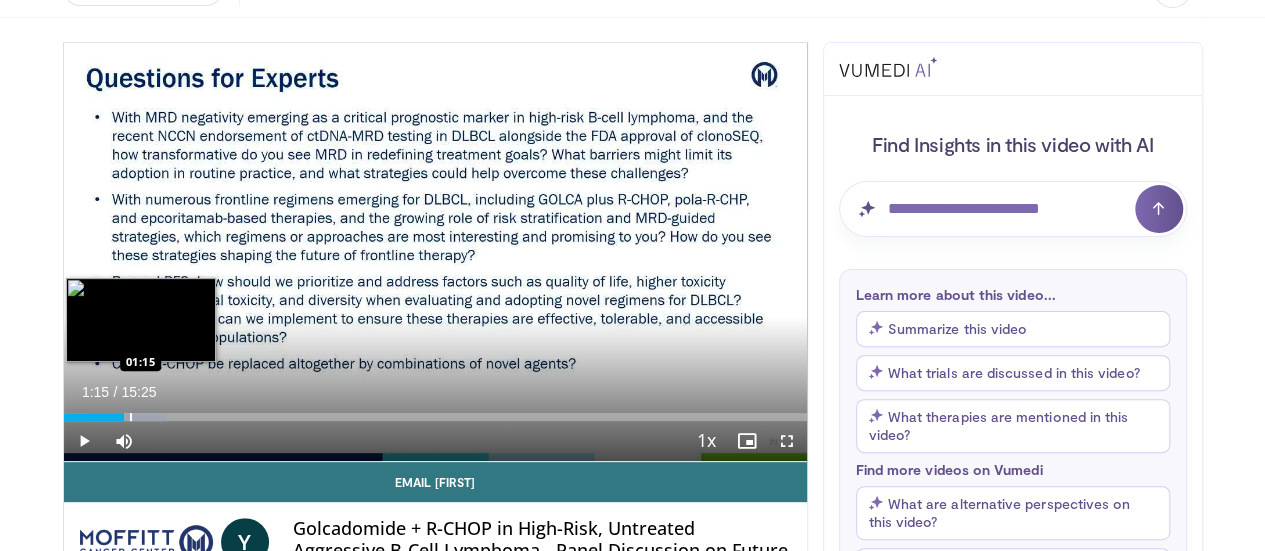click at bounding box center (131, 417) 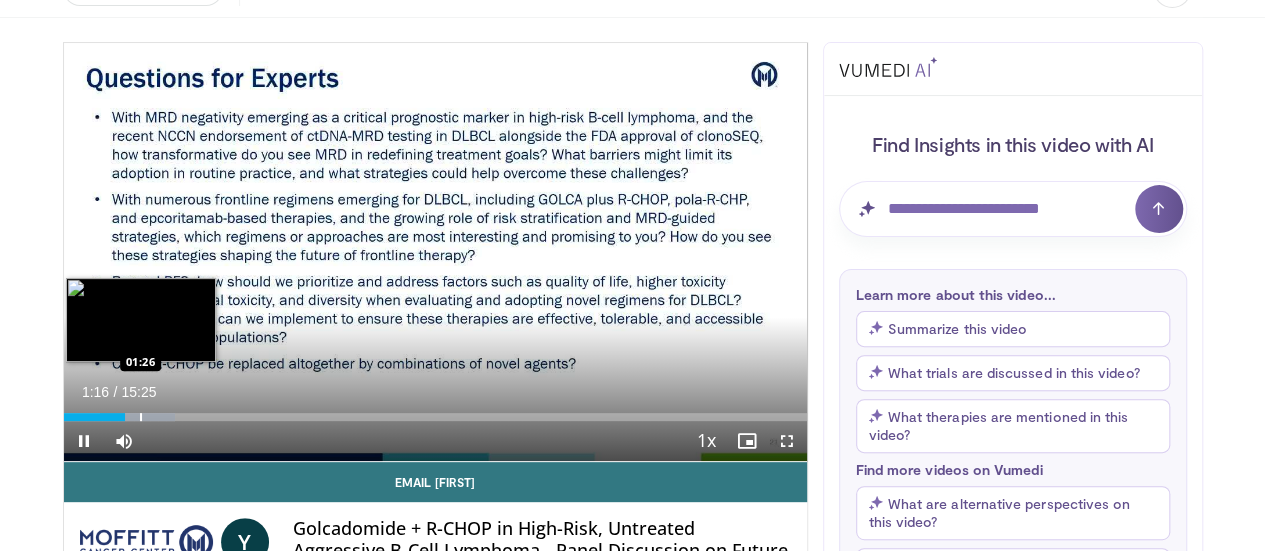 click at bounding box center [141, 417] 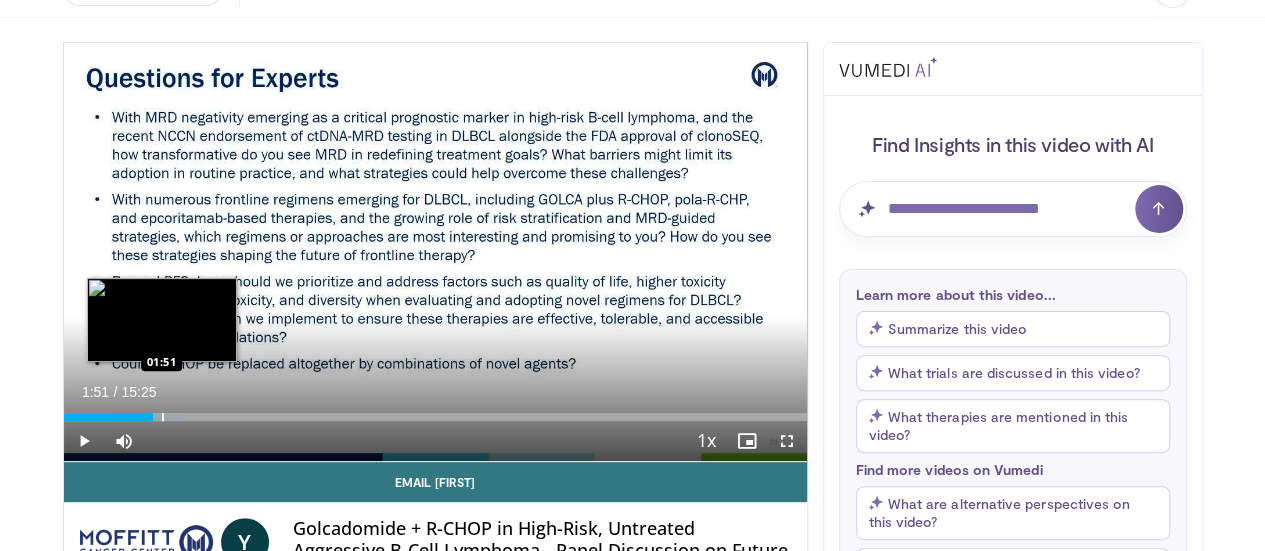 click at bounding box center [163, 417] 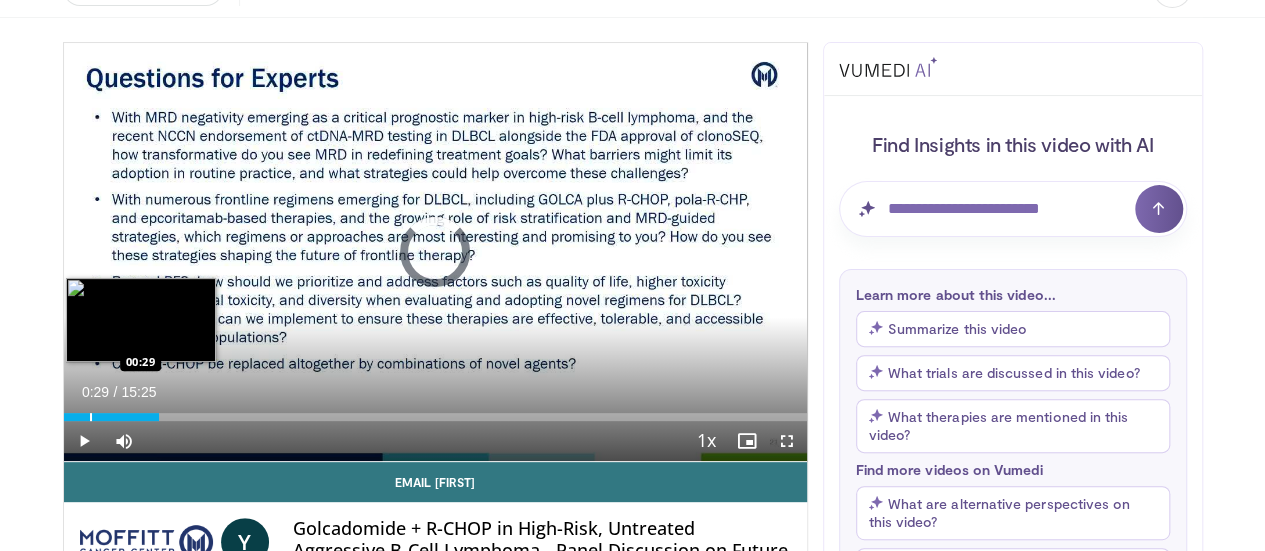 click at bounding box center [91, 417] 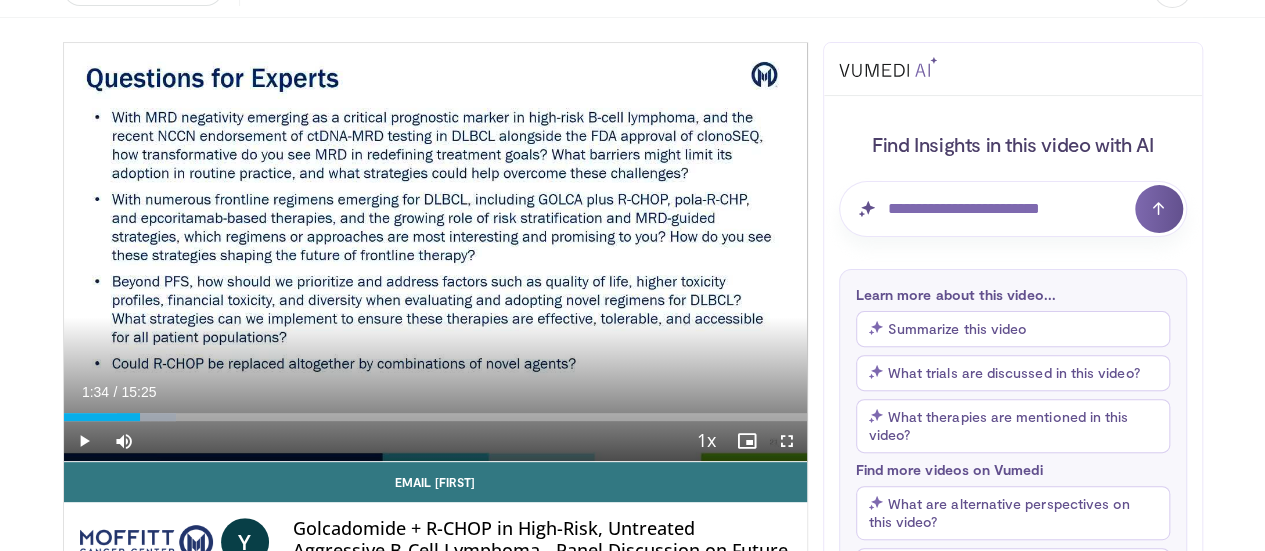 click at bounding box center (148, 417) 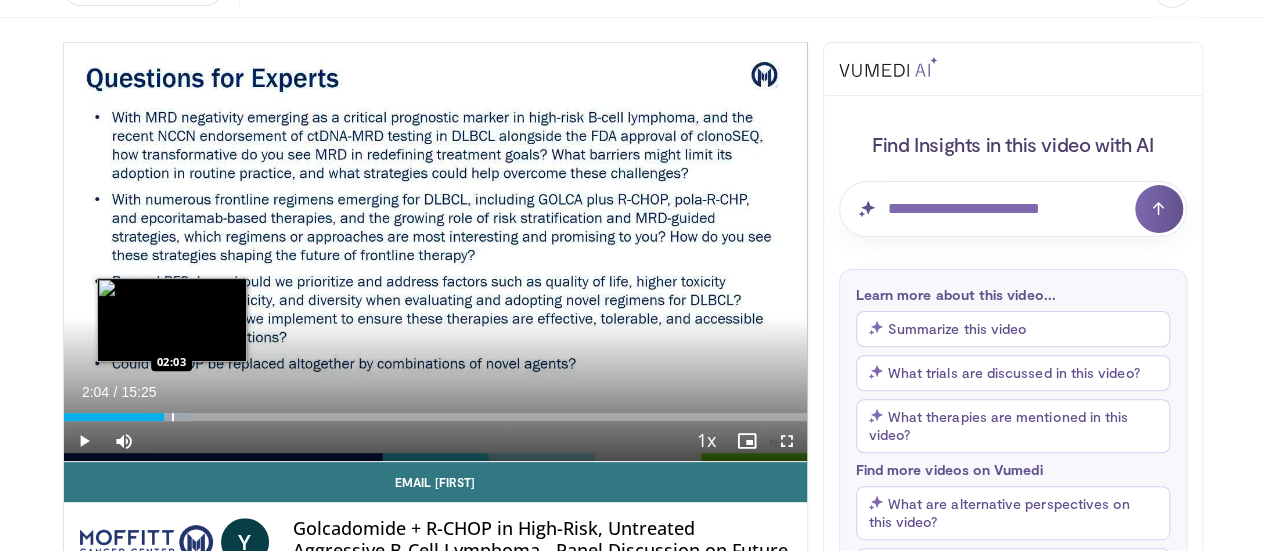 click at bounding box center (173, 417) 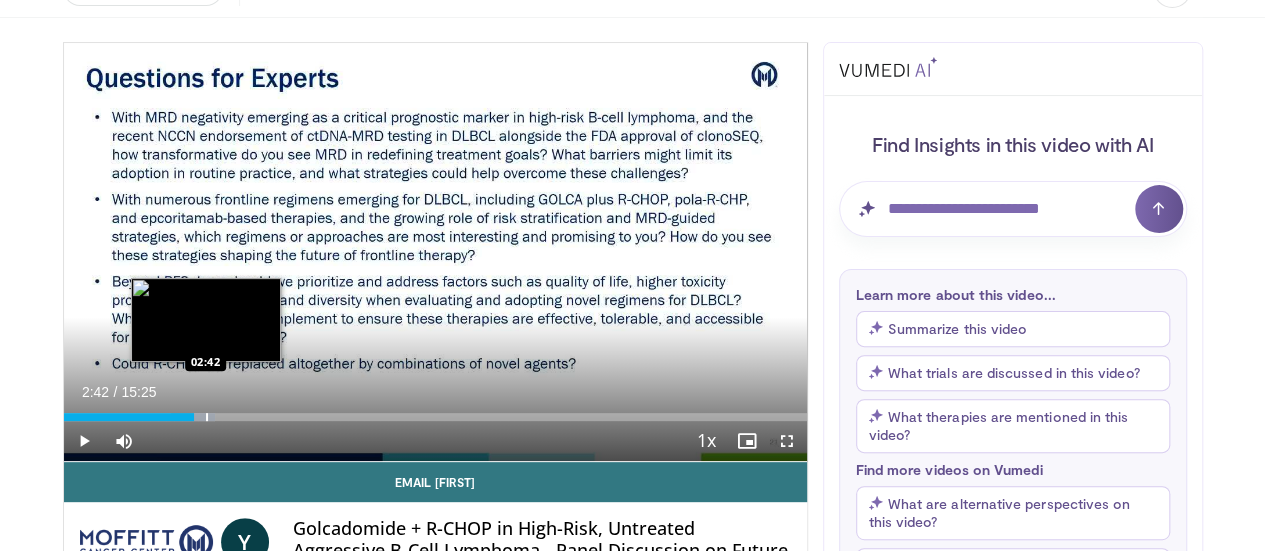 click at bounding box center [207, 417] 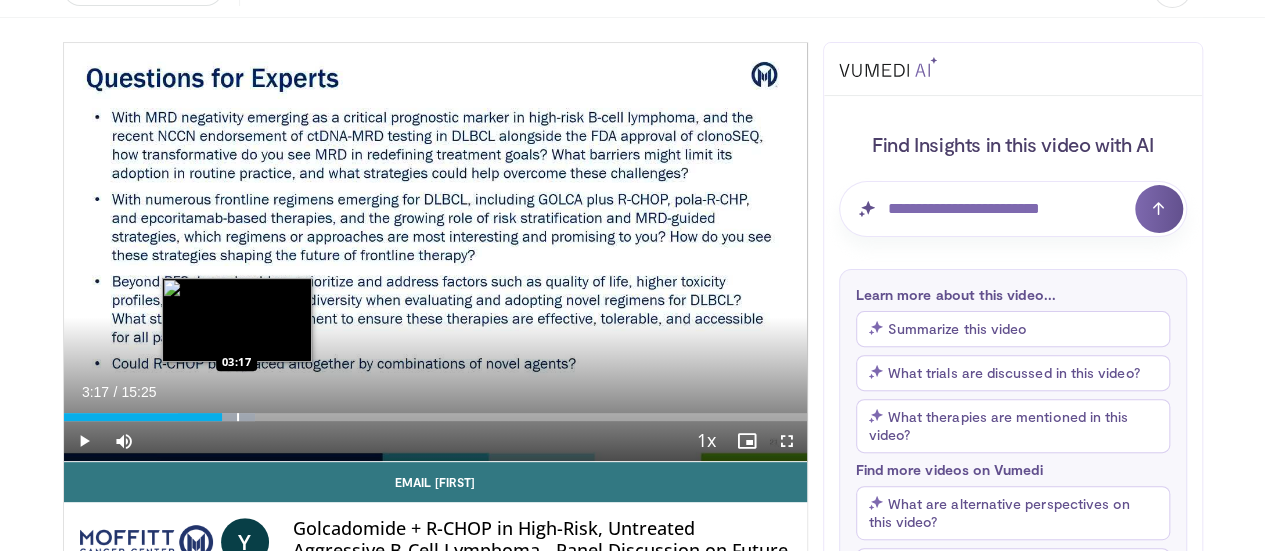 click at bounding box center [238, 417] 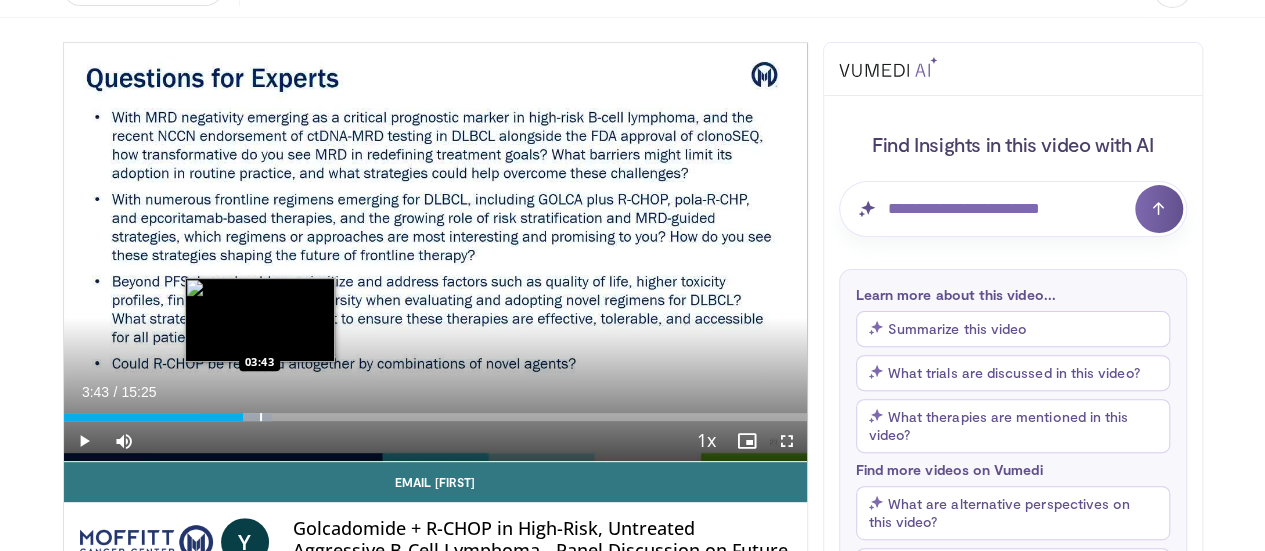 click at bounding box center (261, 417) 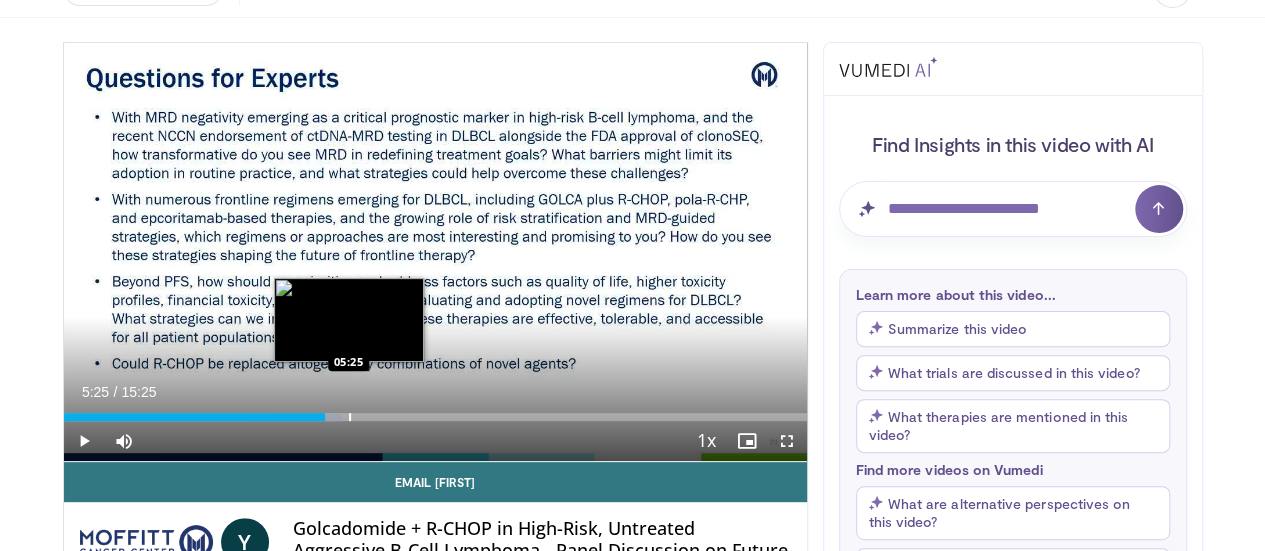 click on "Loaded :  37.53% 05:25 05:25" at bounding box center (435, 417) 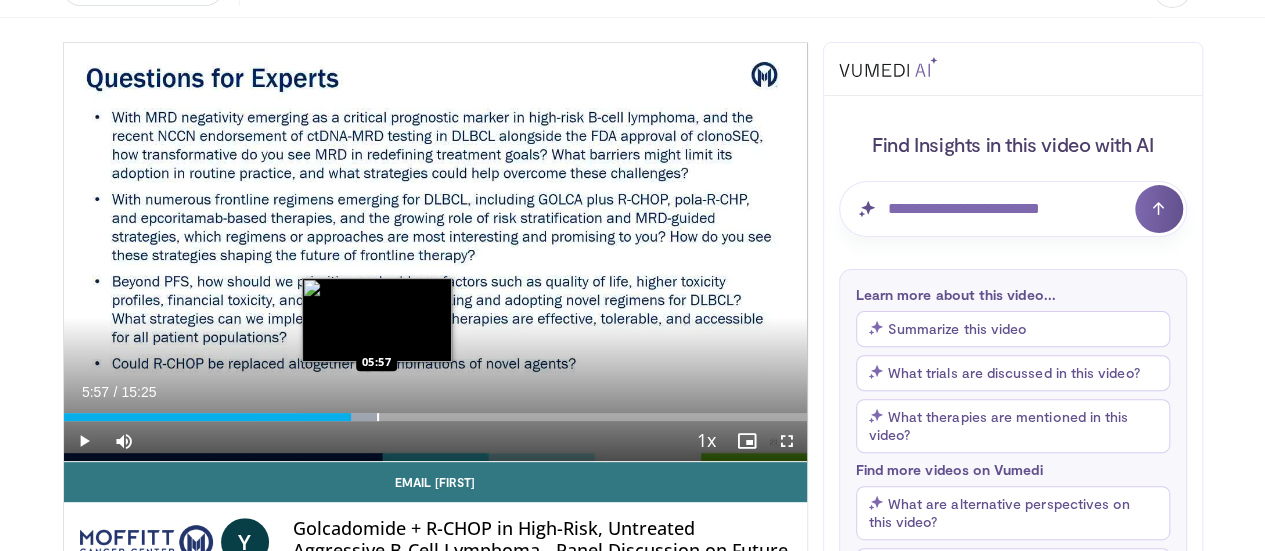 click at bounding box center [378, 417] 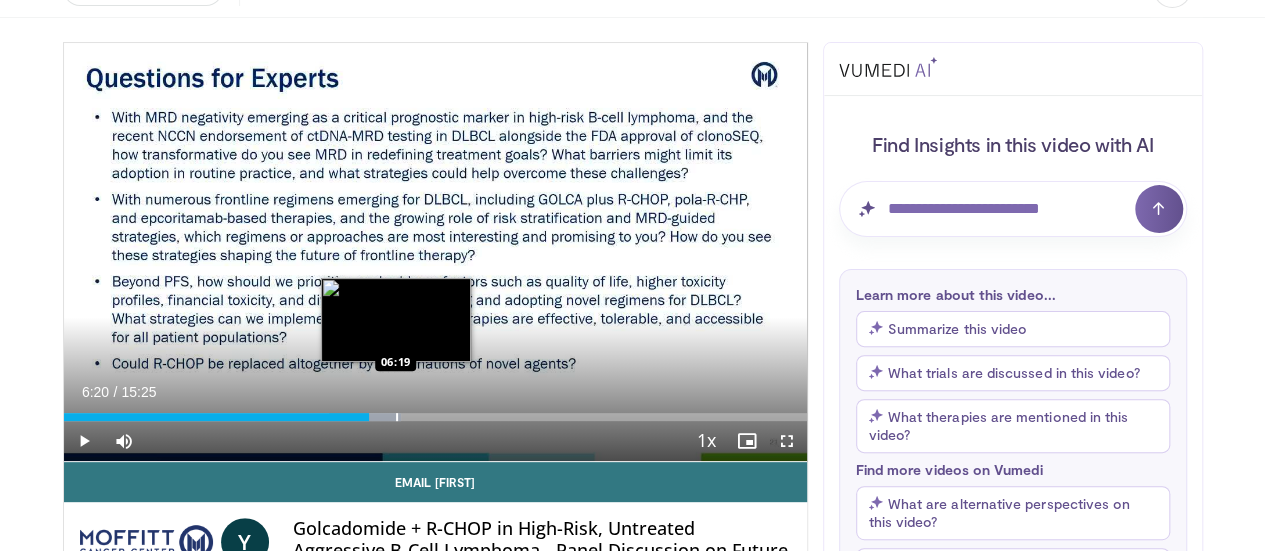 click on "Loaded :  45.41% 05:59 06:19" at bounding box center (435, 411) 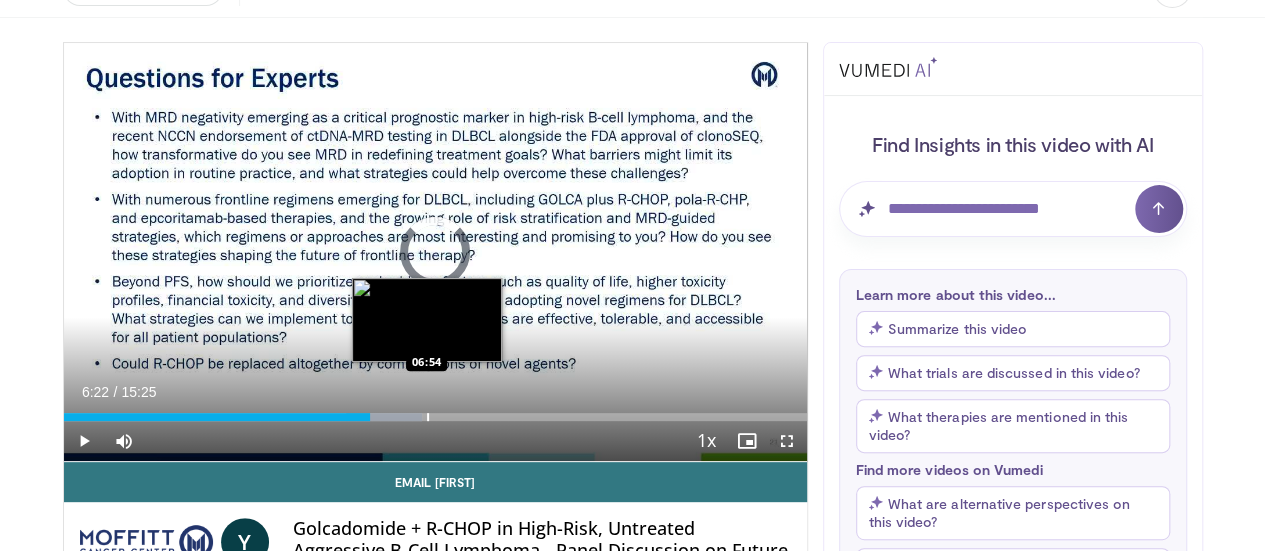click on "Loaded :  48.25% 06:22 06:54" at bounding box center [435, 411] 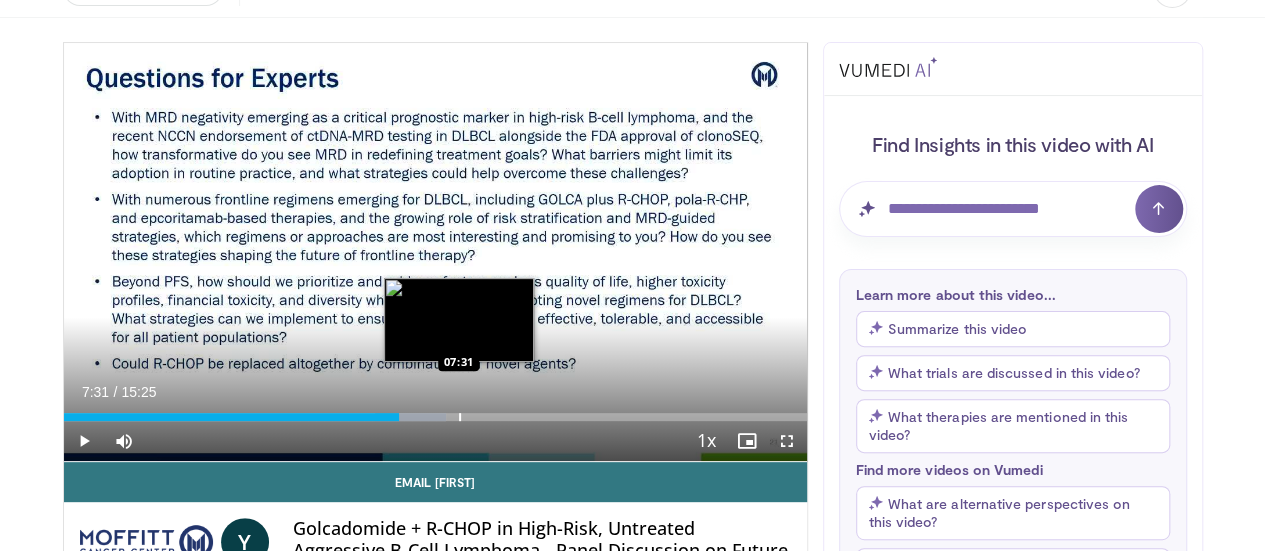 click on "Loaded :  51.47% 07:31 07:31" at bounding box center [435, 411] 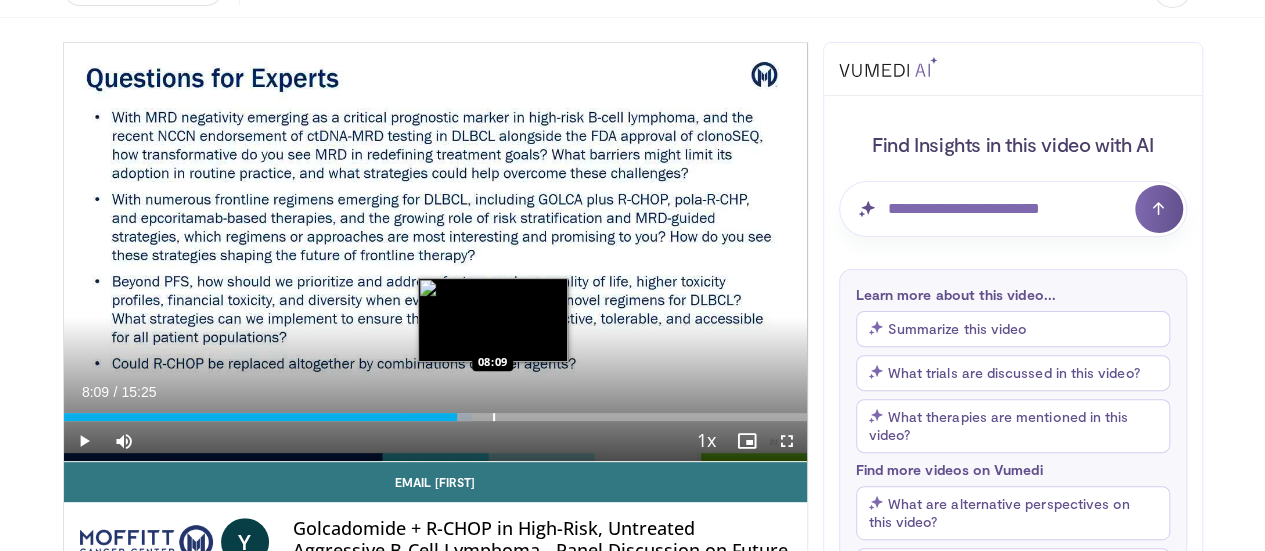 click at bounding box center [494, 417] 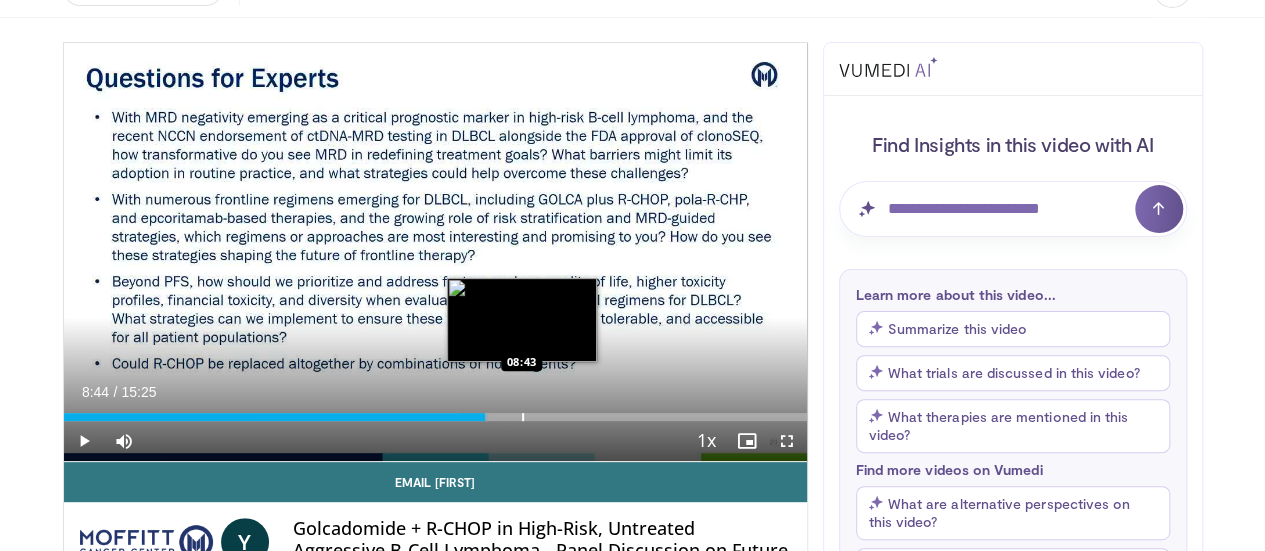 click at bounding box center [523, 417] 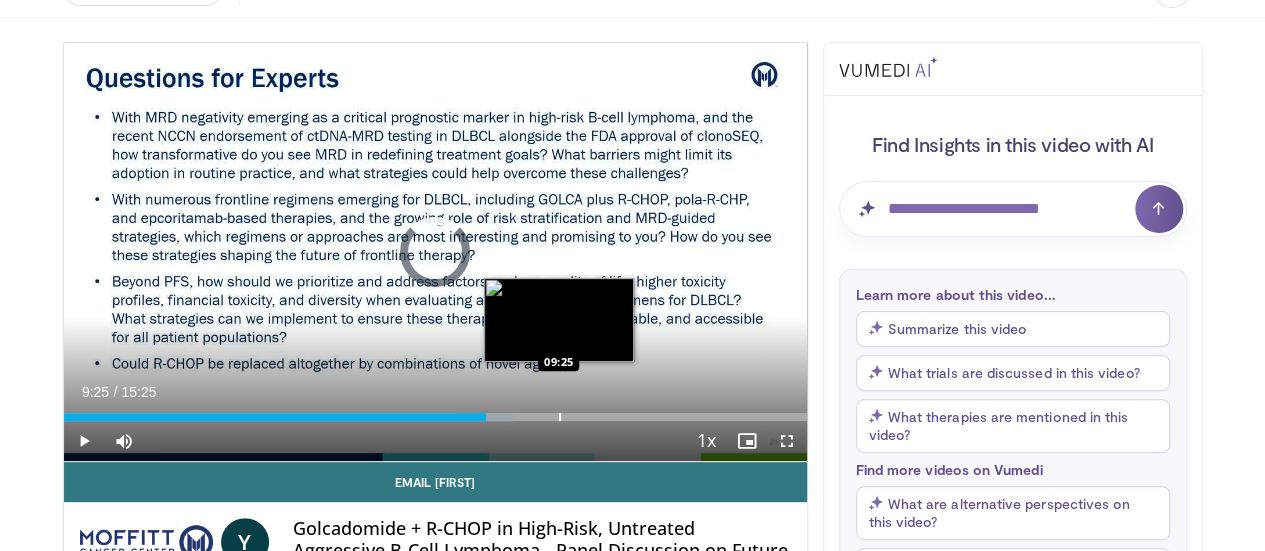 click at bounding box center (560, 417) 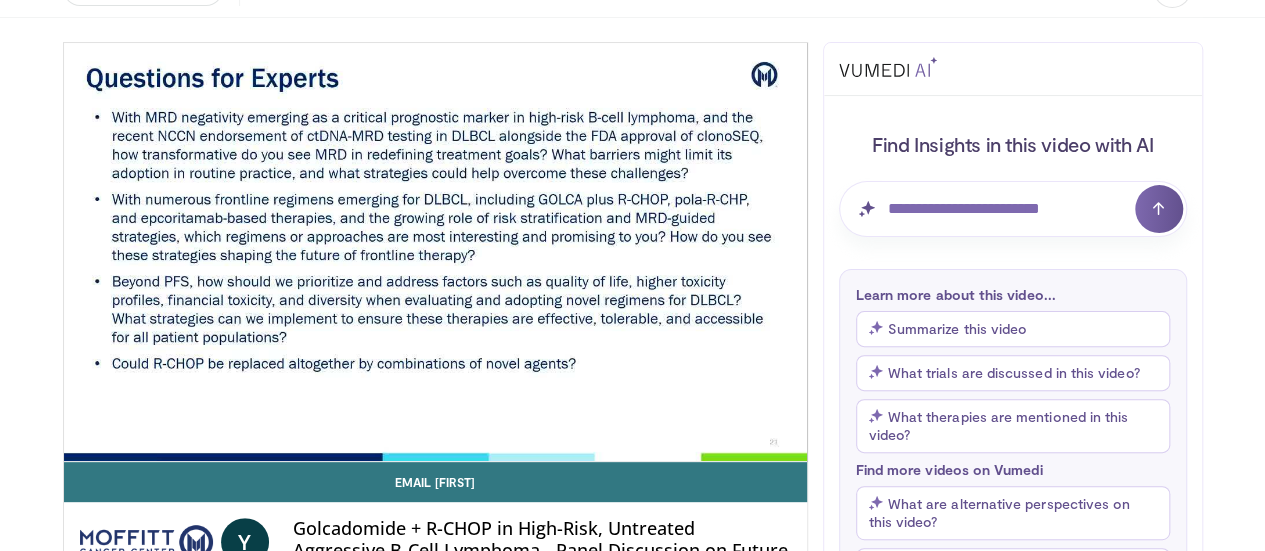 click on "**********" at bounding box center (435, 252) 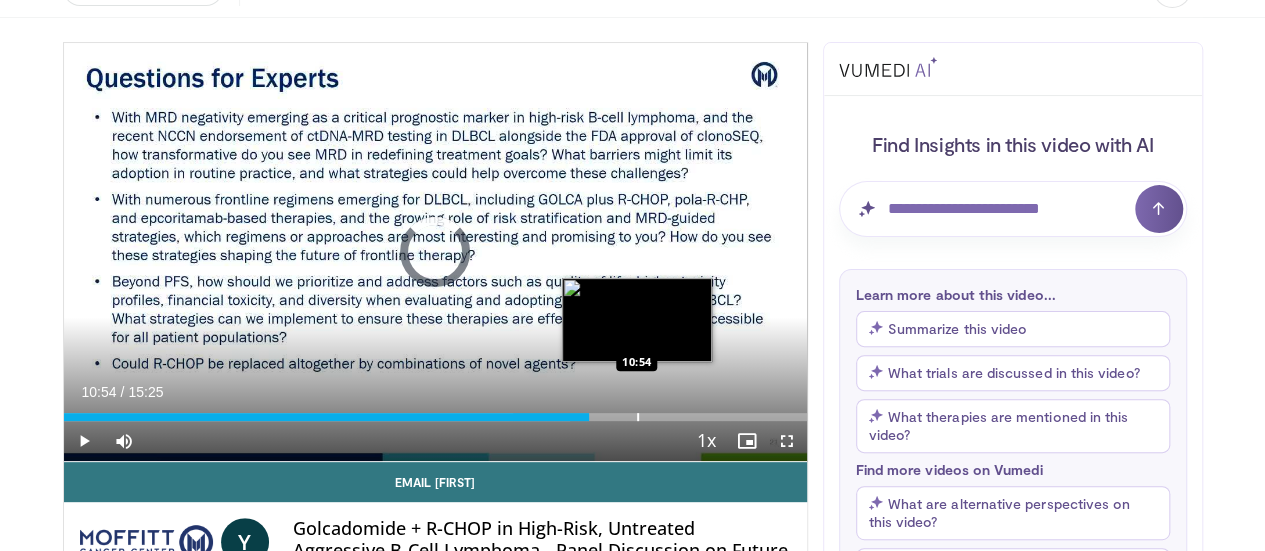 click at bounding box center [638, 417] 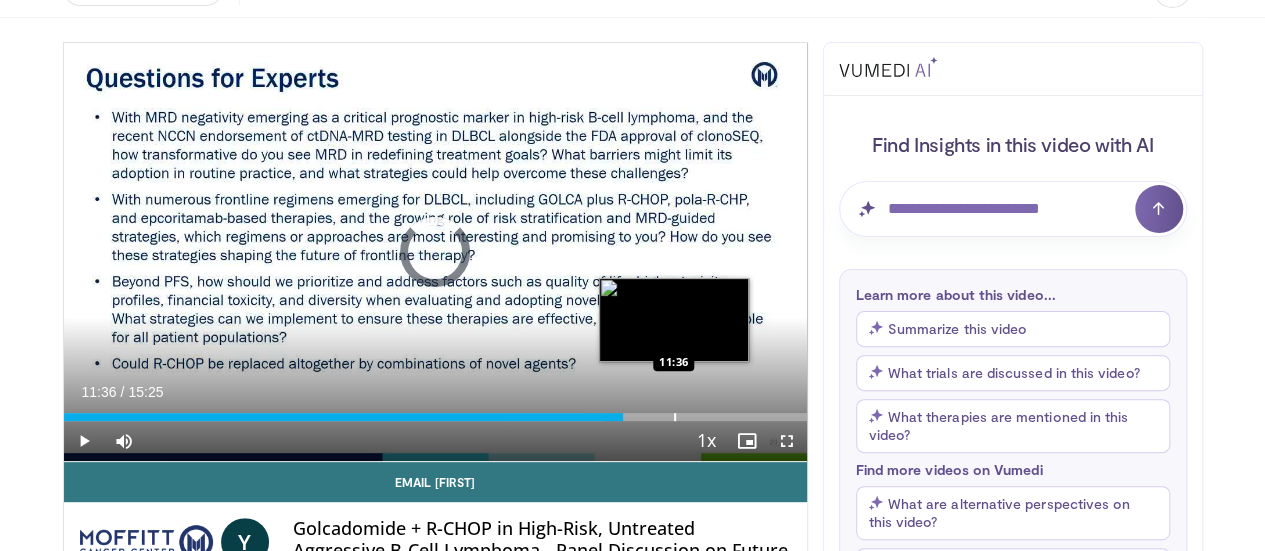 click at bounding box center [675, 417] 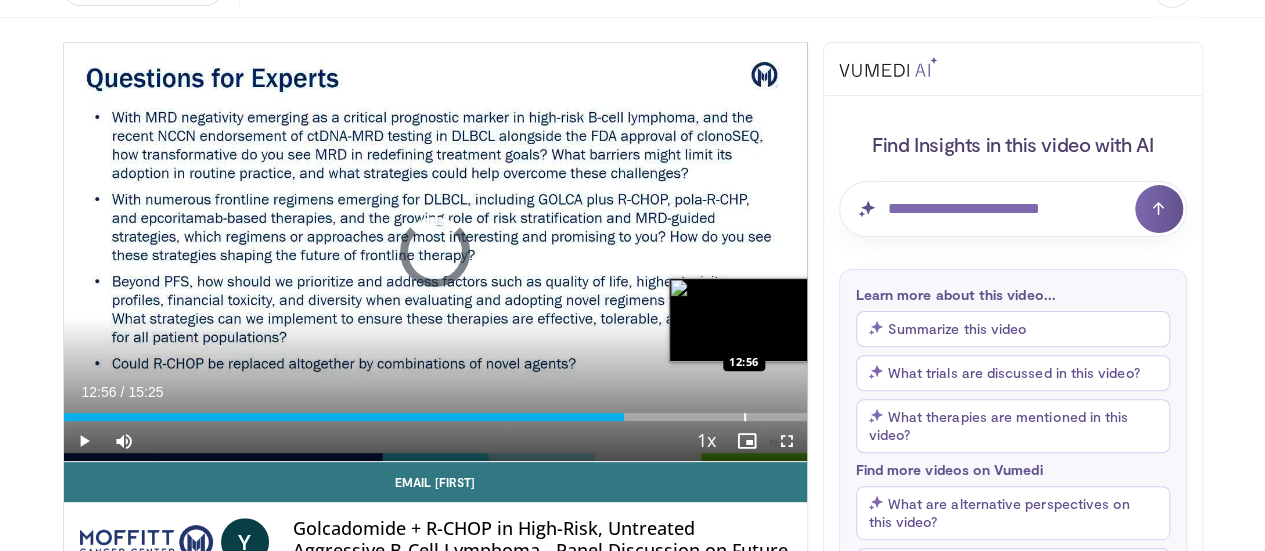 click at bounding box center (745, 417) 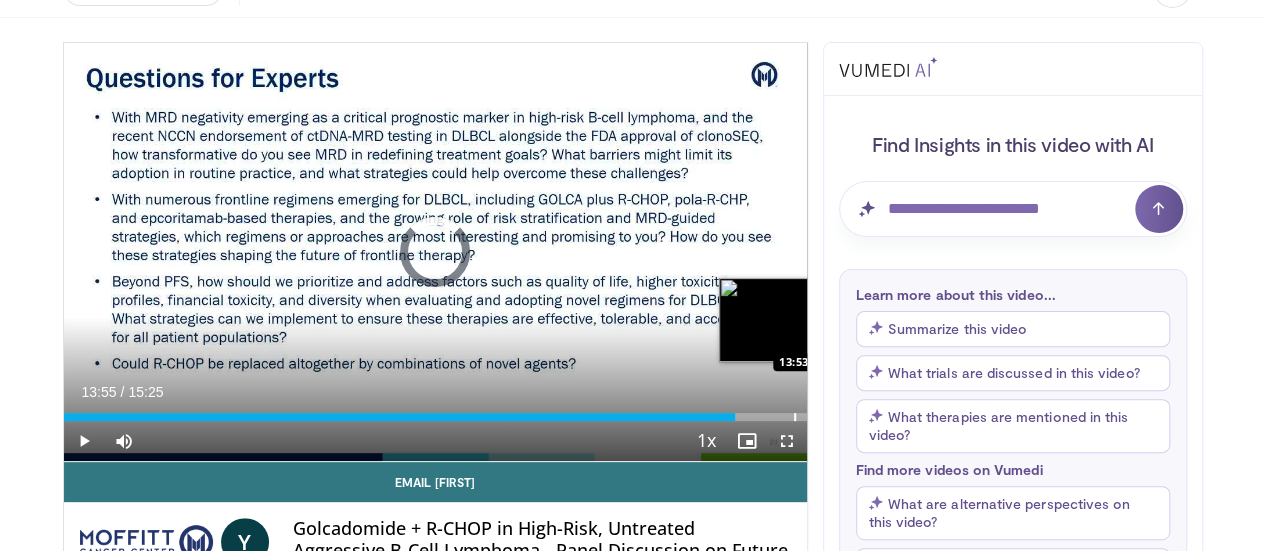 click at bounding box center [795, 417] 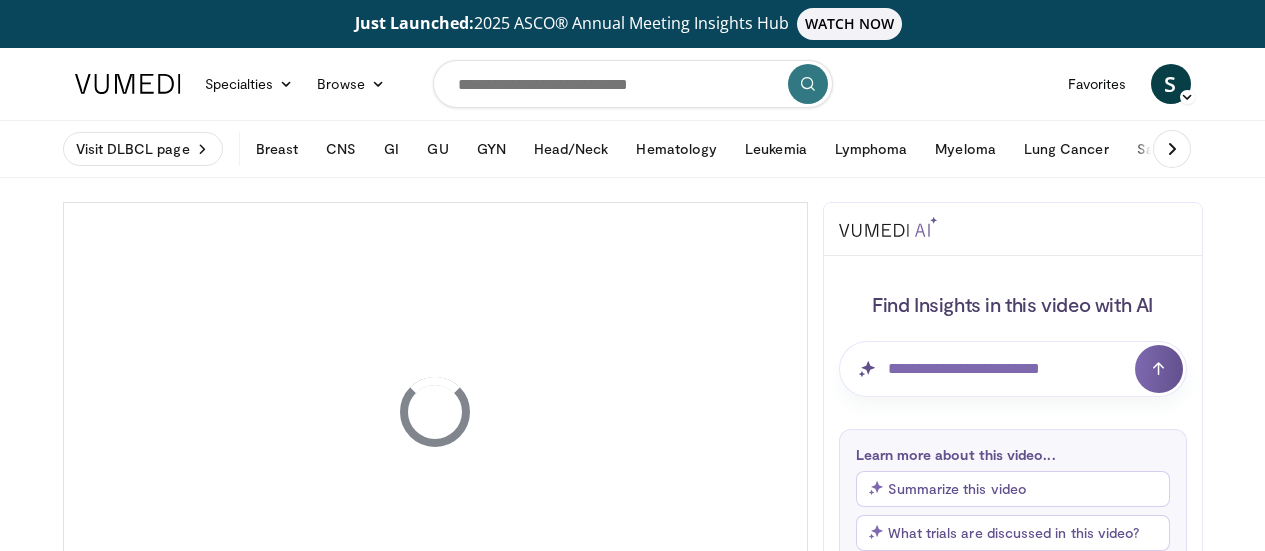 scroll, scrollTop: 0, scrollLeft: 0, axis: both 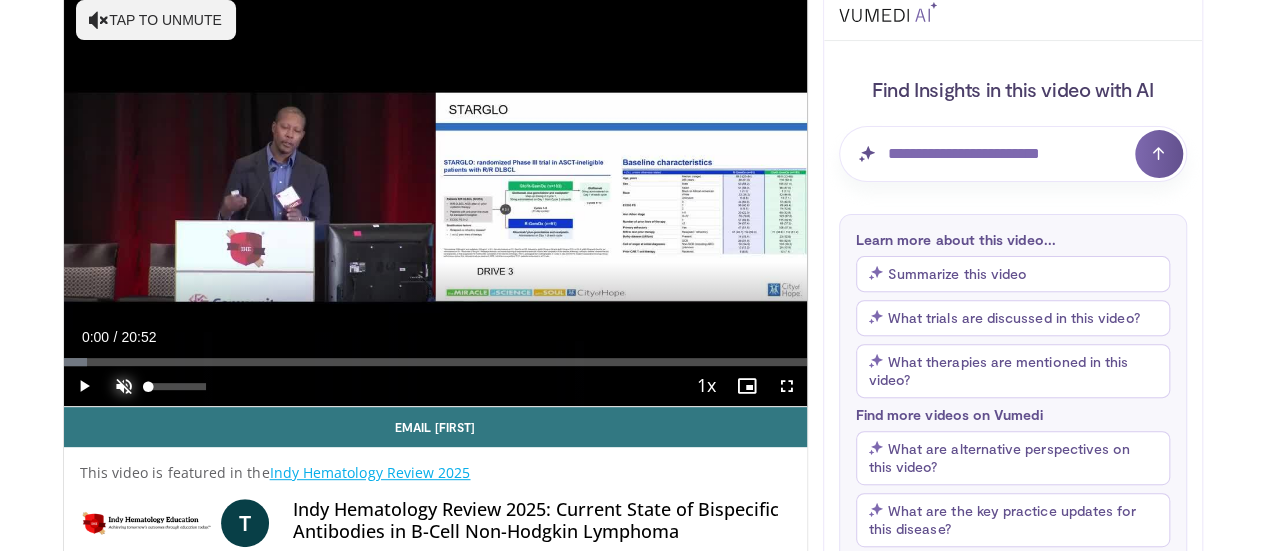 click at bounding box center (124, 386) 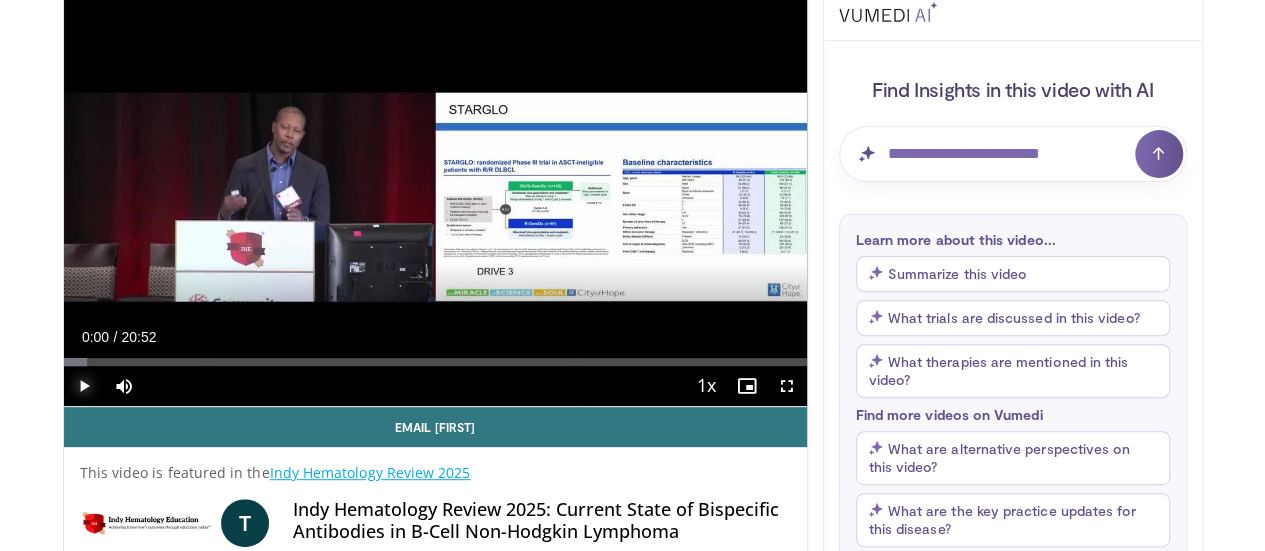 click at bounding box center (84, 386) 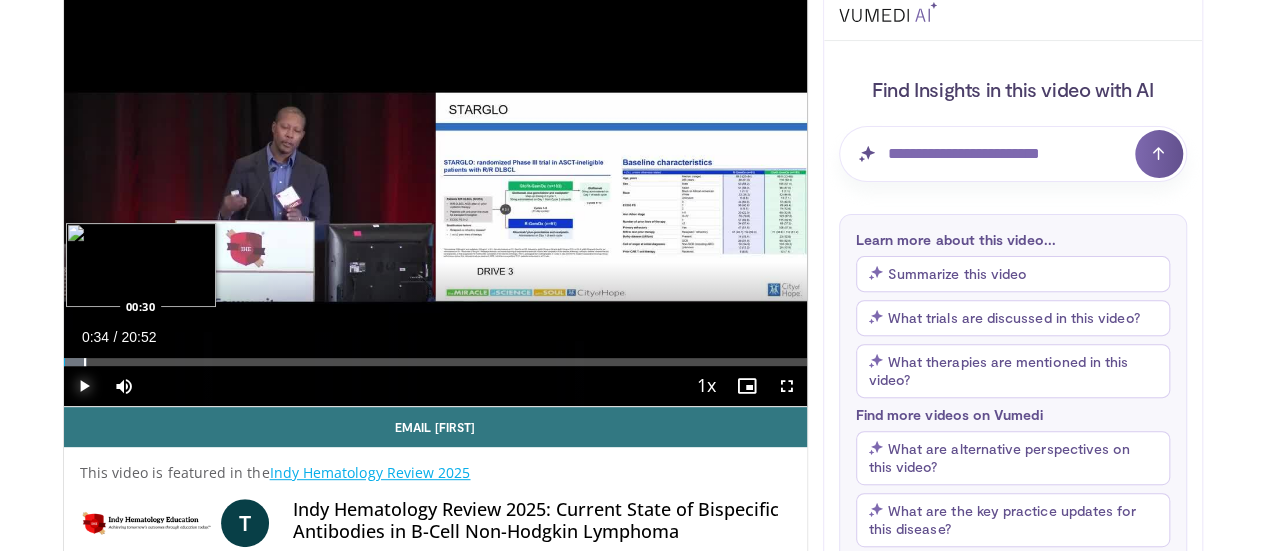 click at bounding box center [85, 362] 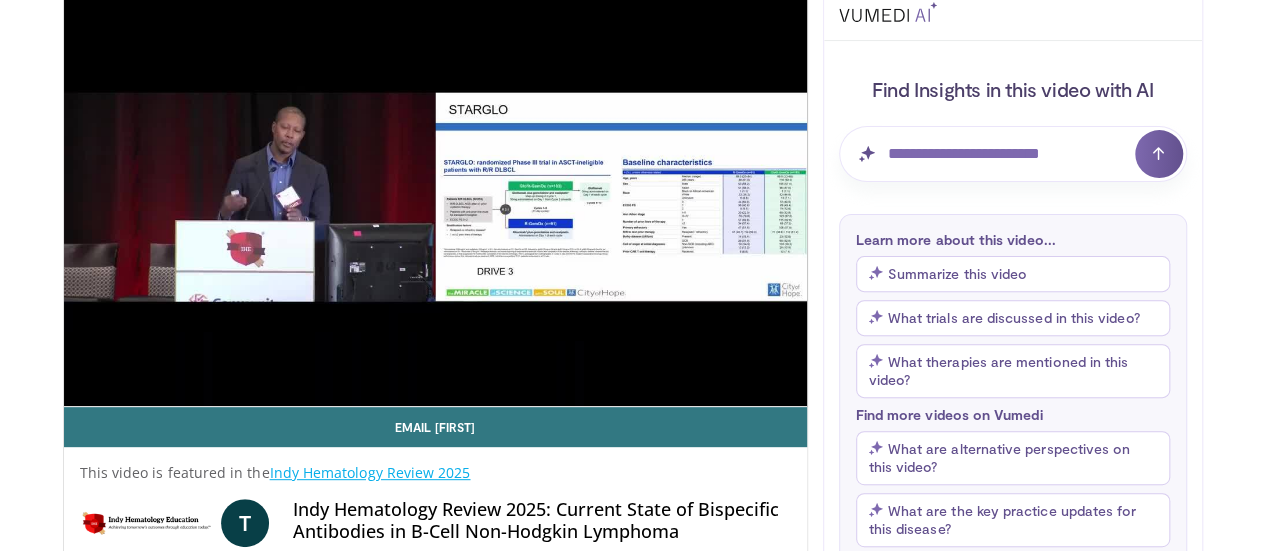 click on "**********" at bounding box center [435, 197] 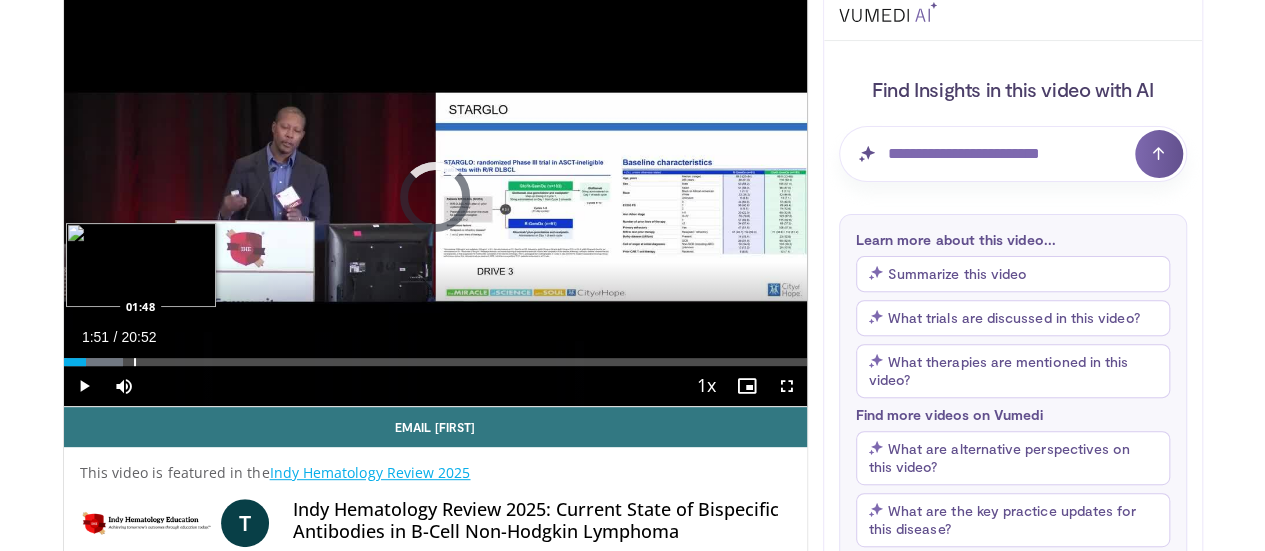 click on "Loaded :  7.97% 00:38 01:48" at bounding box center [435, 356] 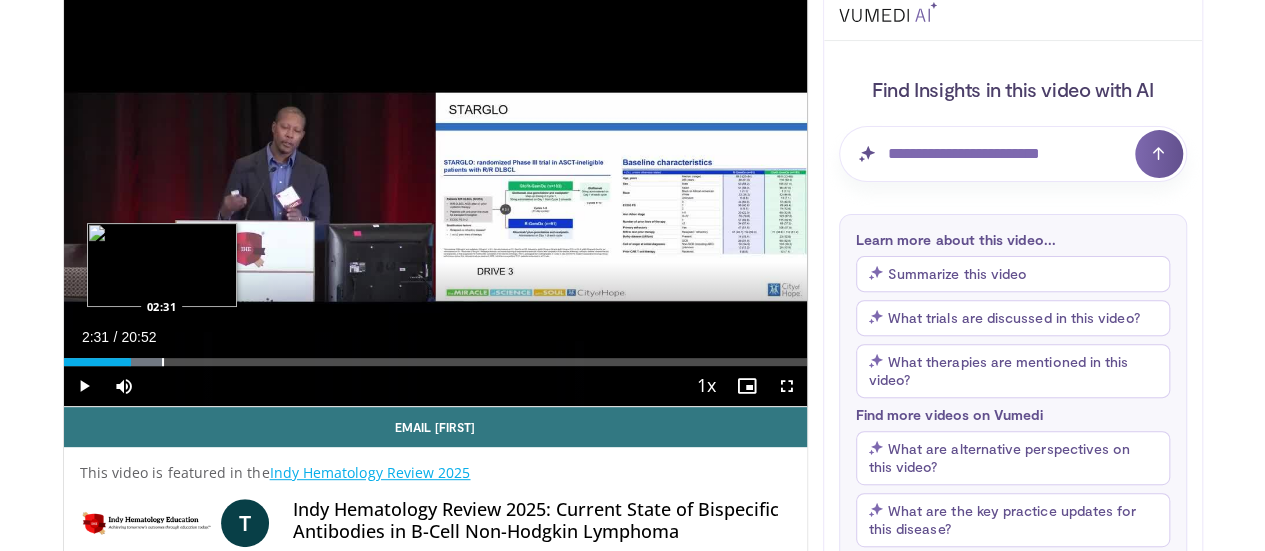 click at bounding box center [163, 362] 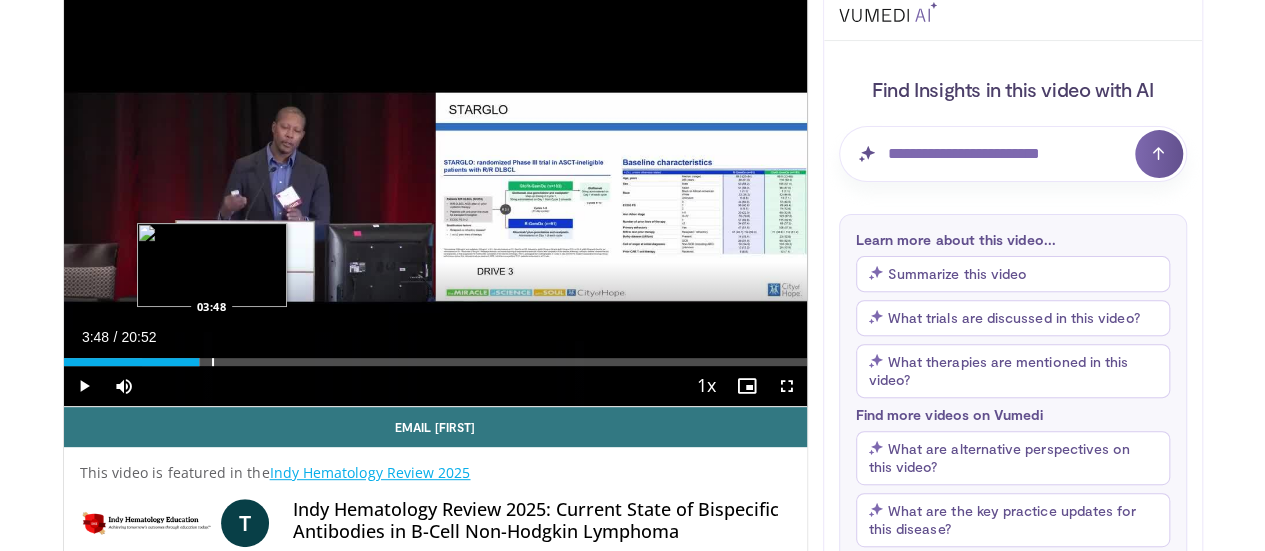click at bounding box center (213, 362) 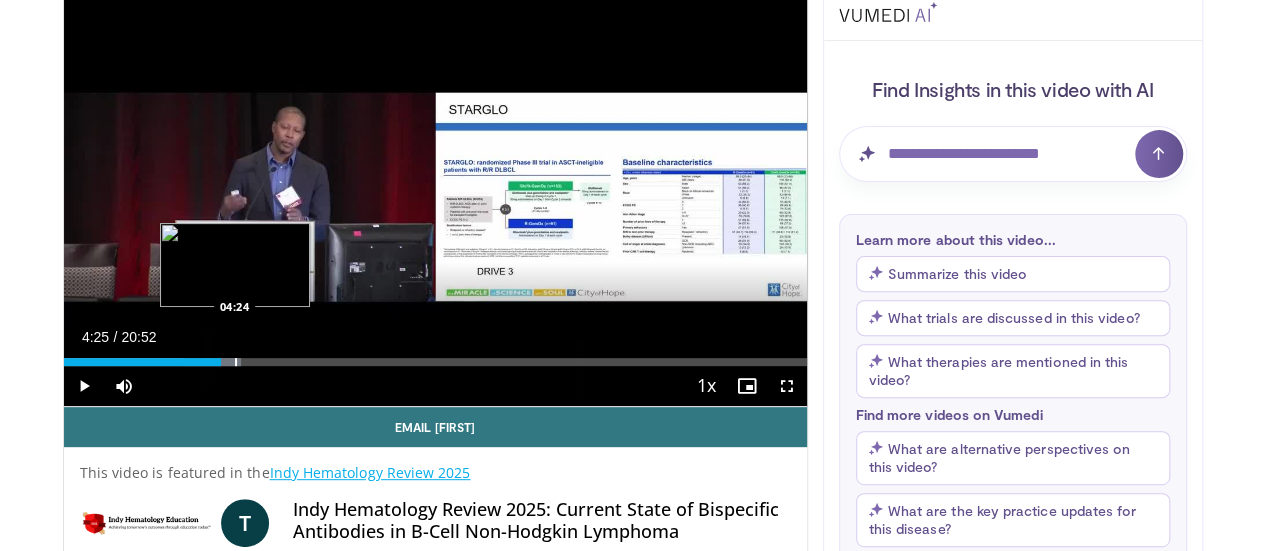 click at bounding box center [236, 362] 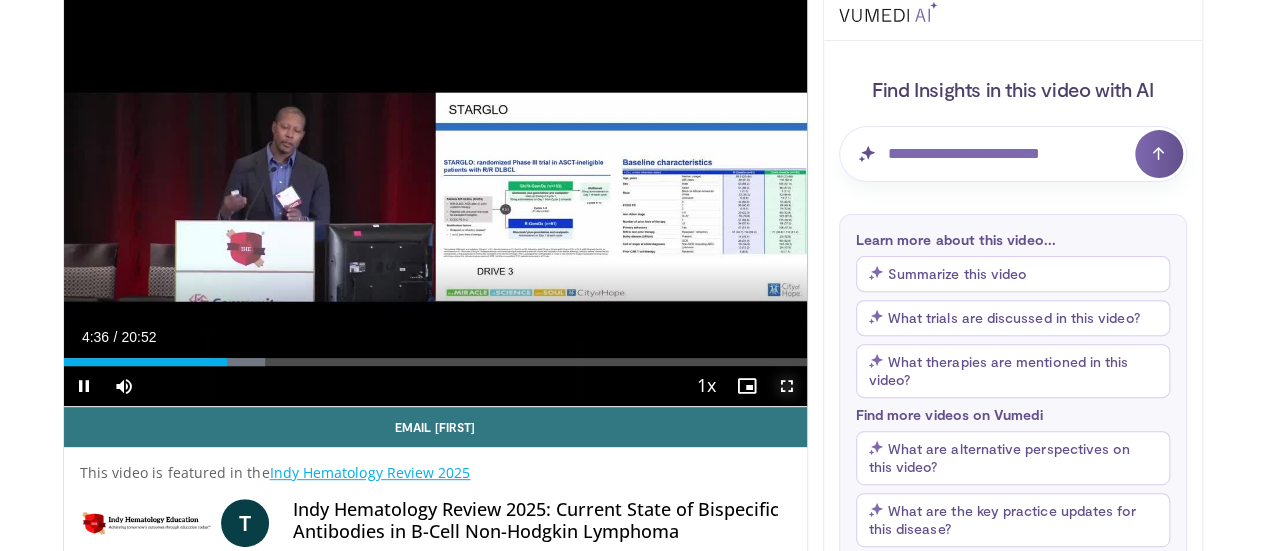 click on "**********" at bounding box center [435, 197] 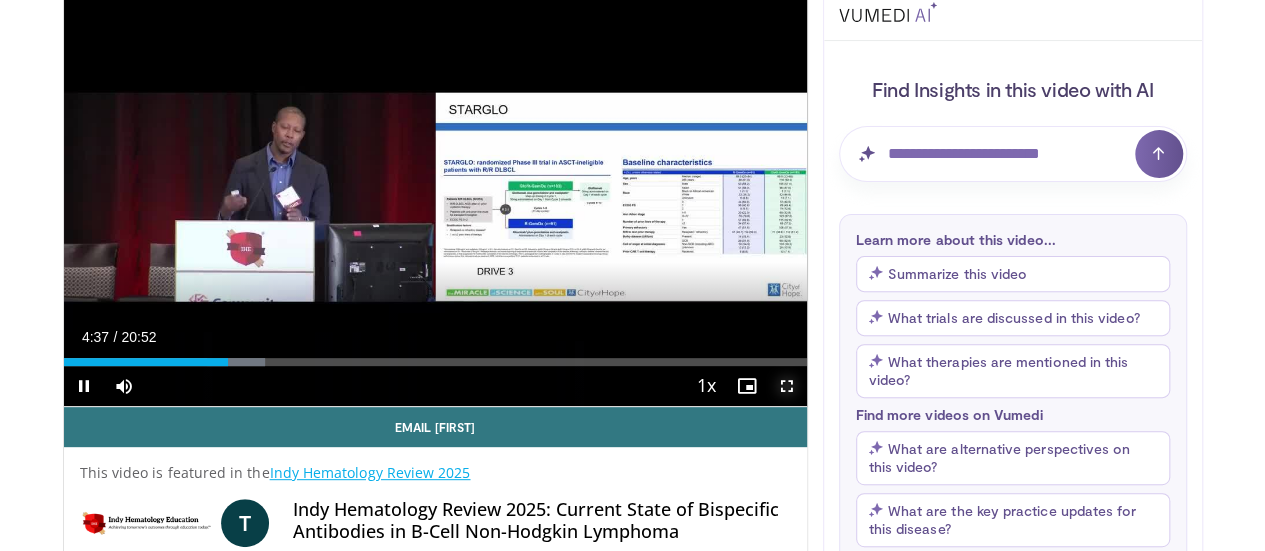 click at bounding box center [787, 386] 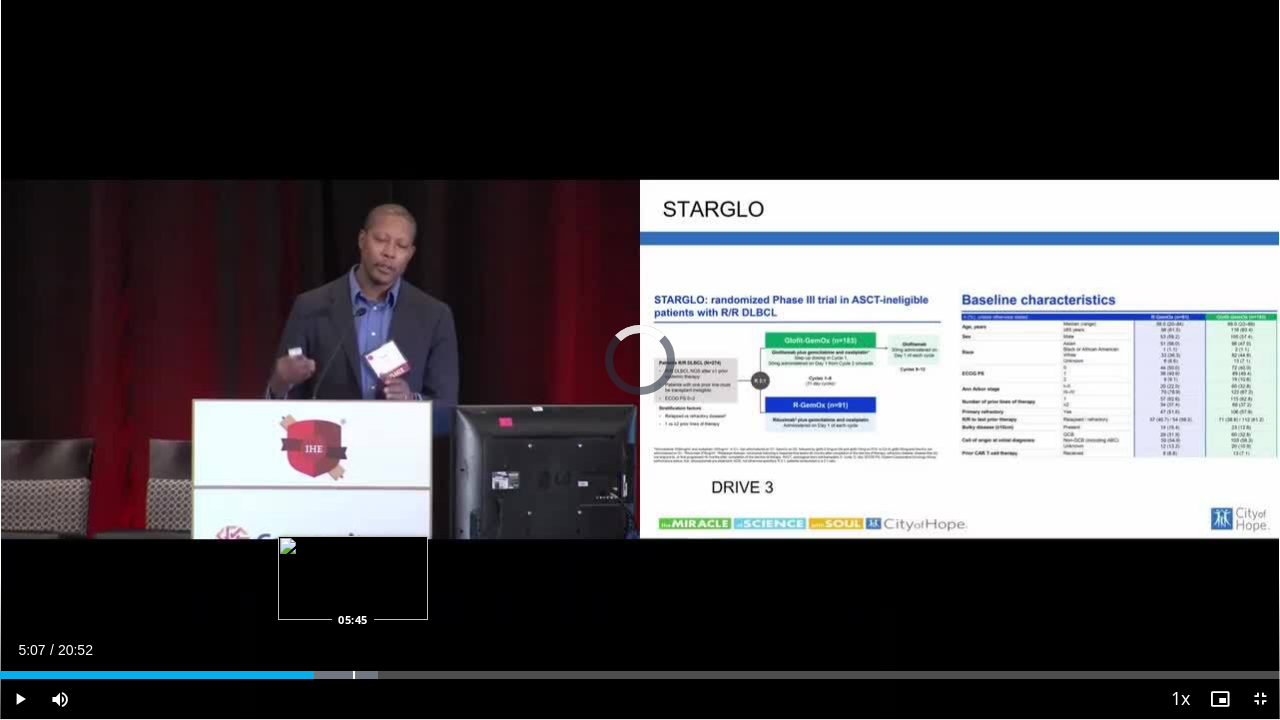 click on "Loaded :  29.50% 05:07 05:45" at bounding box center [640, 669] 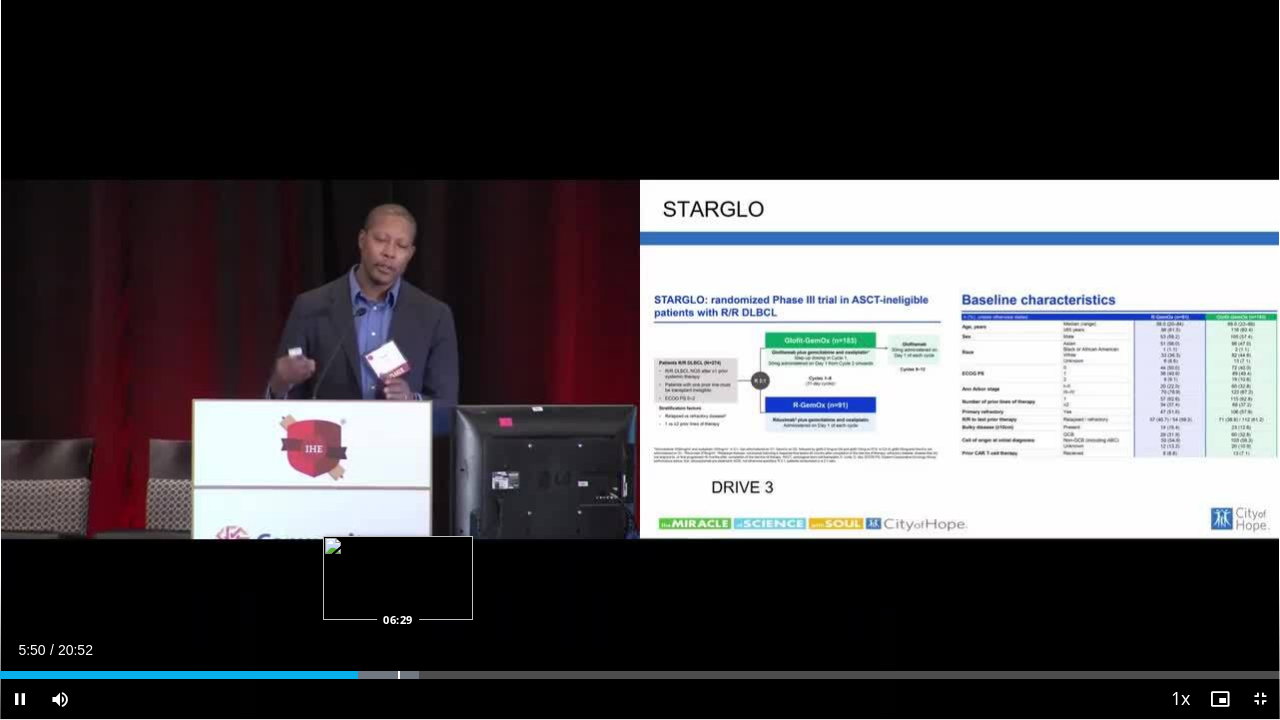 click at bounding box center [399, 675] 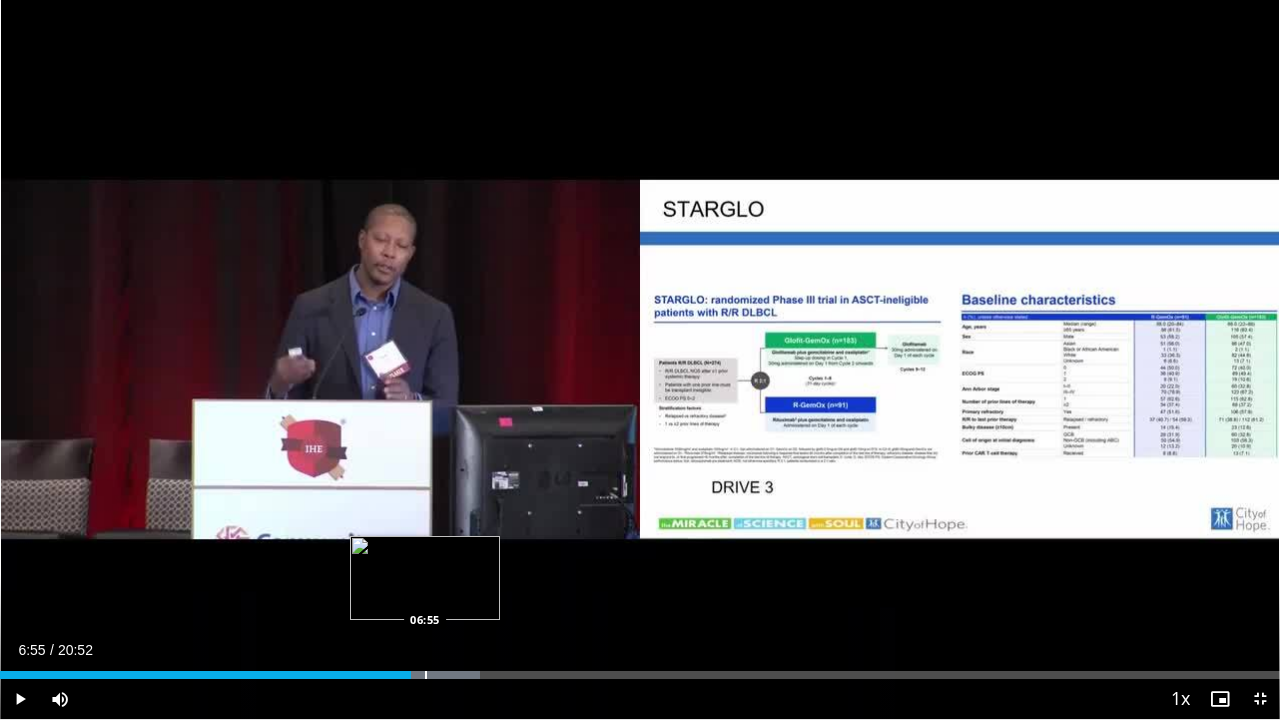 click at bounding box center (426, 675) 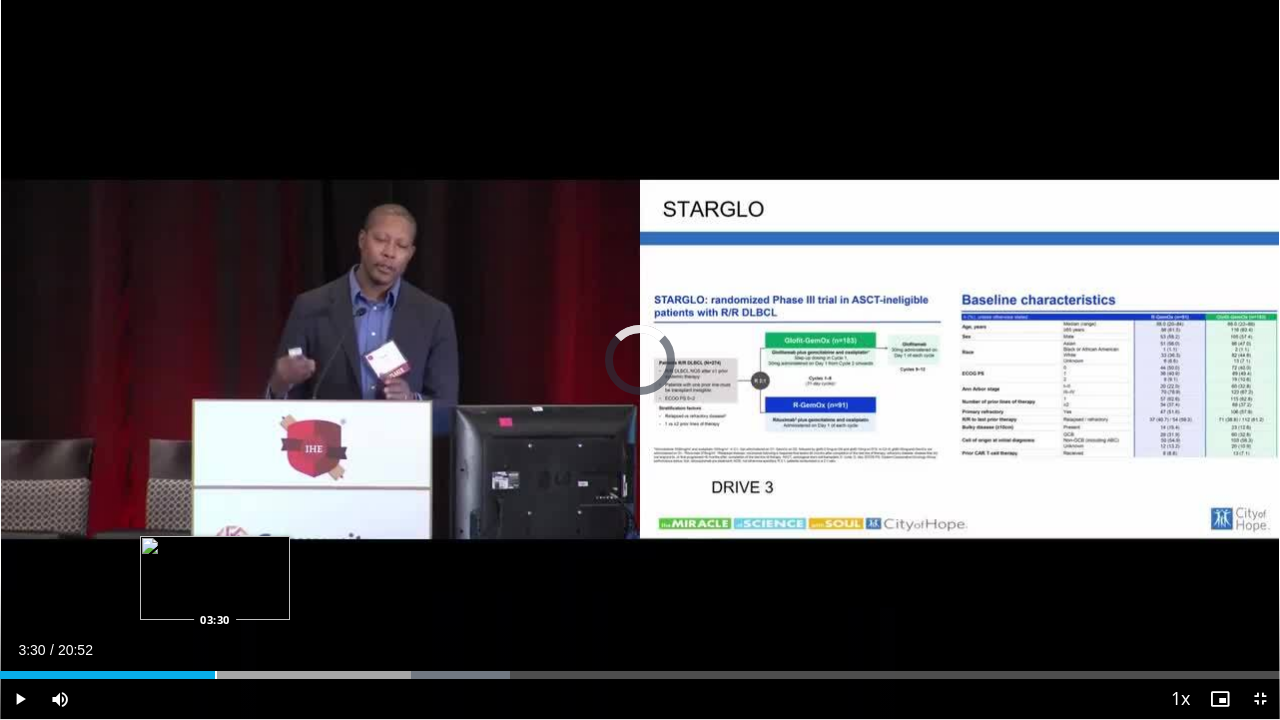 click at bounding box center [216, 675] 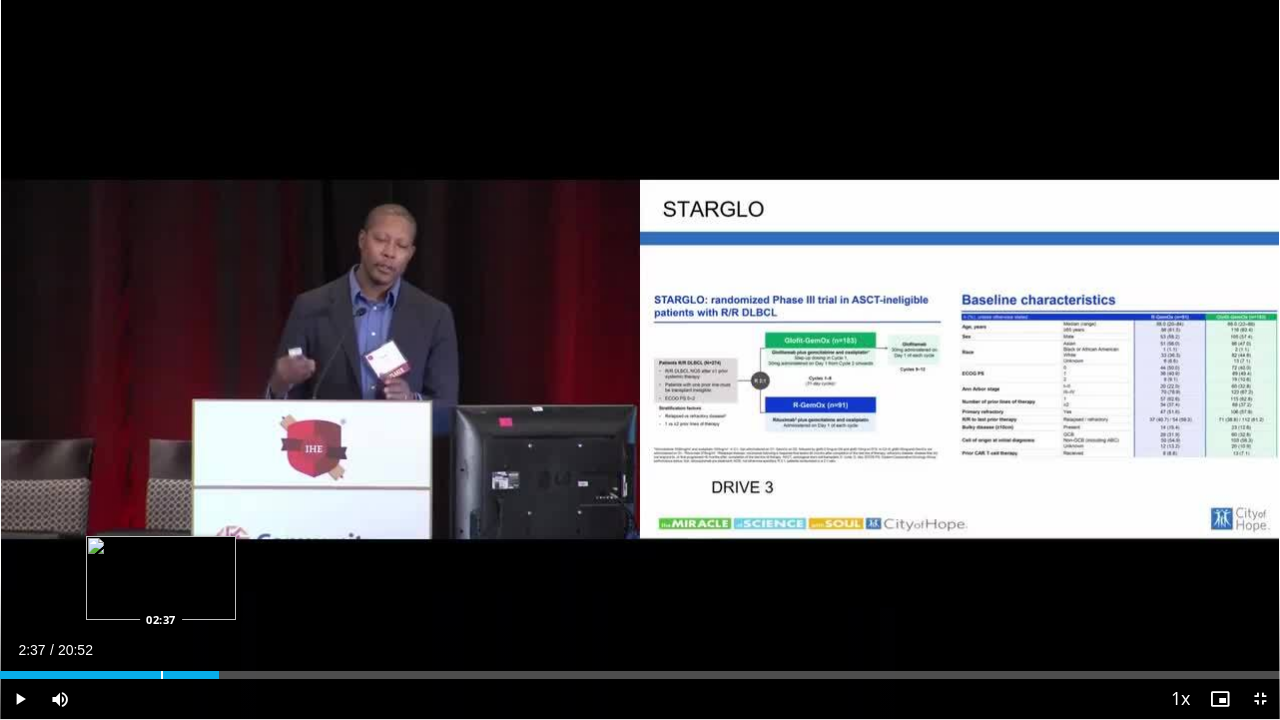 click at bounding box center (162, 675) 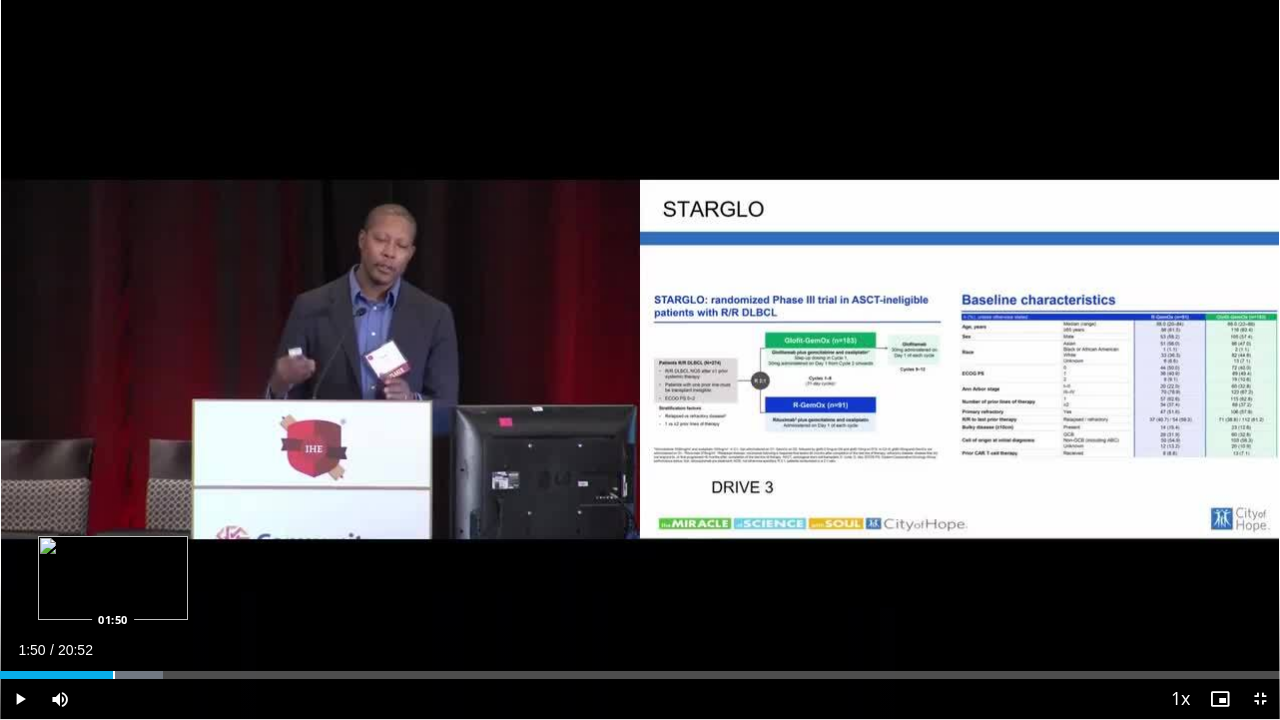 click at bounding box center [114, 675] 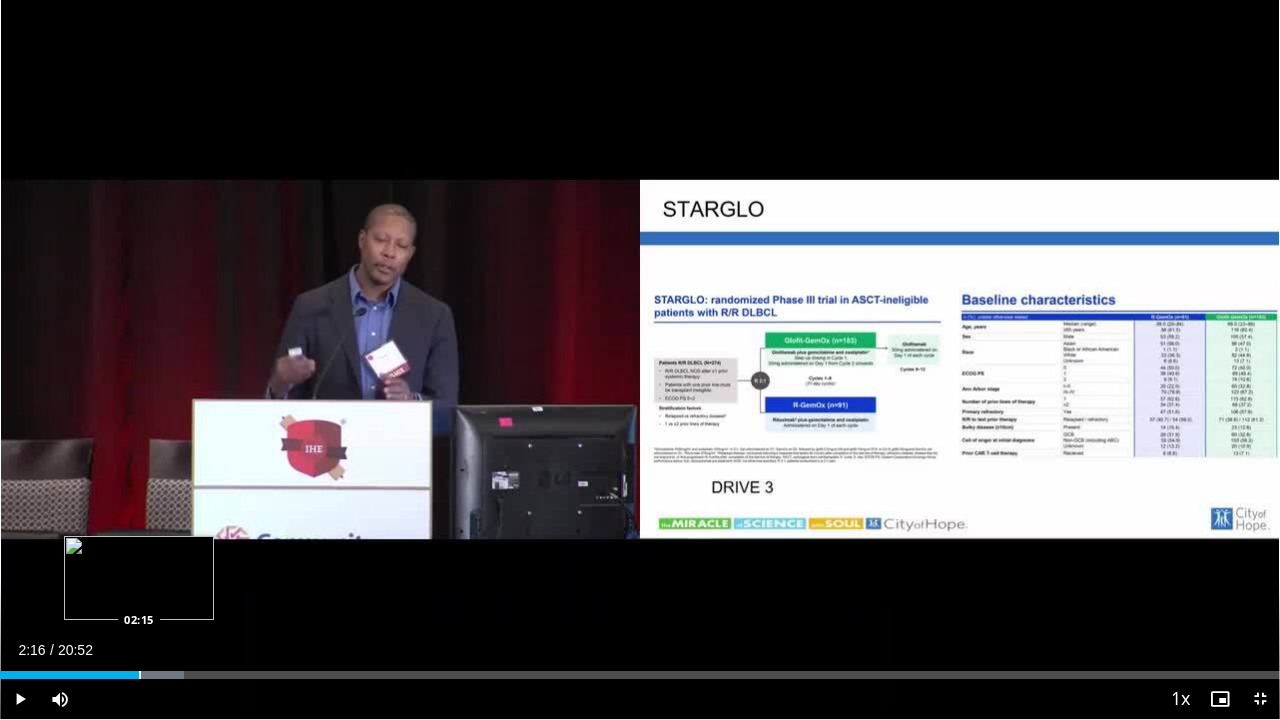 click at bounding box center (140, 675) 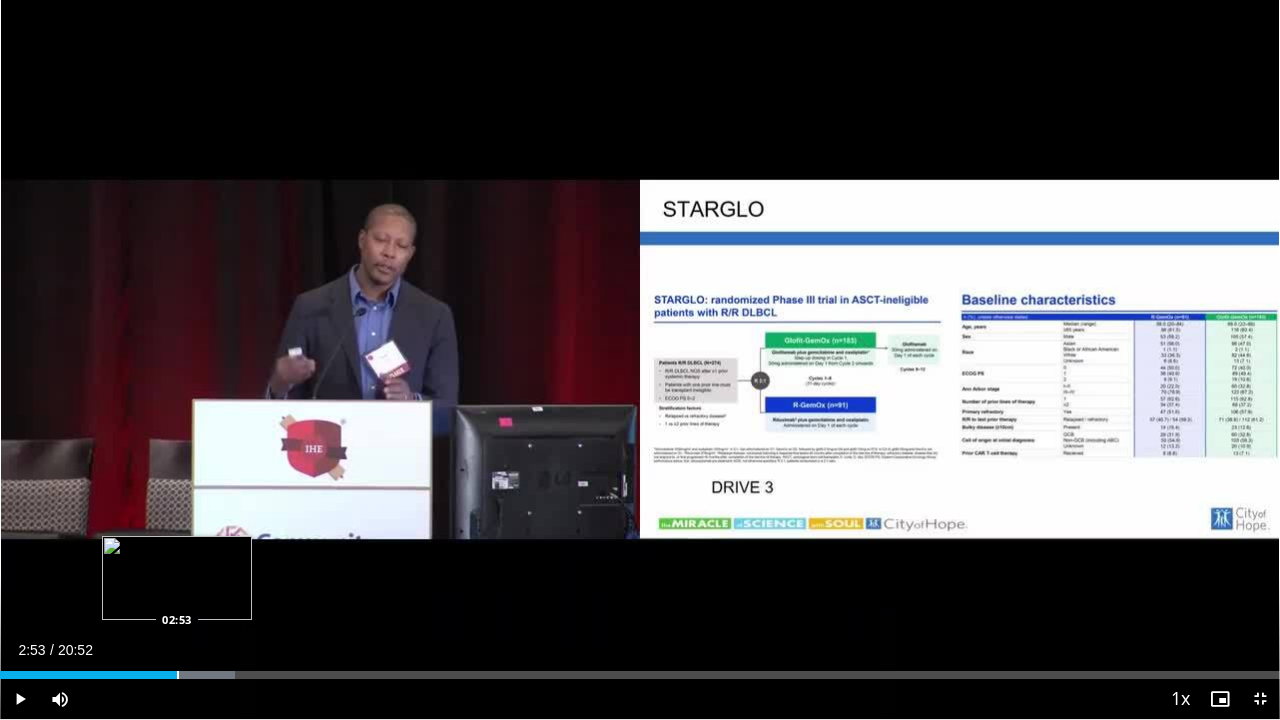 click at bounding box center (178, 675) 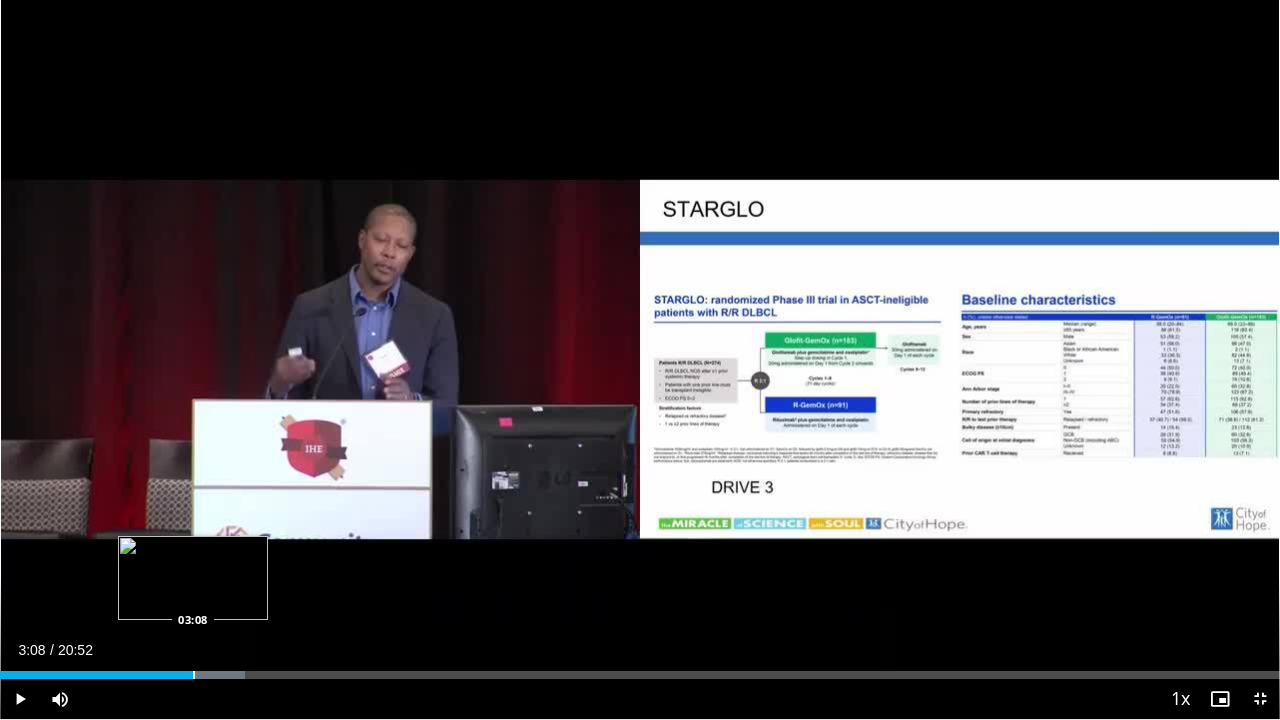 click at bounding box center [194, 675] 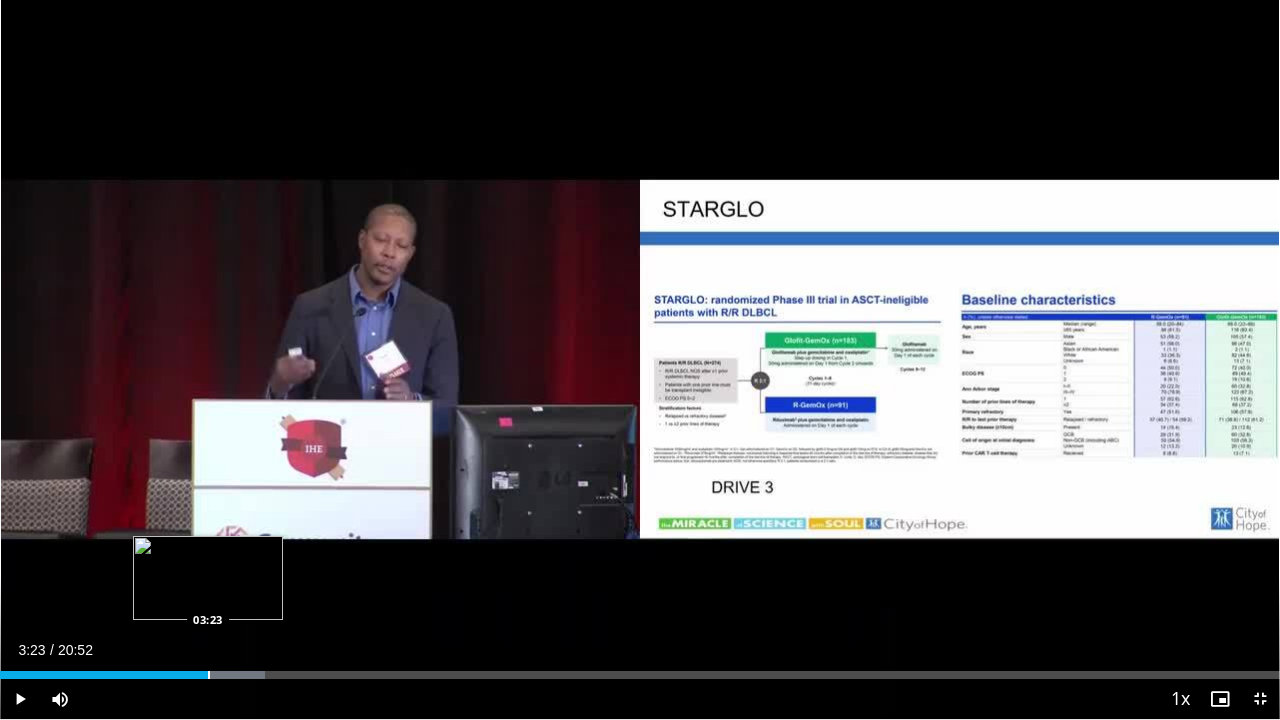 click on "Loaded :  20.73% 03:23 03:23" at bounding box center (640, 675) 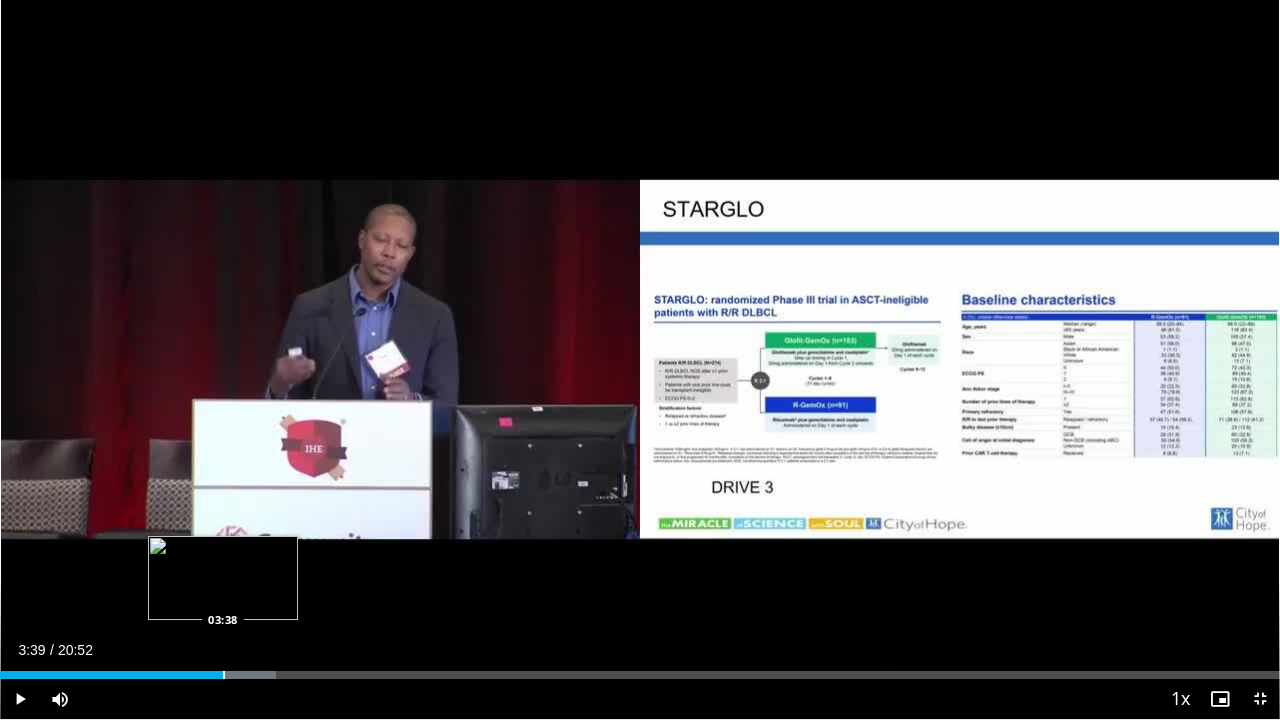 click at bounding box center (224, 675) 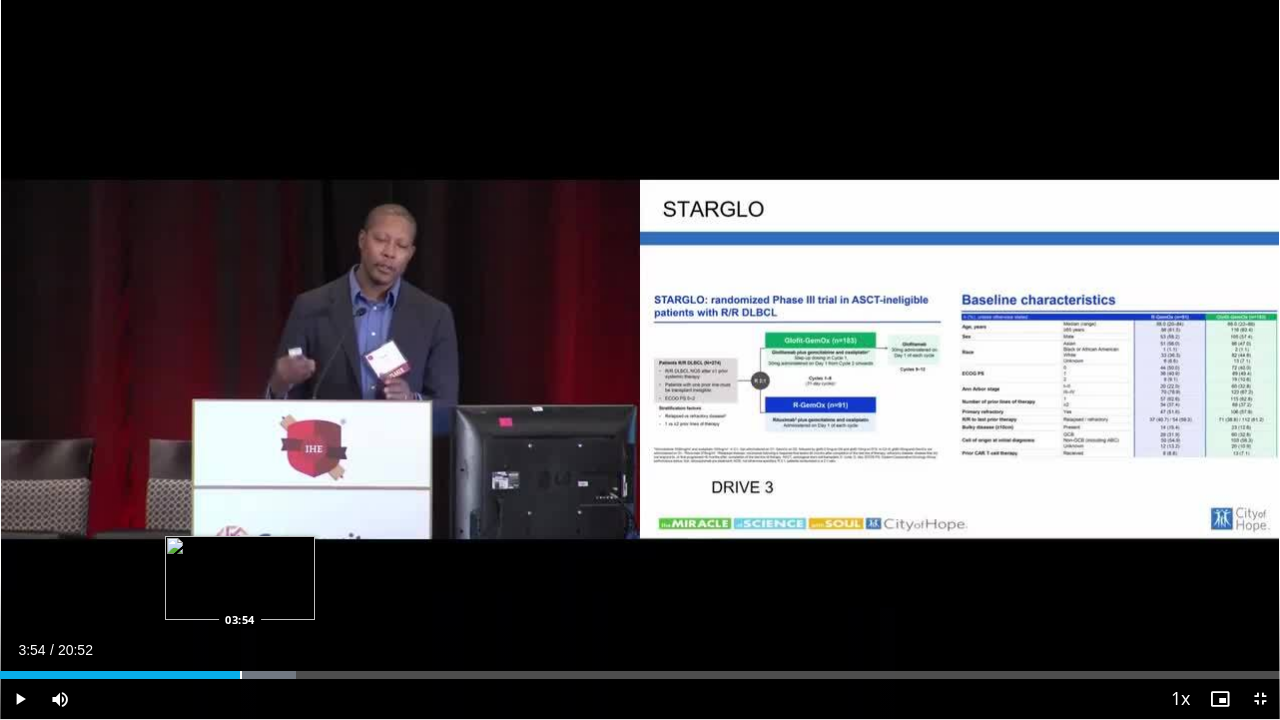 click at bounding box center [241, 675] 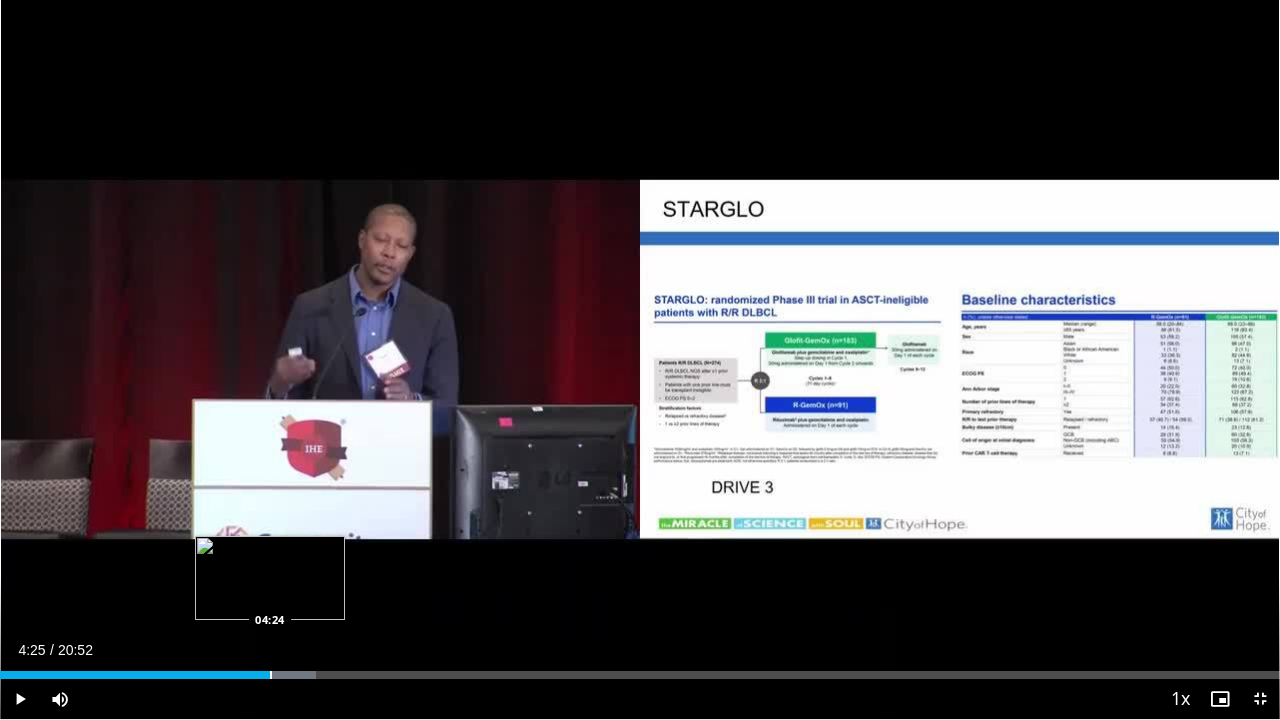 click at bounding box center [271, 675] 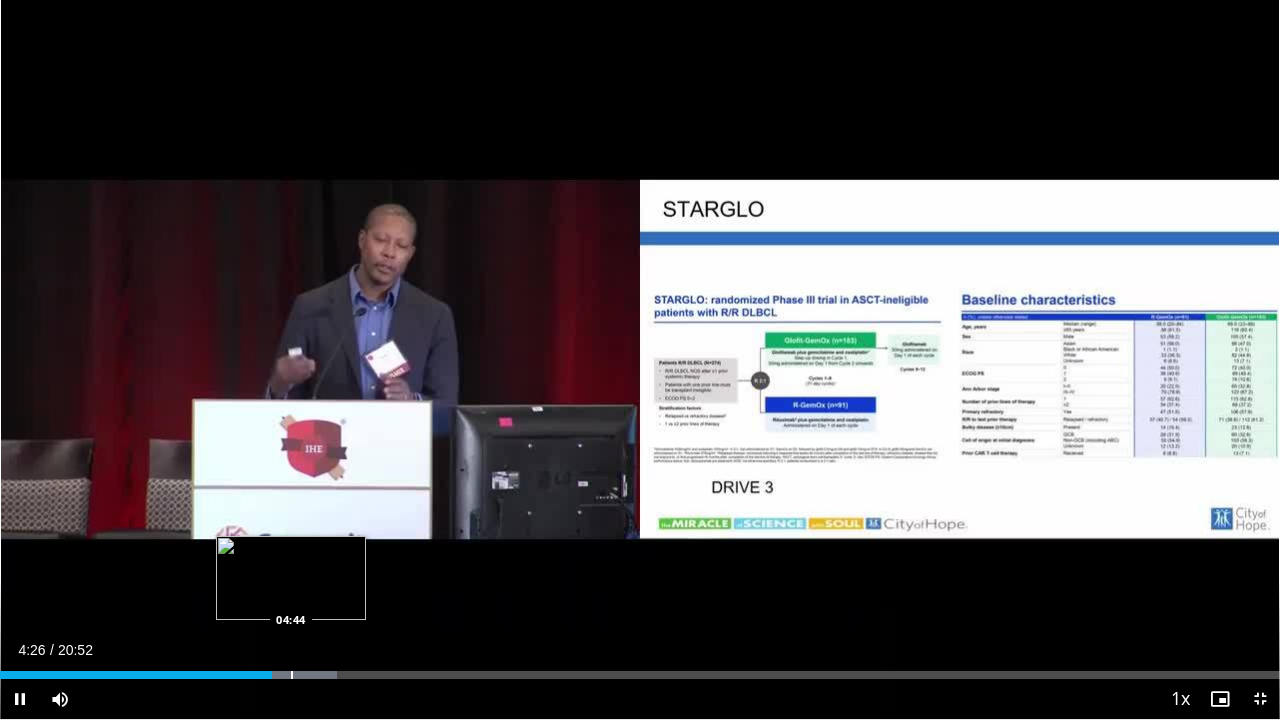click at bounding box center (292, 675) 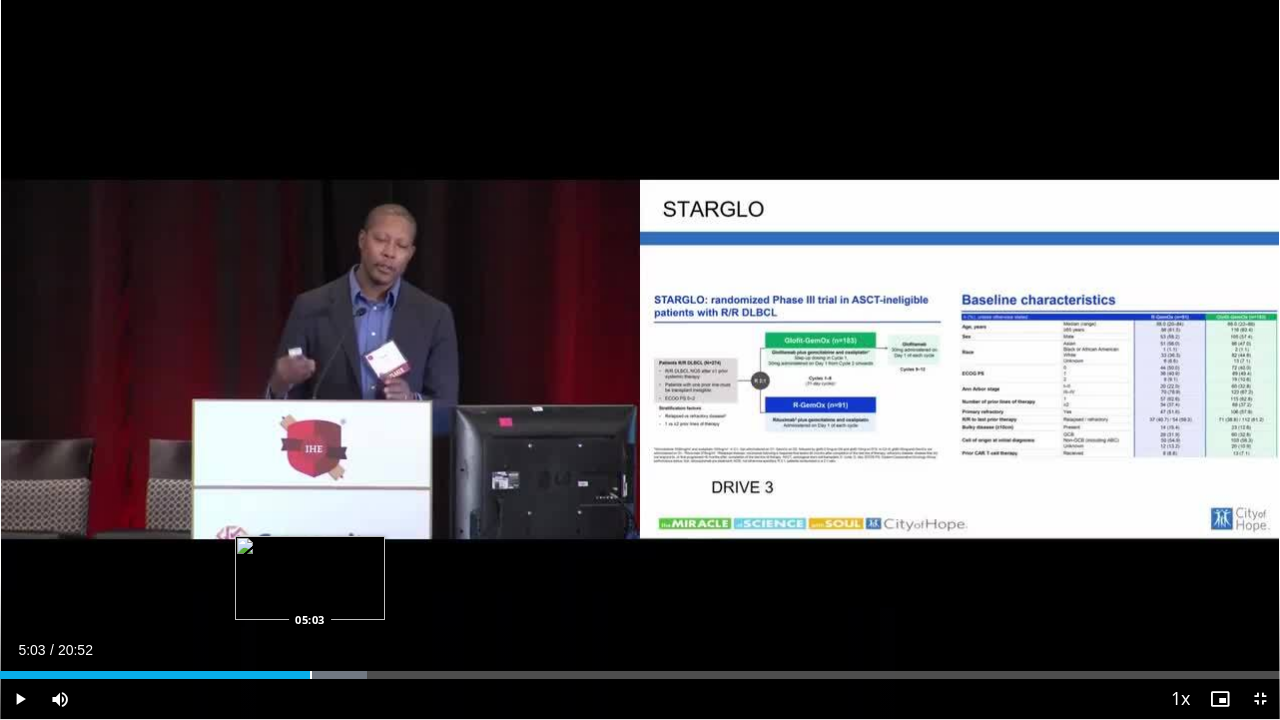 click on "Loaded :  28.70% 04:46 05:03" at bounding box center (640, 675) 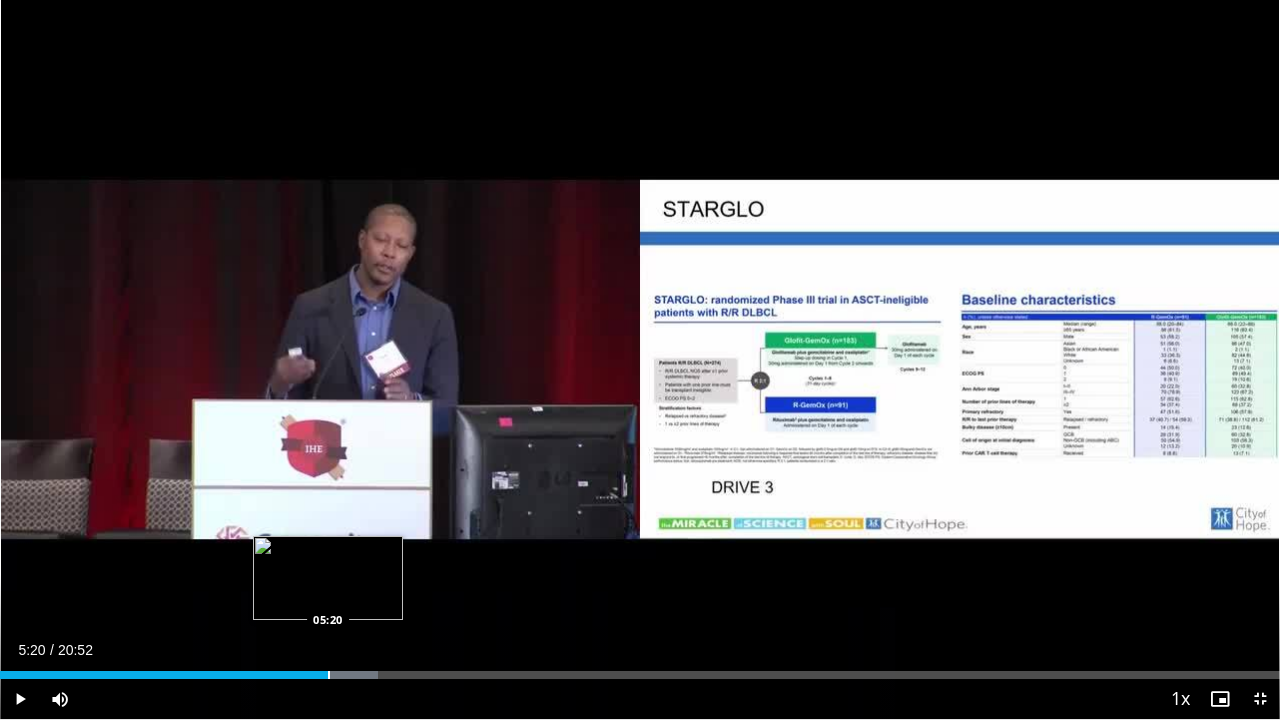 click at bounding box center [329, 675] 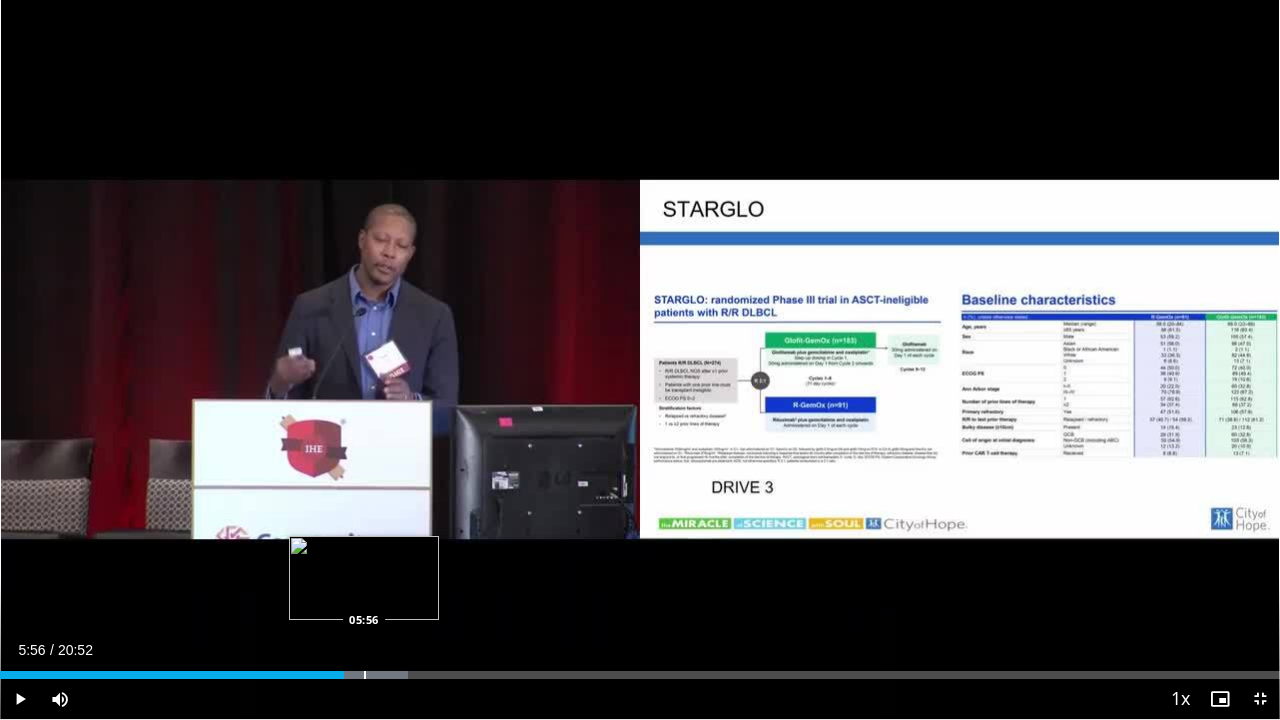 click at bounding box center [365, 675] 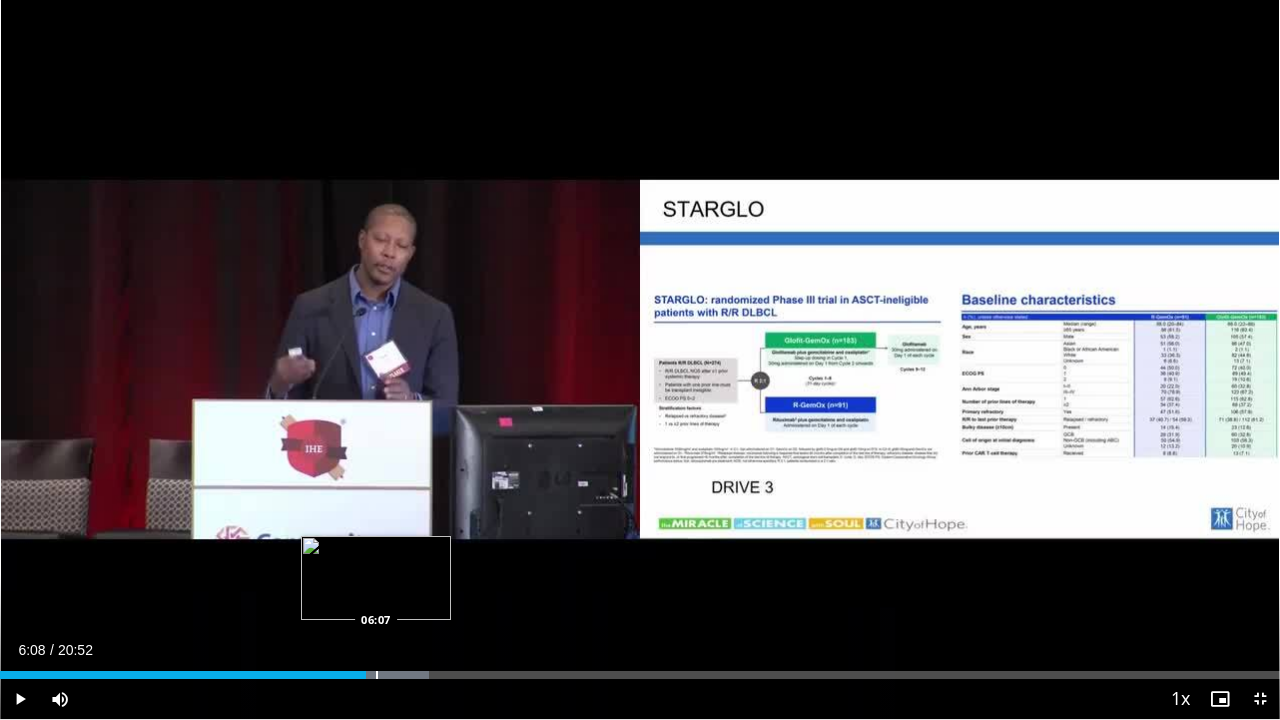 click at bounding box center [377, 675] 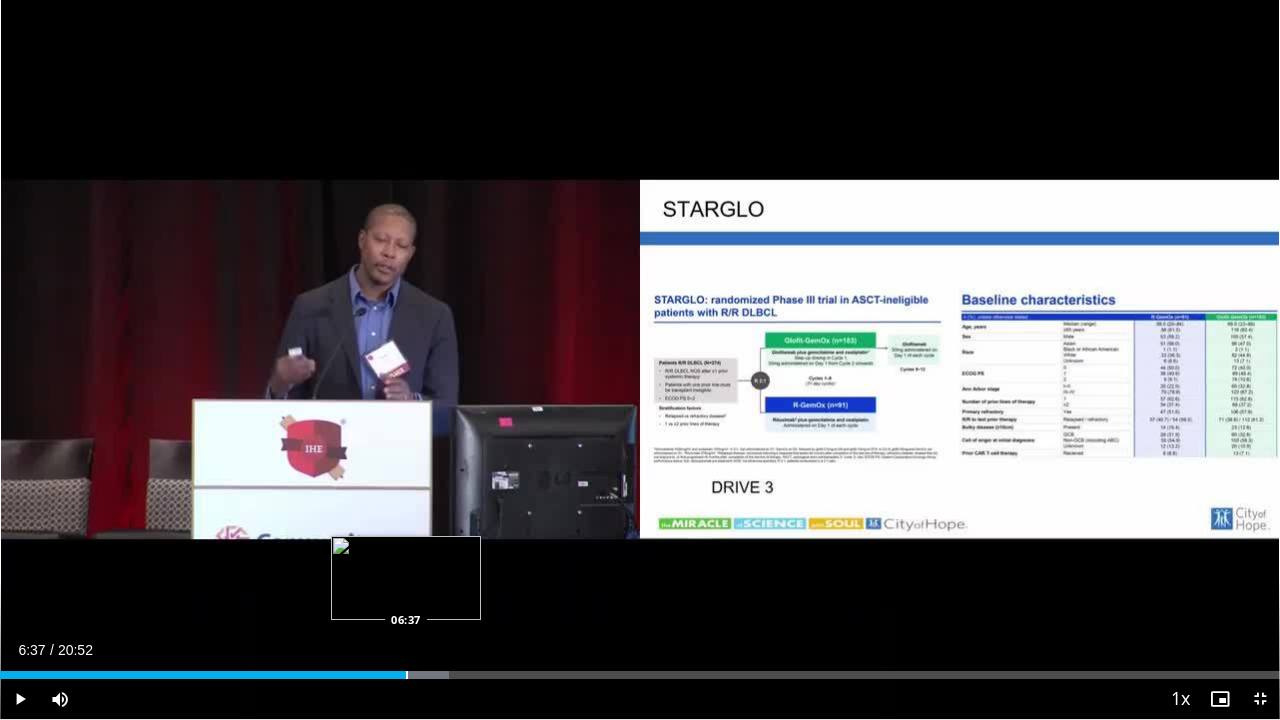 click on "Loaded :  35.08% 06:37 06:37" at bounding box center (640, 675) 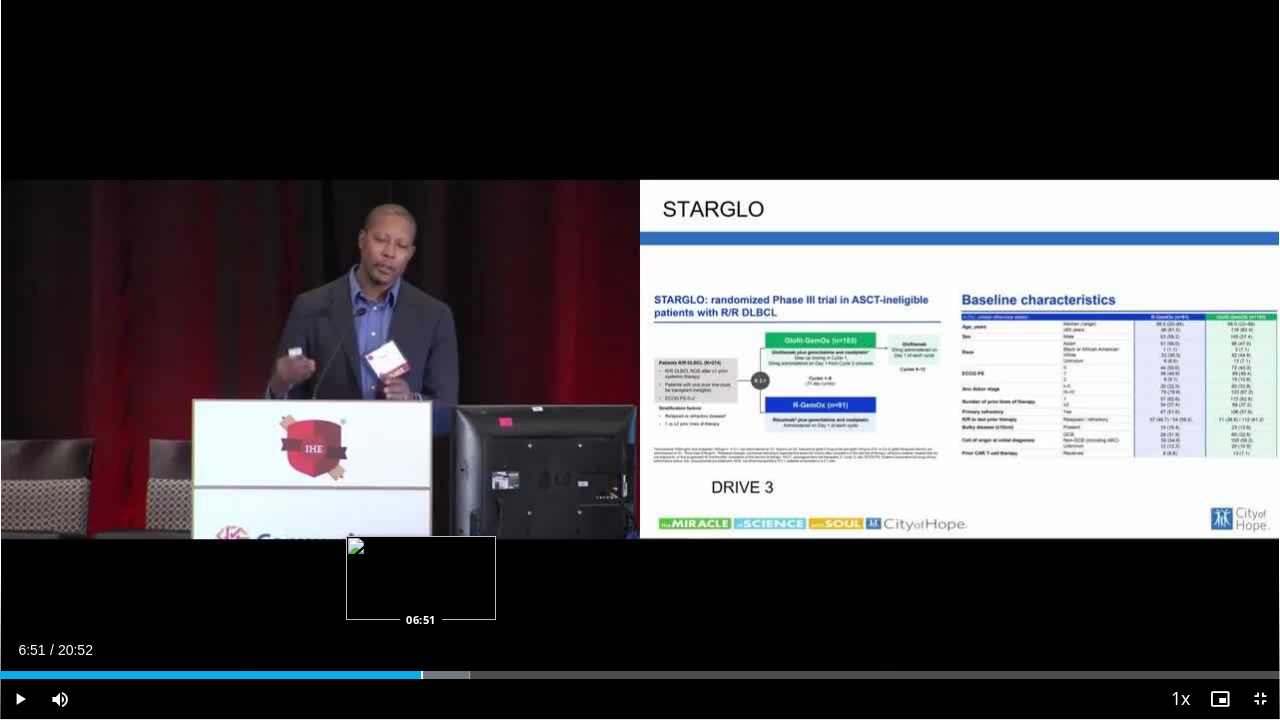 click at bounding box center [422, 675] 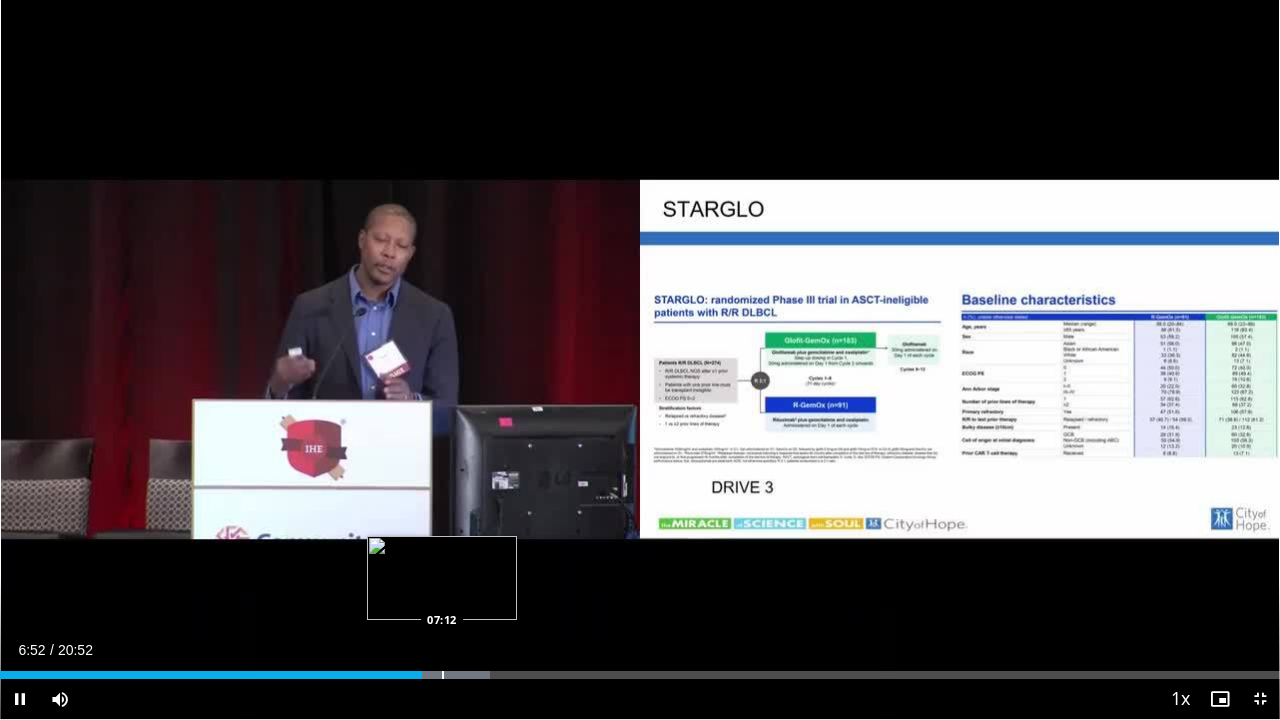 click at bounding box center [443, 675] 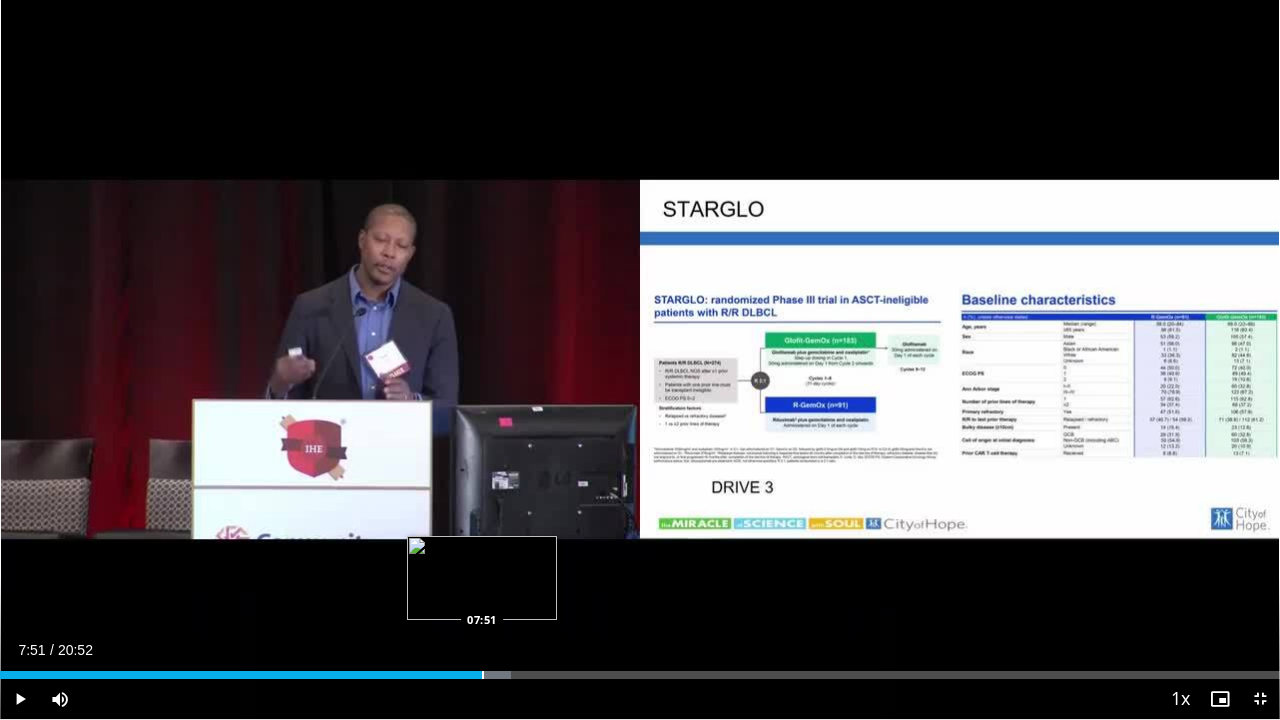 click at bounding box center [483, 675] 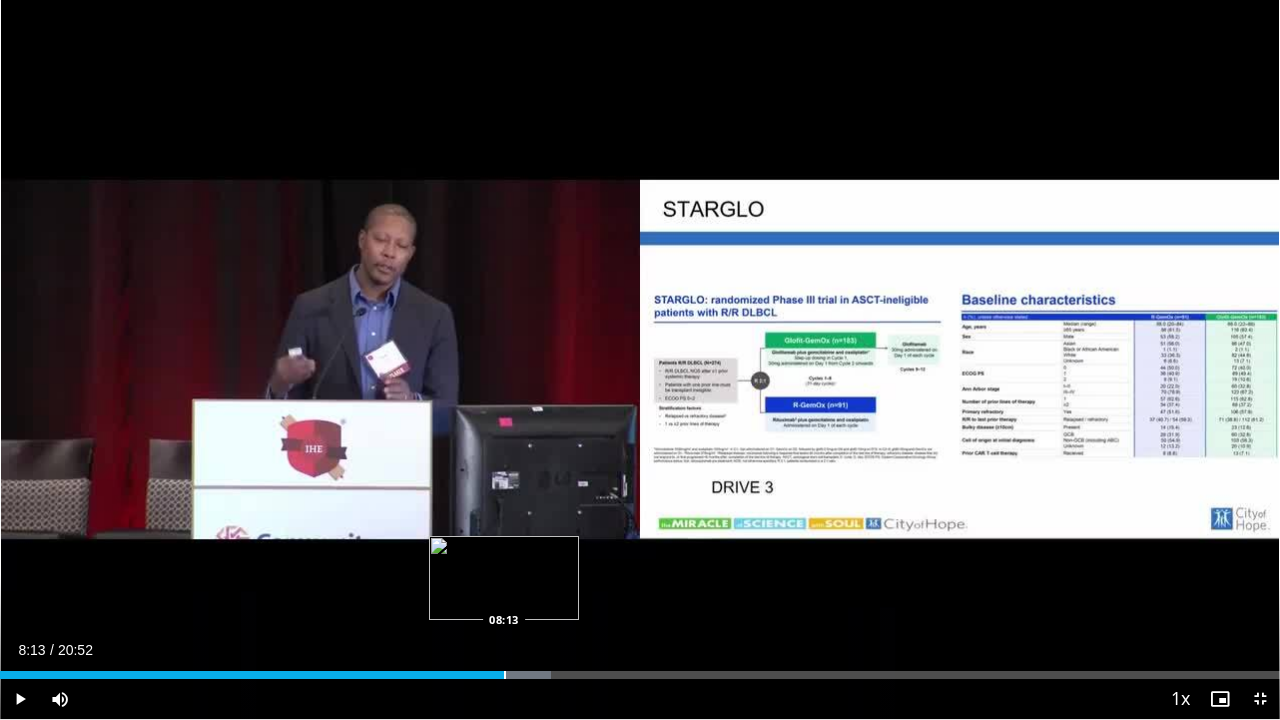 click at bounding box center (505, 675) 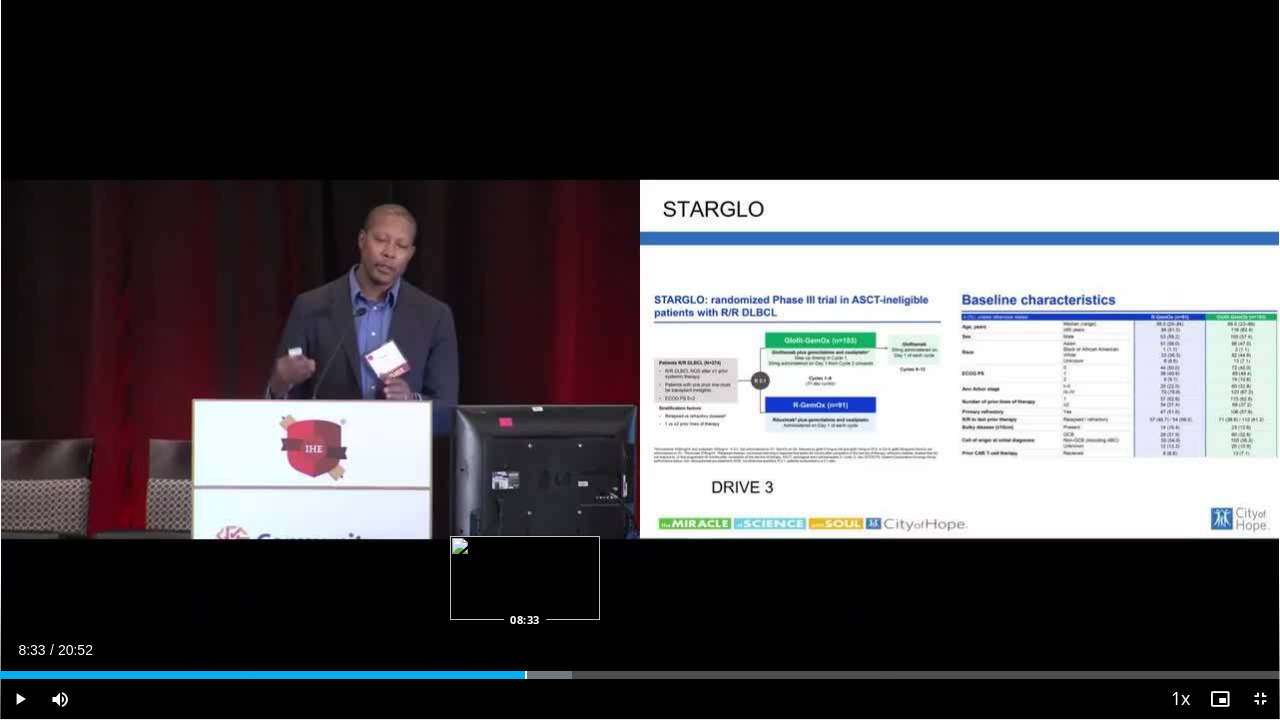 click at bounding box center [526, 675] 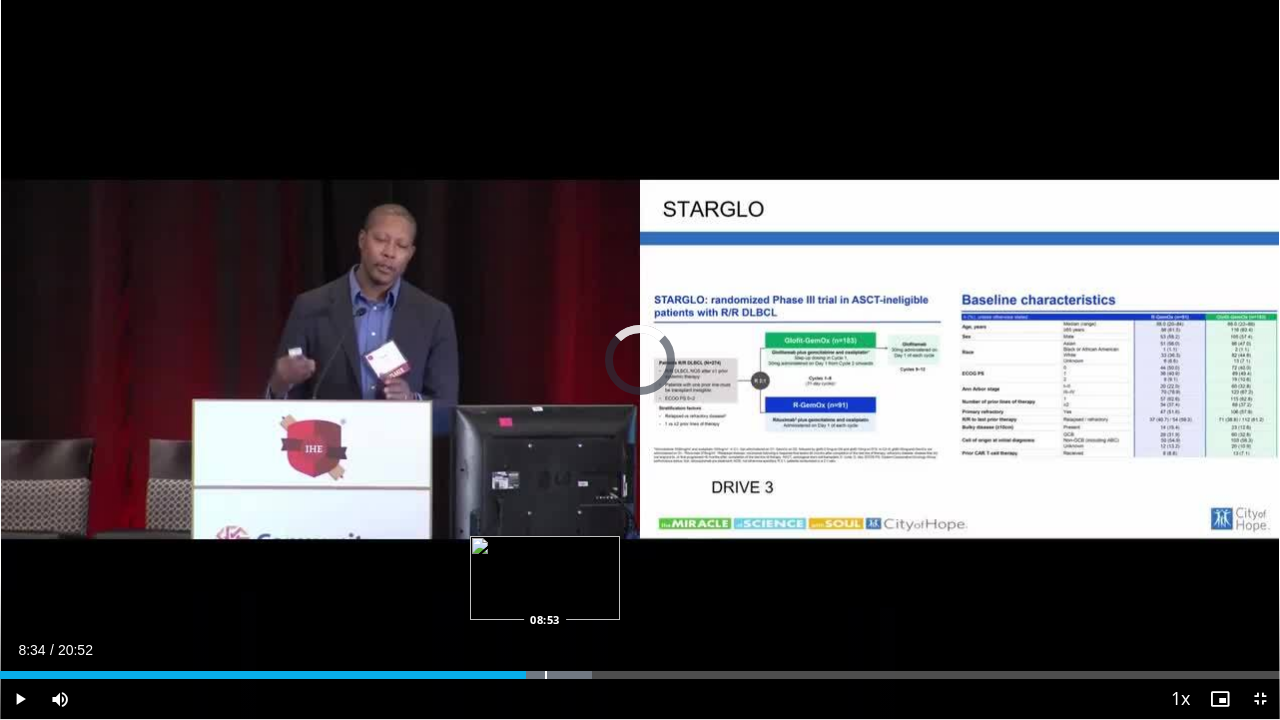 click at bounding box center (546, 675) 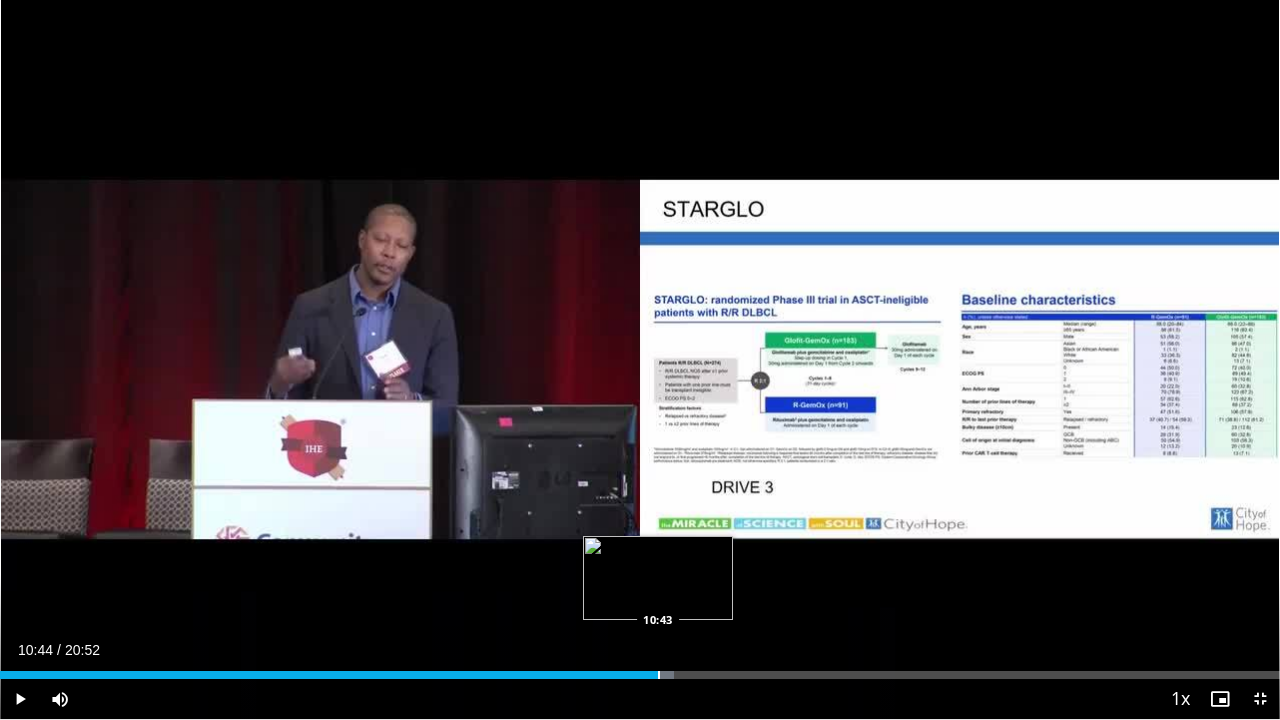 click on "Loaded :  52.63% 10:44 10:43" at bounding box center (640, 669) 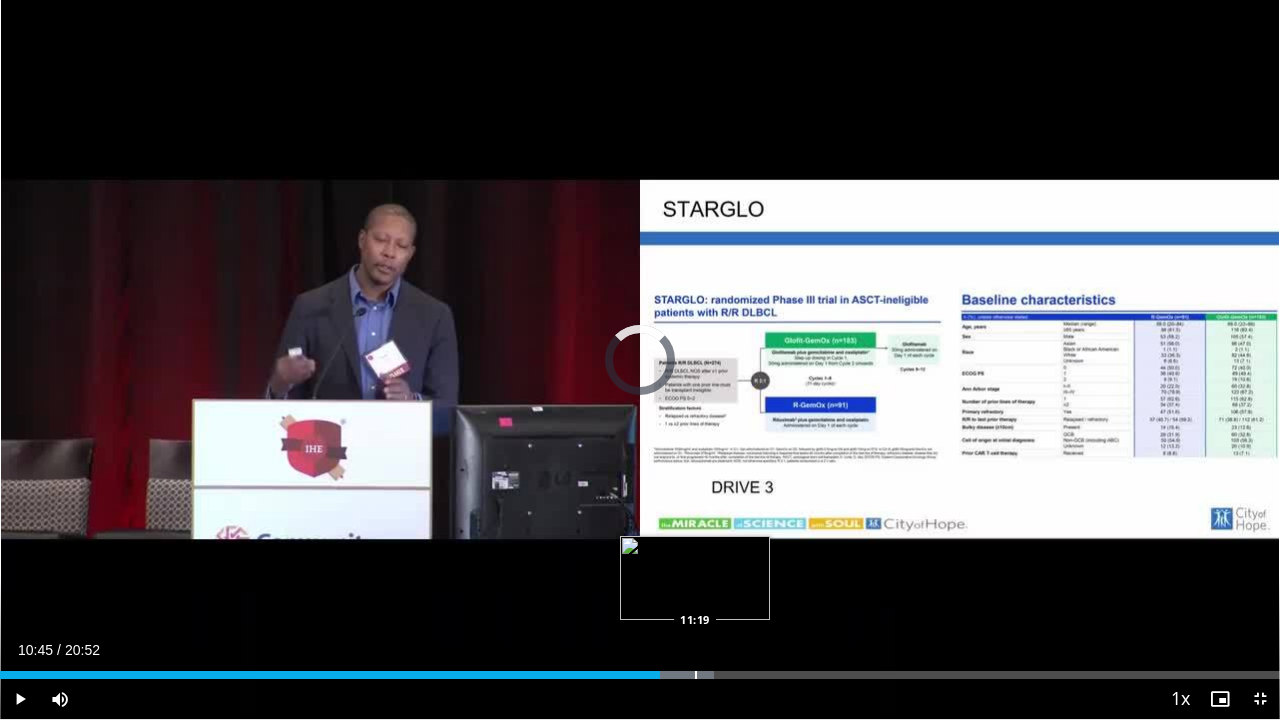 click at bounding box center (696, 675) 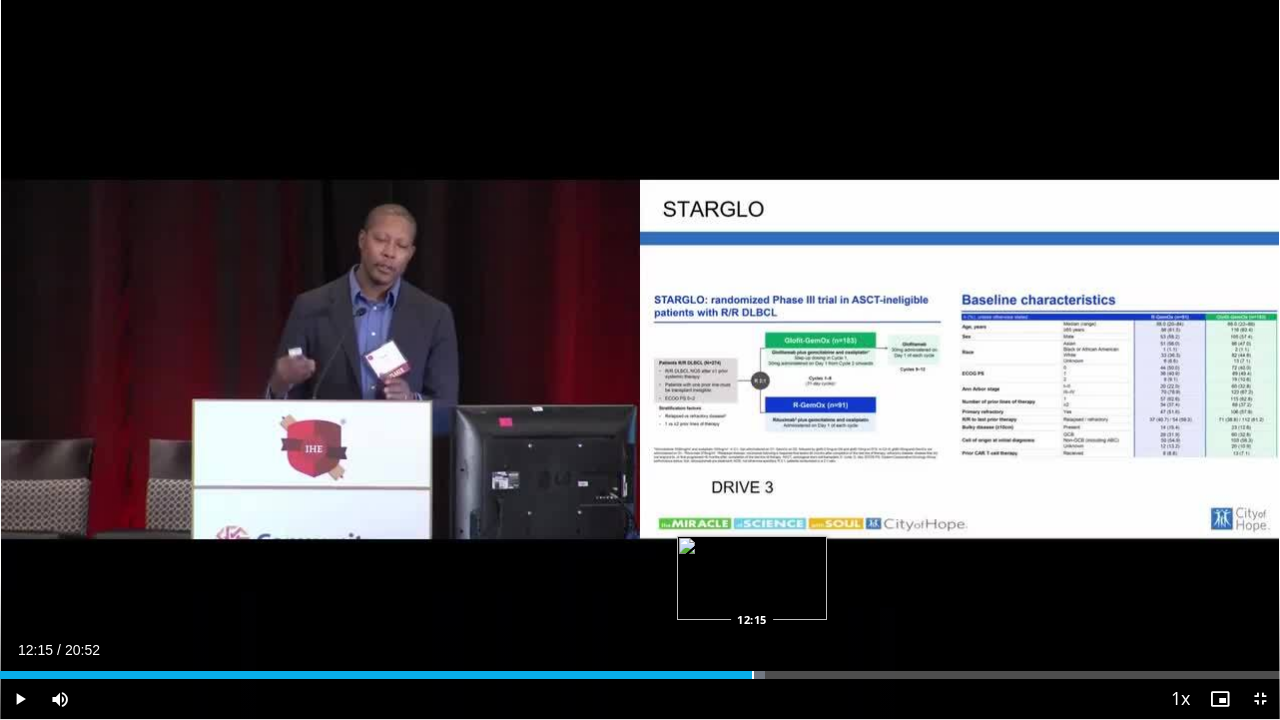 click on "Loaded :  59.80% 12:15 12:15" at bounding box center [640, 669] 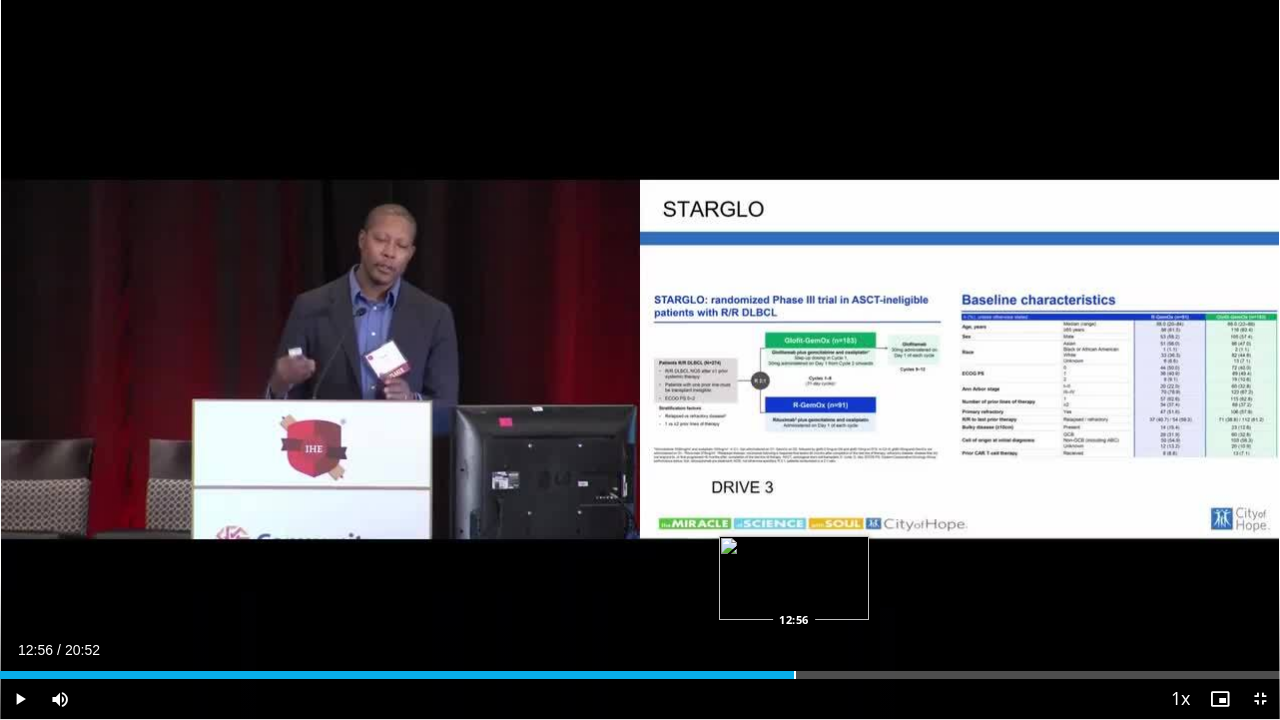 click on "Loaded :  61.40% 12:56 12:56" at bounding box center (640, 669) 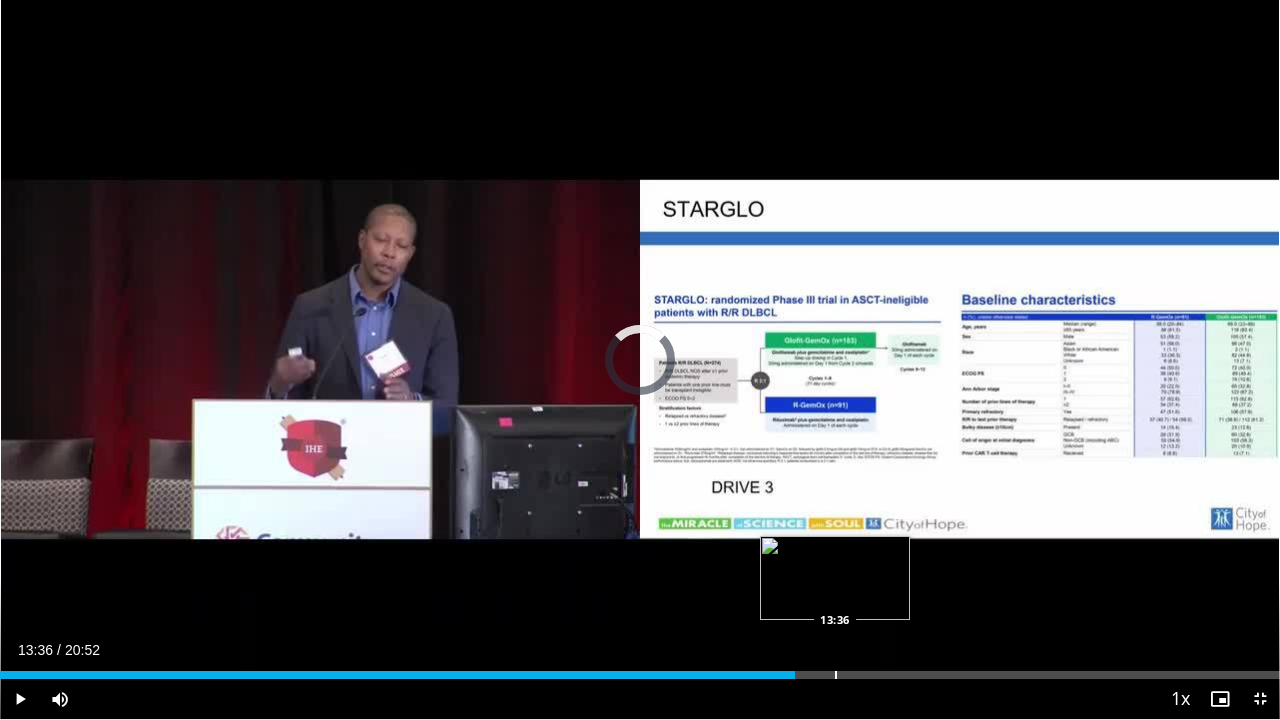 click on "Loaded :  0.00% 12:57 13:36" at bounding box center (640, 669) 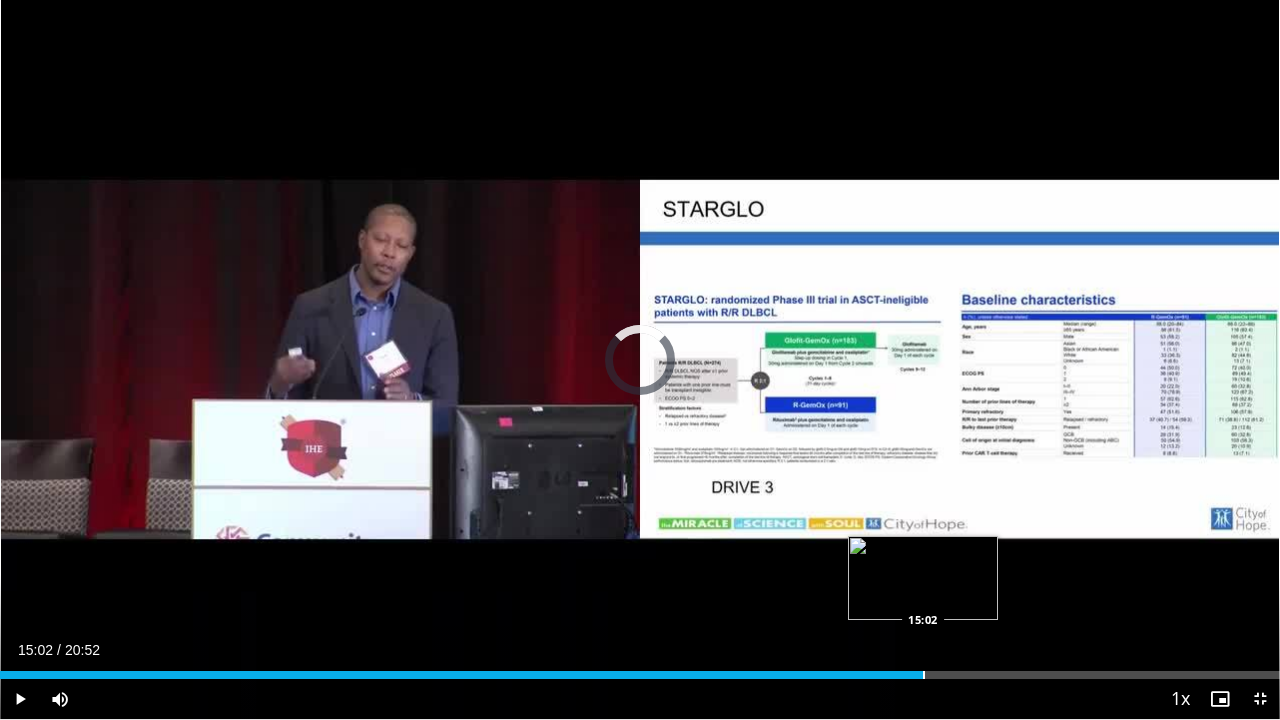 click at bounding box center (924, 675) 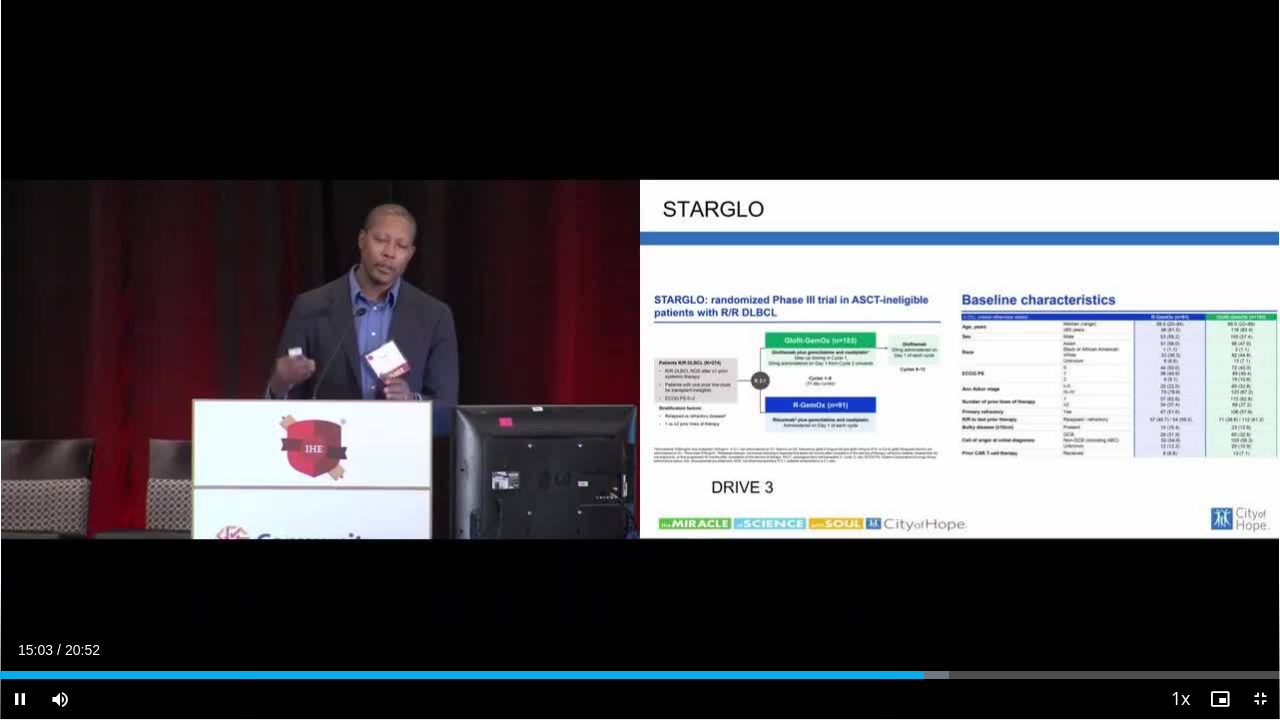 click on "Current Time  15:03 / Duration  20:52 Pause Skip Backward Skip Forward Mute Loaded :  74.16% 15:03 15:36 Stream Type  LIVE Seek to live, currently behind live LIVE   1x Playback Rate 0.5x 0.75x 1x , selected 1.25x 1.5x 1.75x 2x Chapters Chapters Descriptions descriptions off , selected Captions captions settings , opens captions settings dialog captions off , selected Audio Track en (Main) , selected Exit Fullscreen Enable picture-in-picture mode" at bounding box center (640, 699) 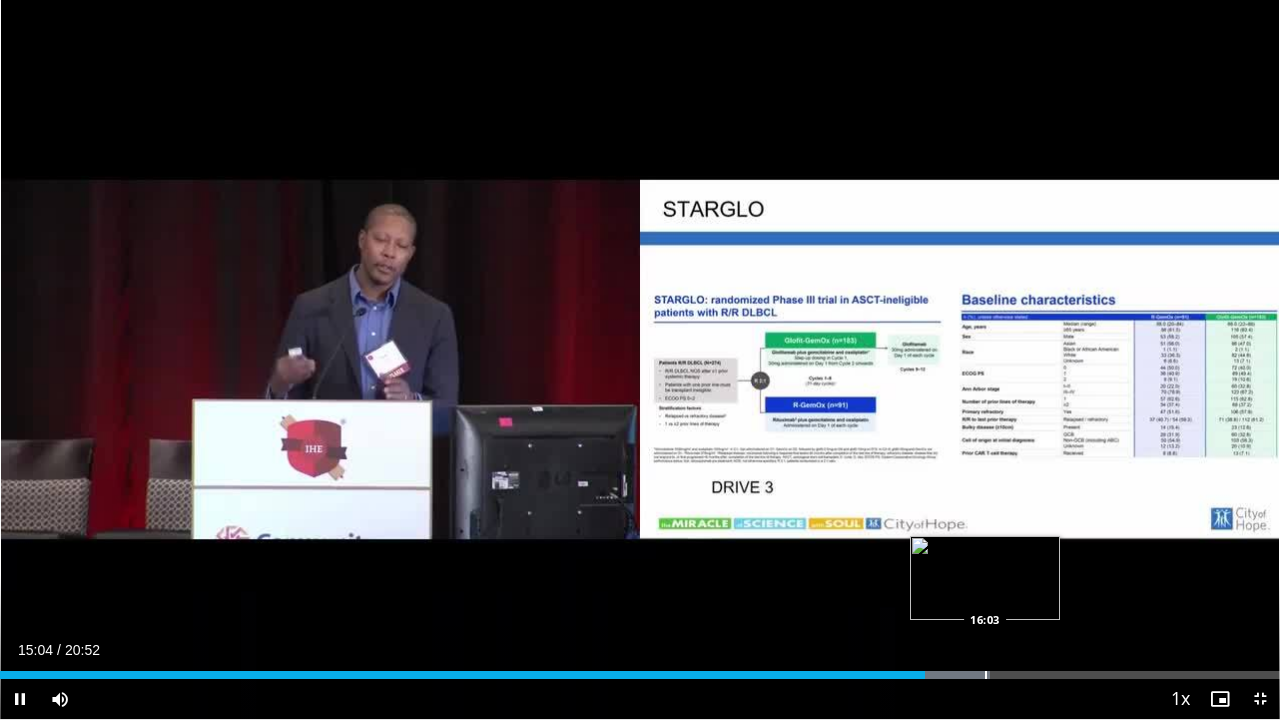 click at bounding box center (986, 675) 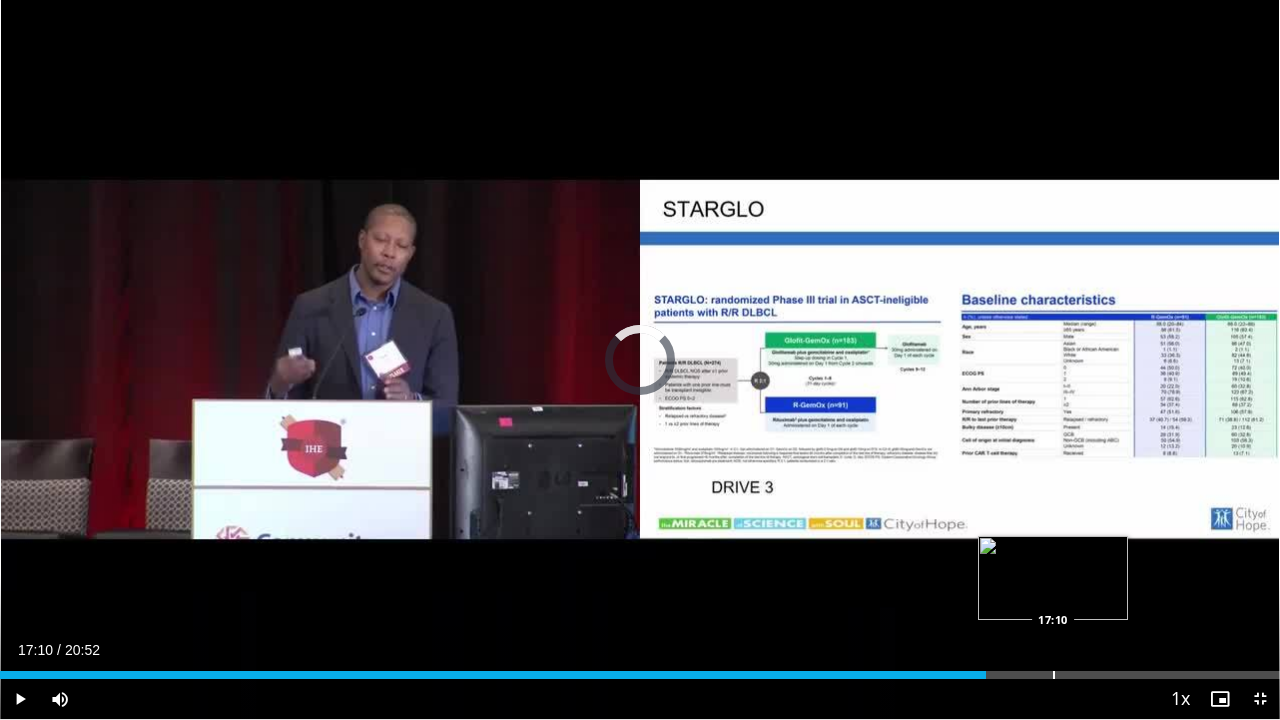 click at bounding box center (1054, 675) 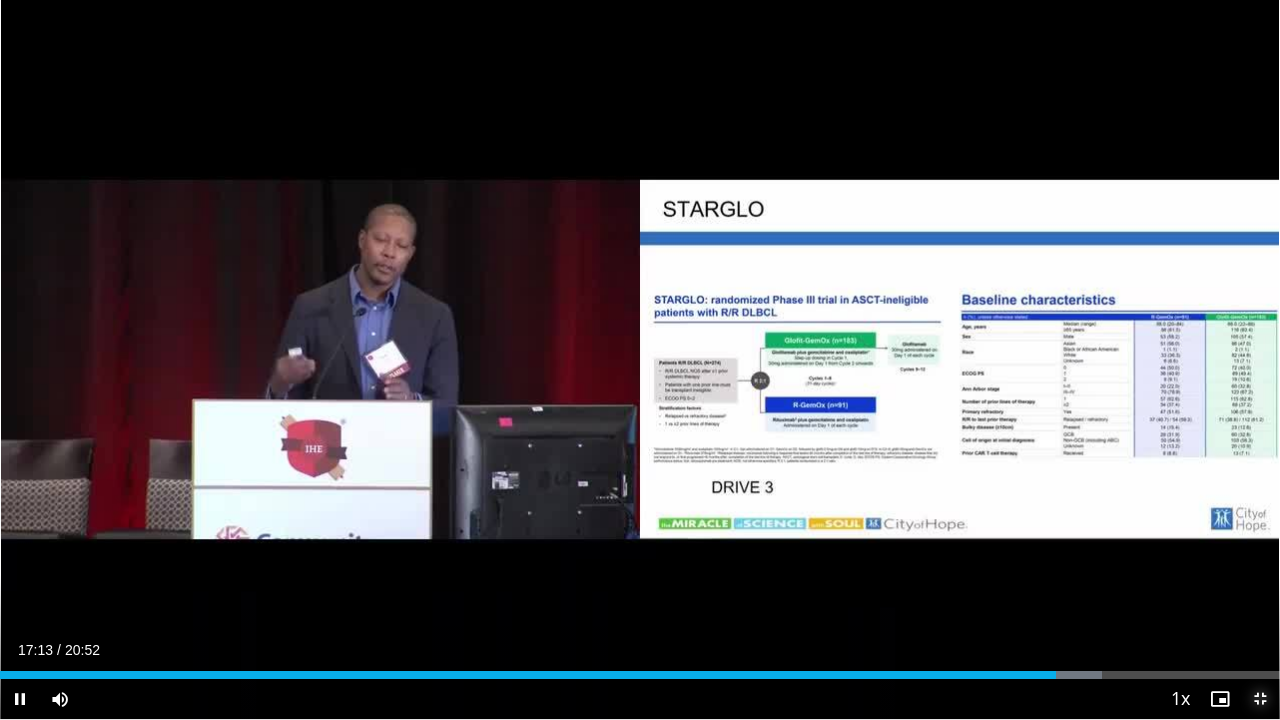 click at bounding box center [1260, 699] 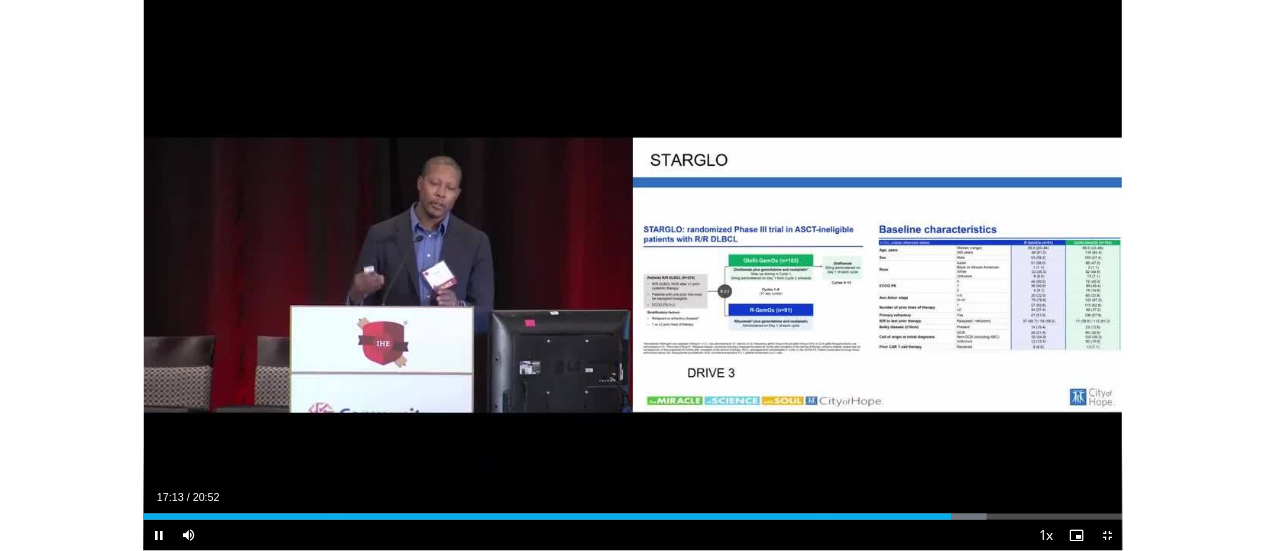 scroll, scrollTop: 672, scrollLeft: 0, axis: vertical 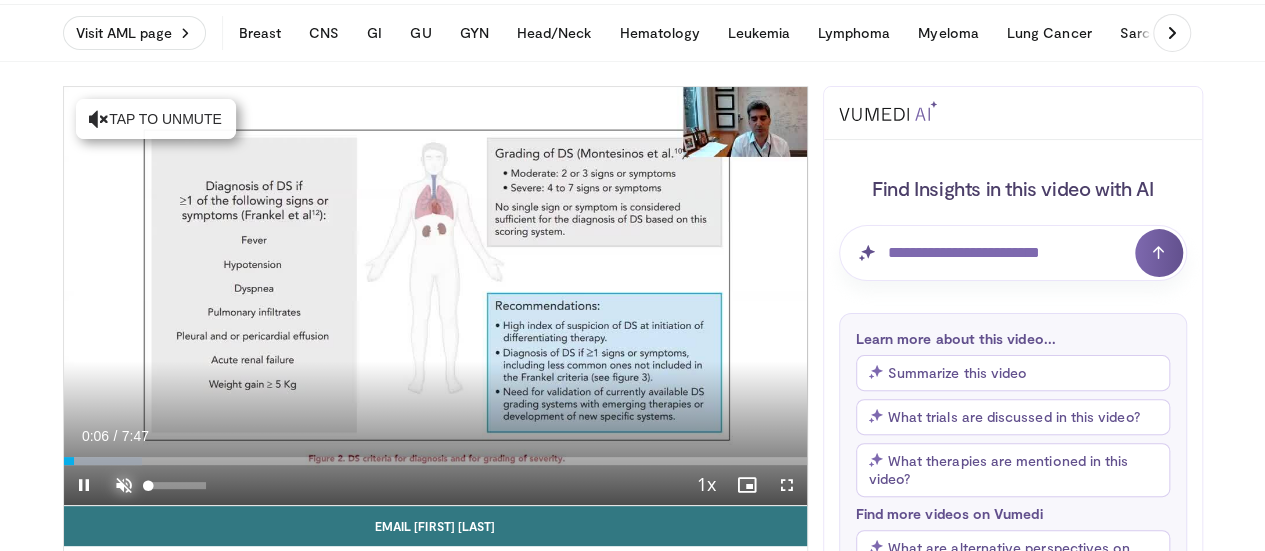 click at bounding box center (124, 485) 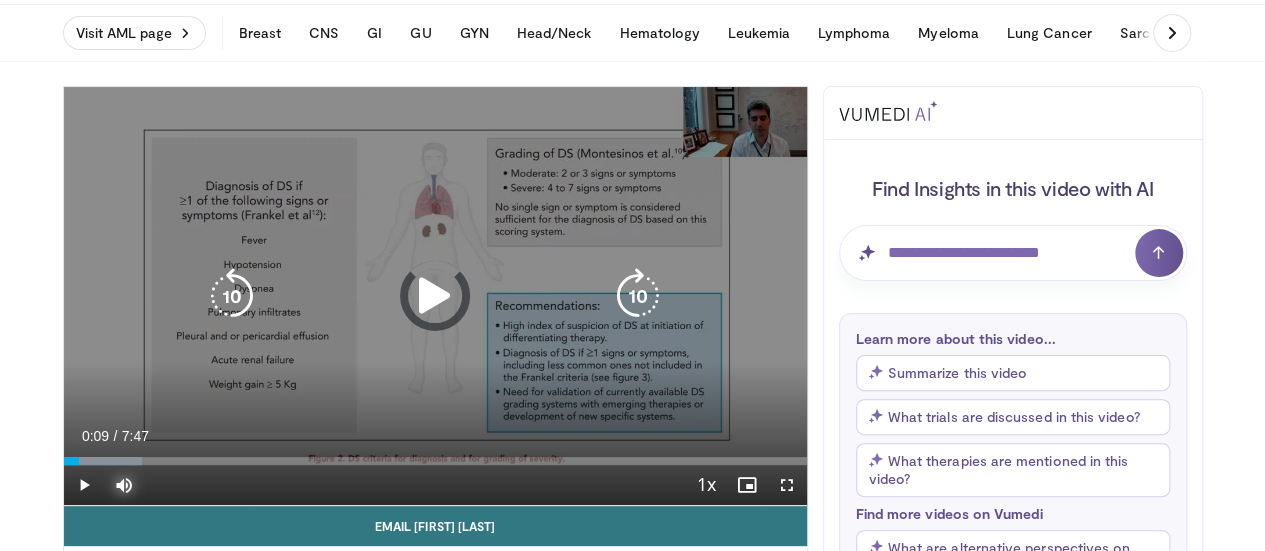 click at bounding box center (0, 0) 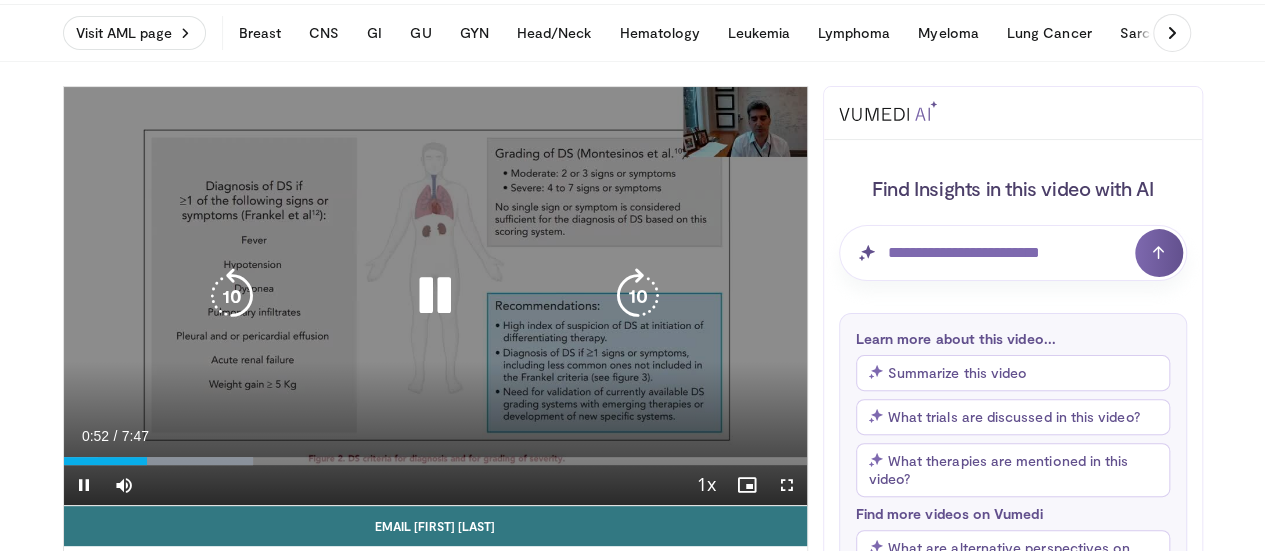 click on "**********" at bounding box center (435, 296) 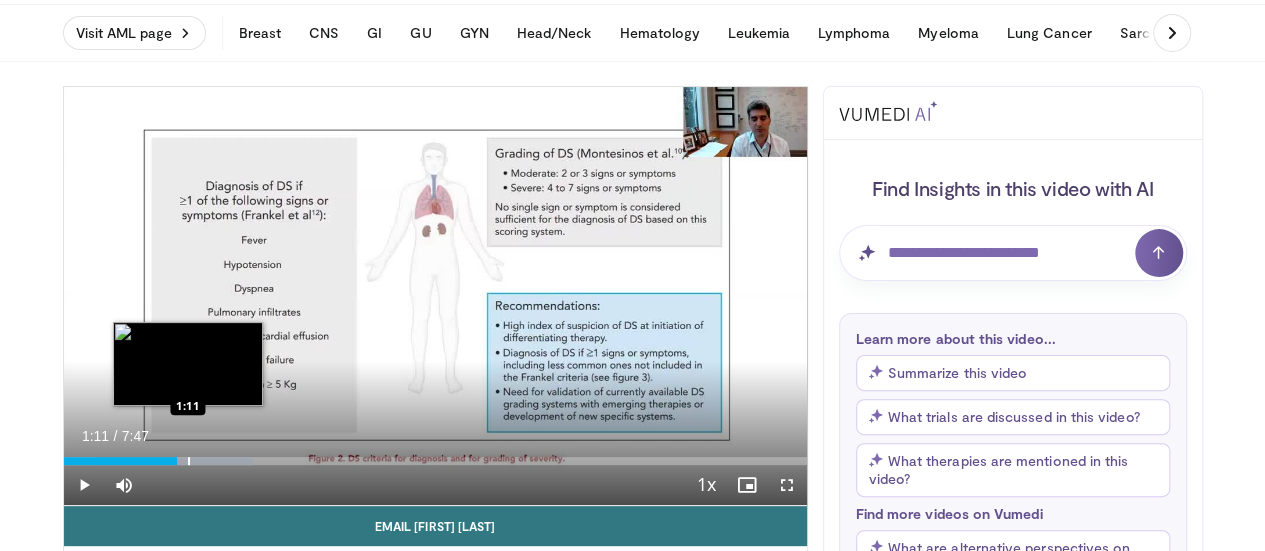 click at bounding box center [189, 461] 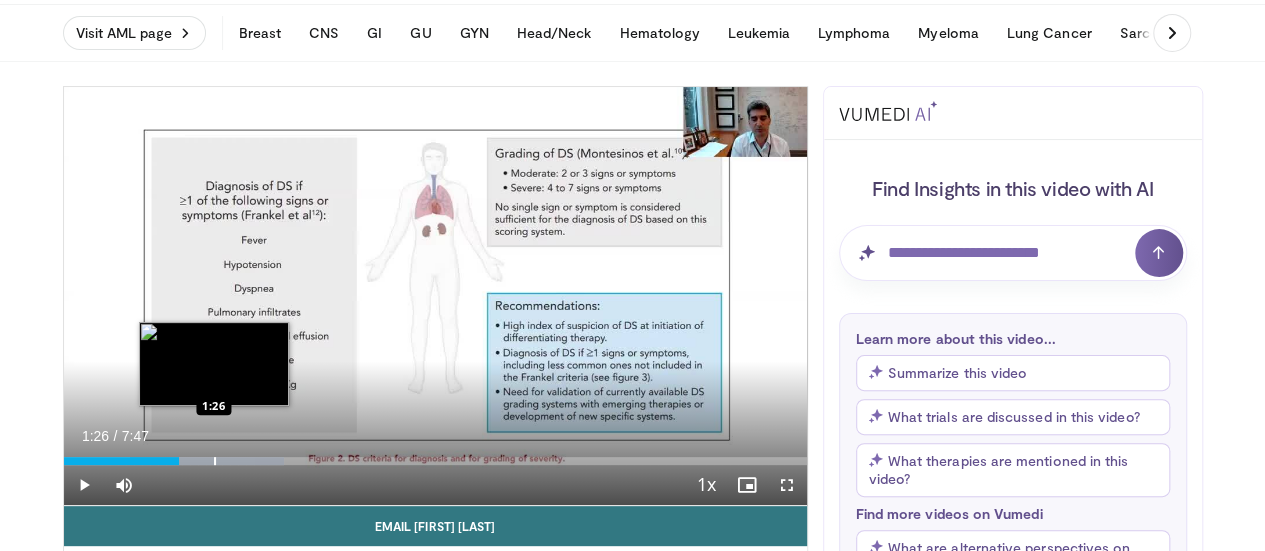 click at bounding box center [215, 461] 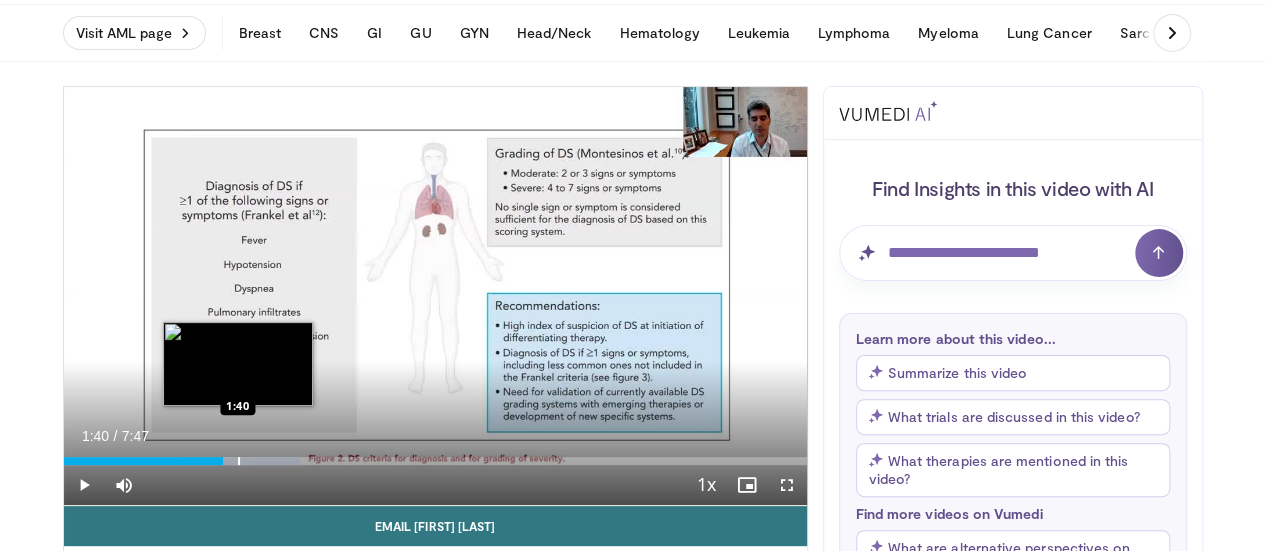 click at bounding box center (239, 461) 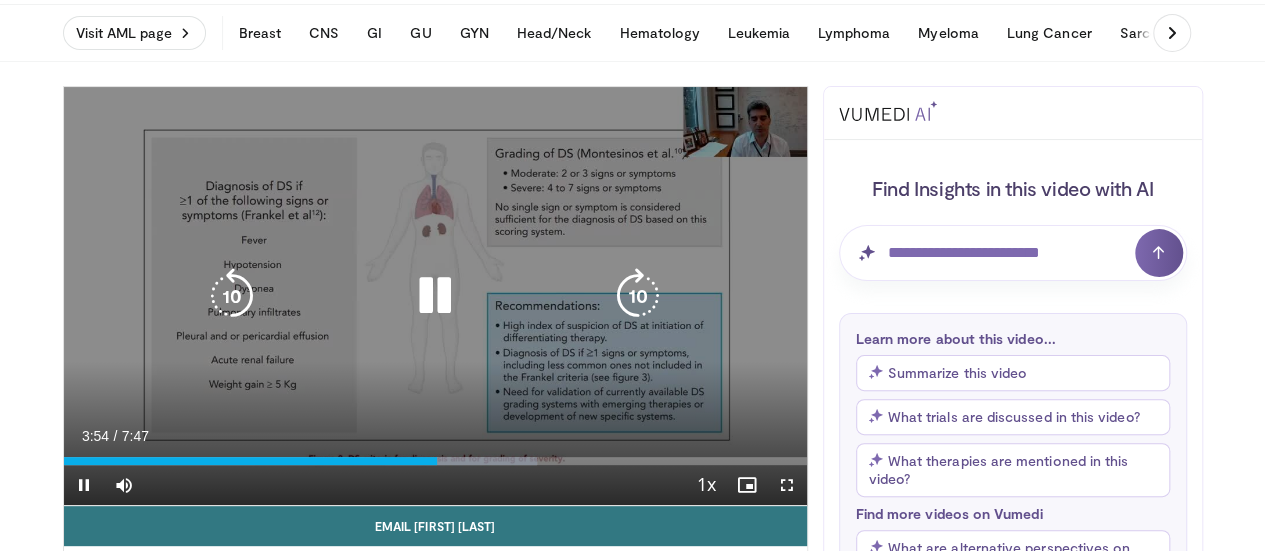 click on "**********" at bounding box center (435, 296) 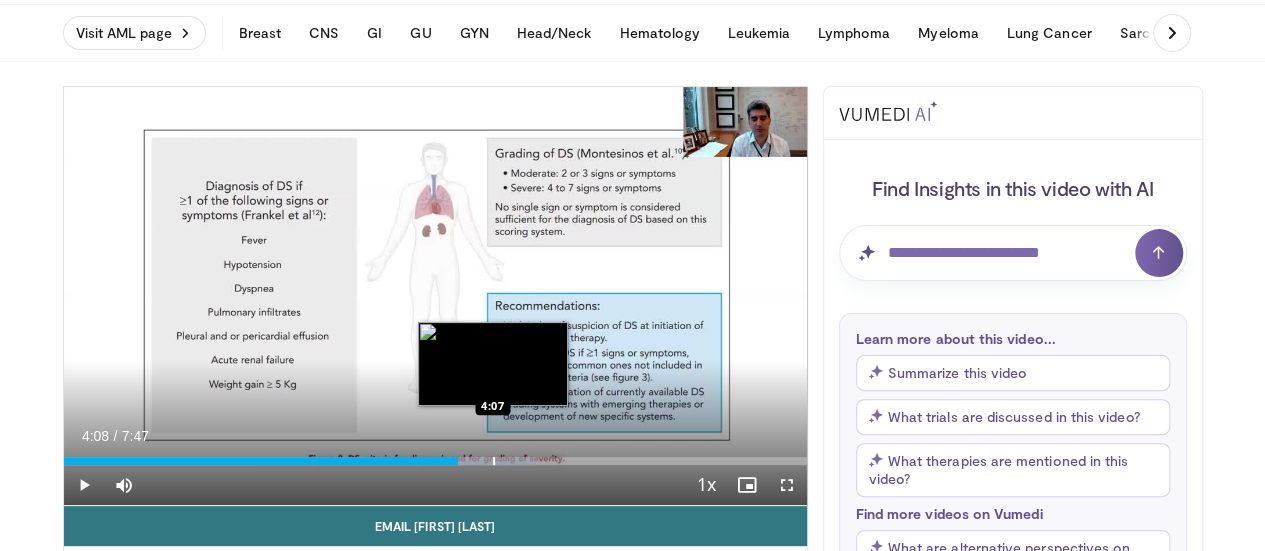 click at bounding box center [494, 461] 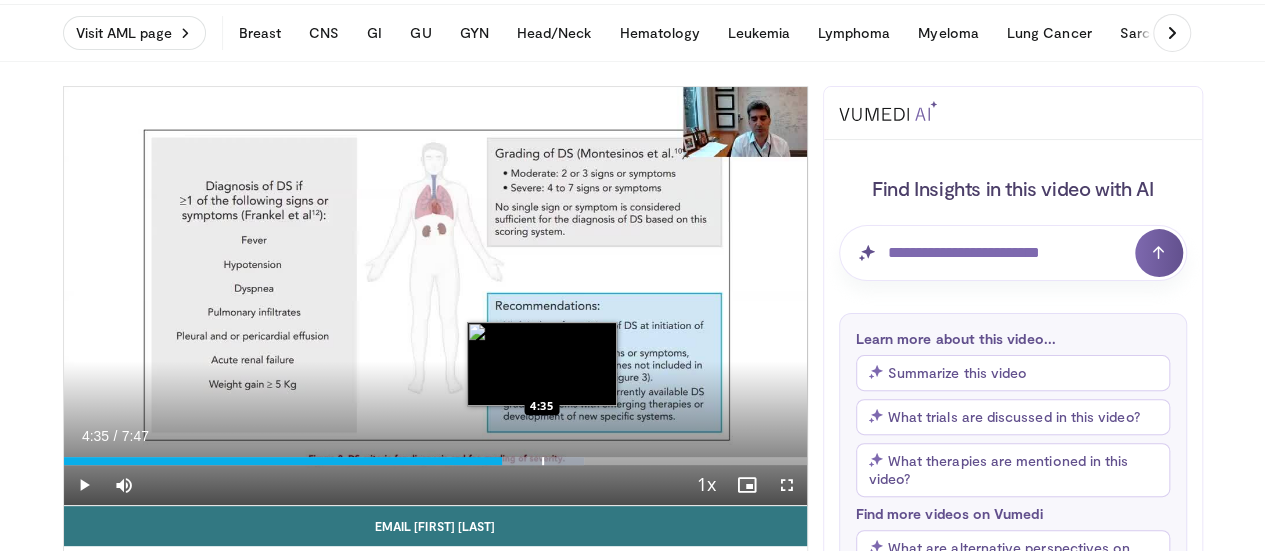 click at bounding box center (543, 461) 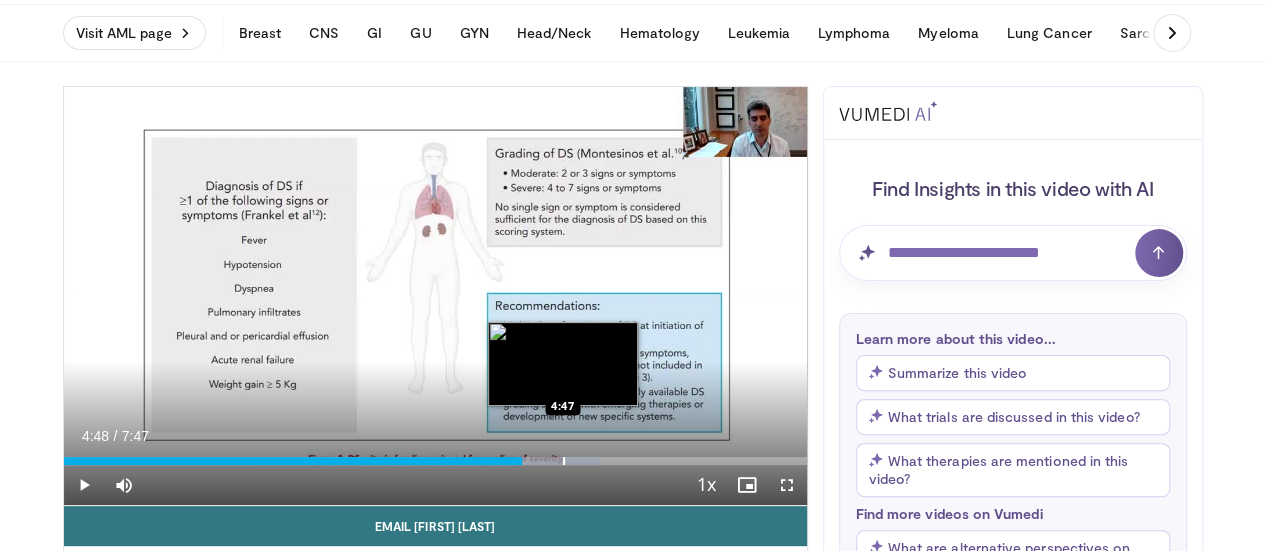 click at bounding box center [564, 461] 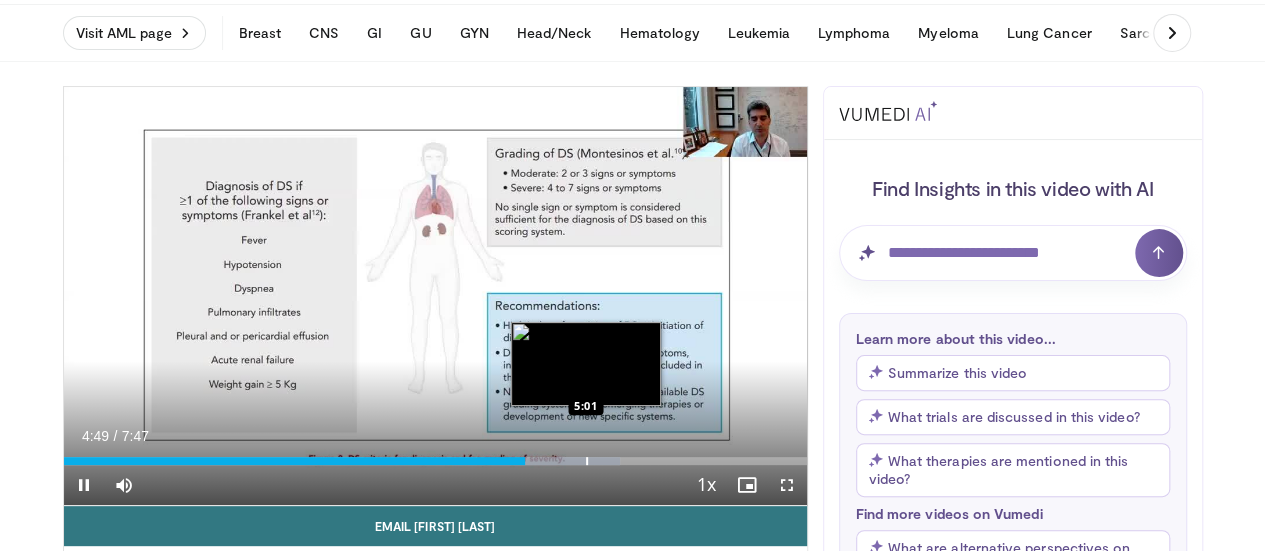 click on "**********" at bounding box center [435, 296] 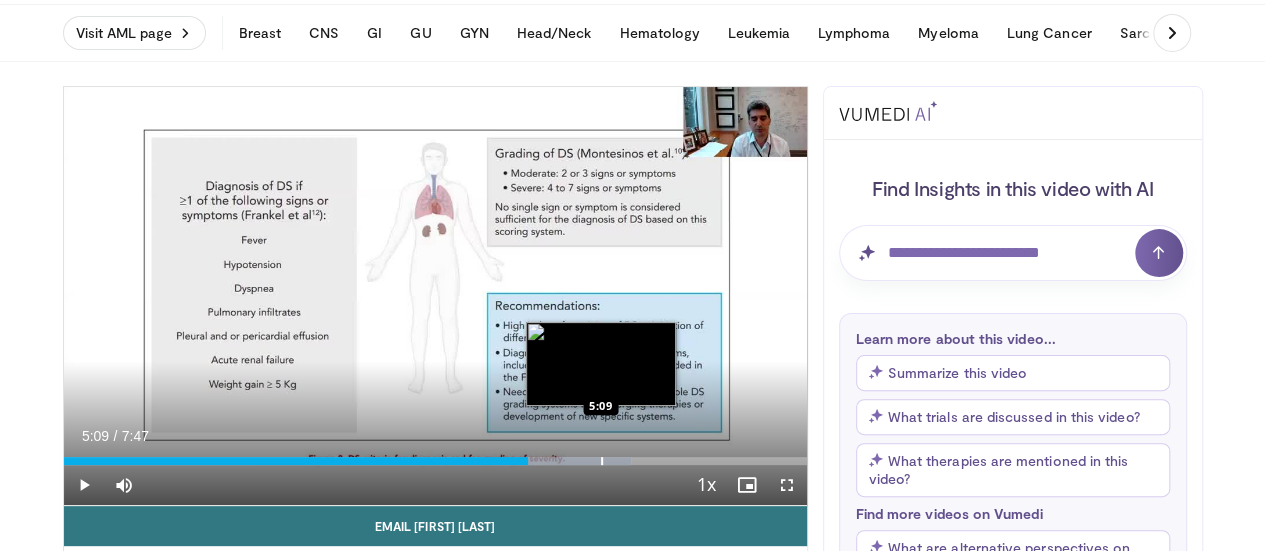 click at bounding box center (602, 461) 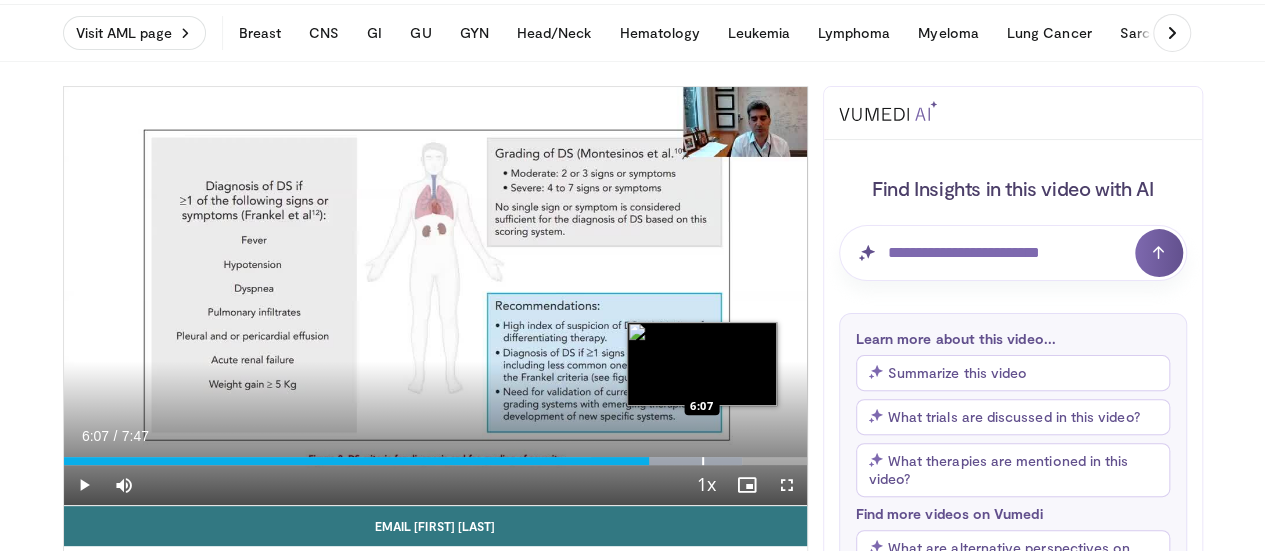click at bounding box center (703, 461) 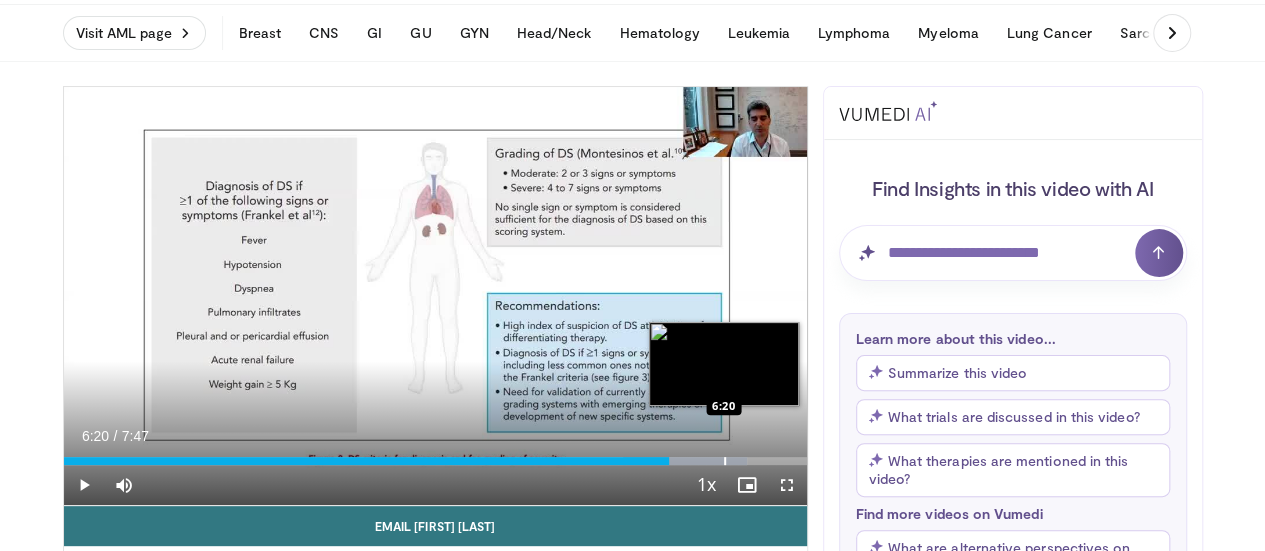 click at bounding box center [725, 461] 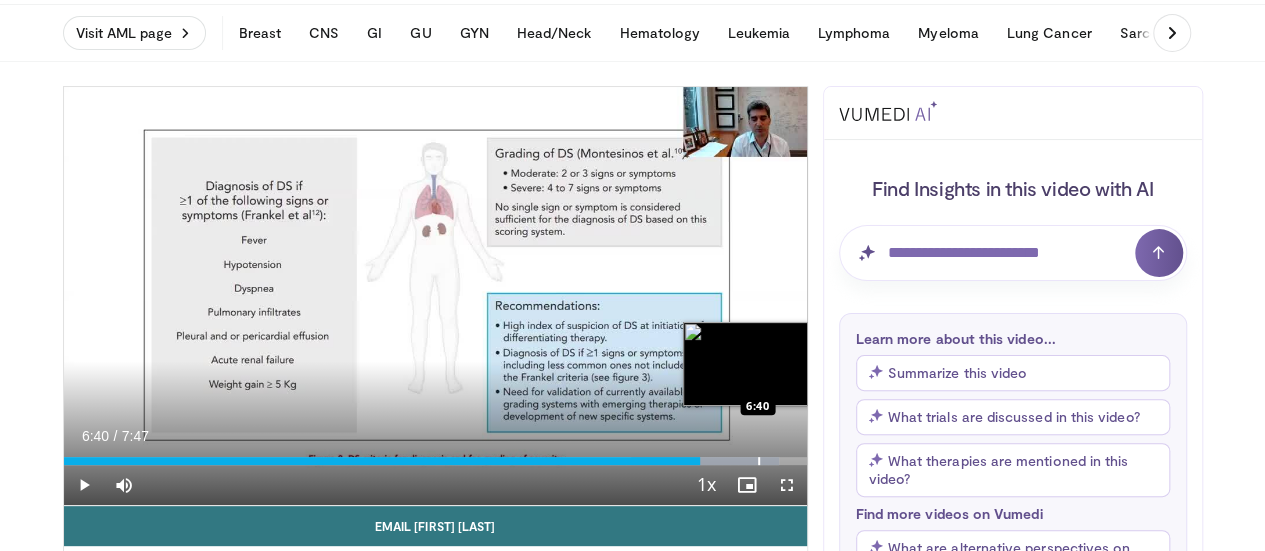 click on "Loaded :  96.32% 6:40 6:40" at bounding box center (435, 455) 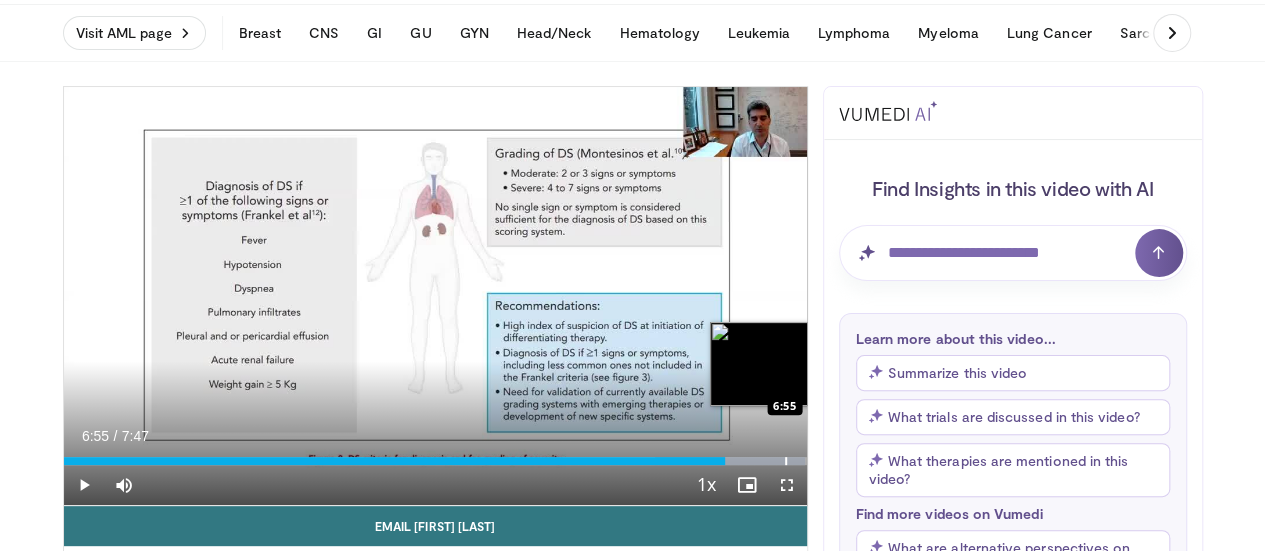 click at bounding box center [786, 461] 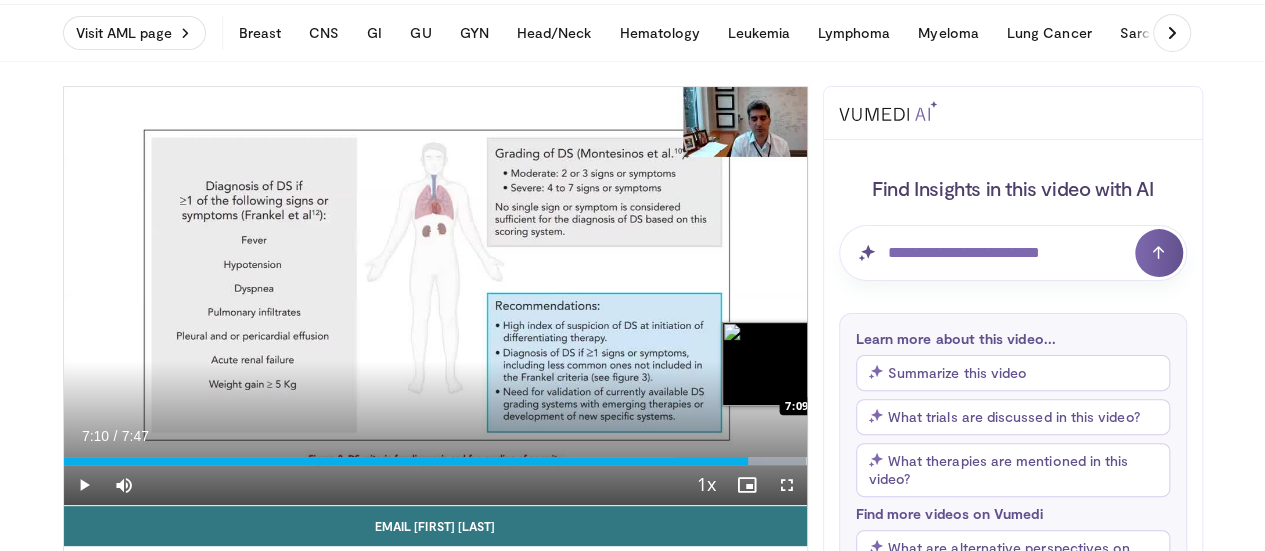 click at bounding box center (810, 461) 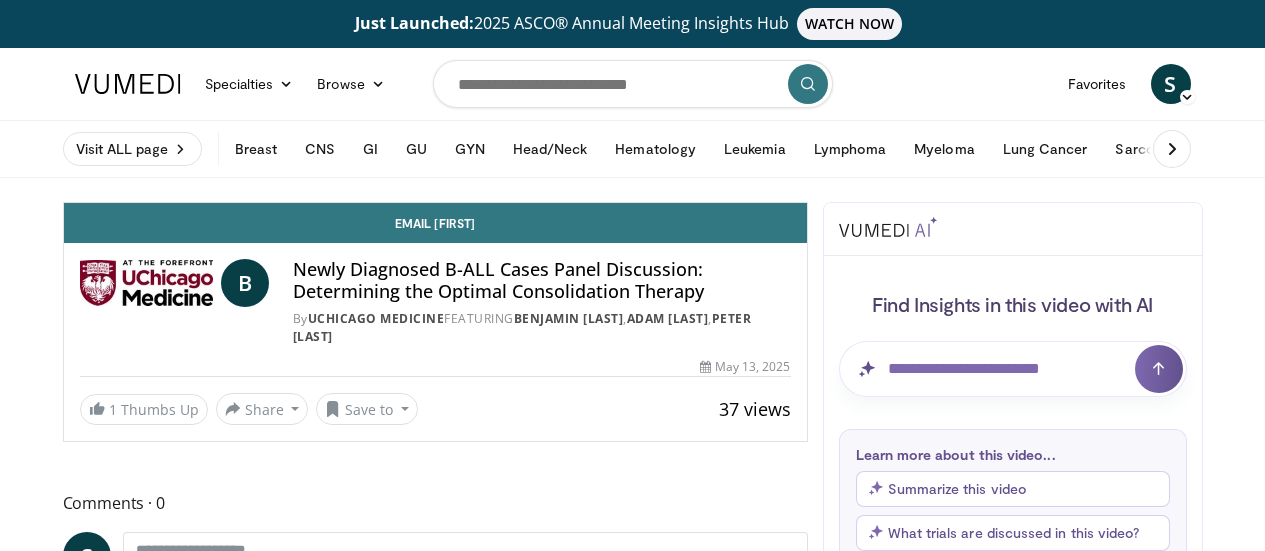 scroll, scrollTop: 0, scrollLeft: 0, axis: both 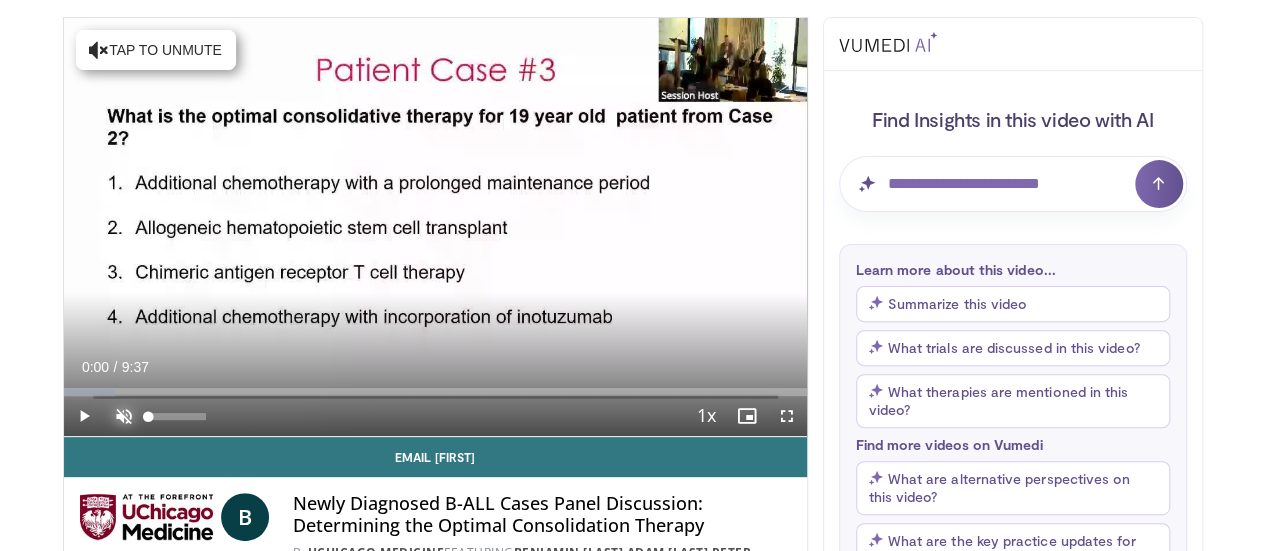 click at bounding box center [124, 416] 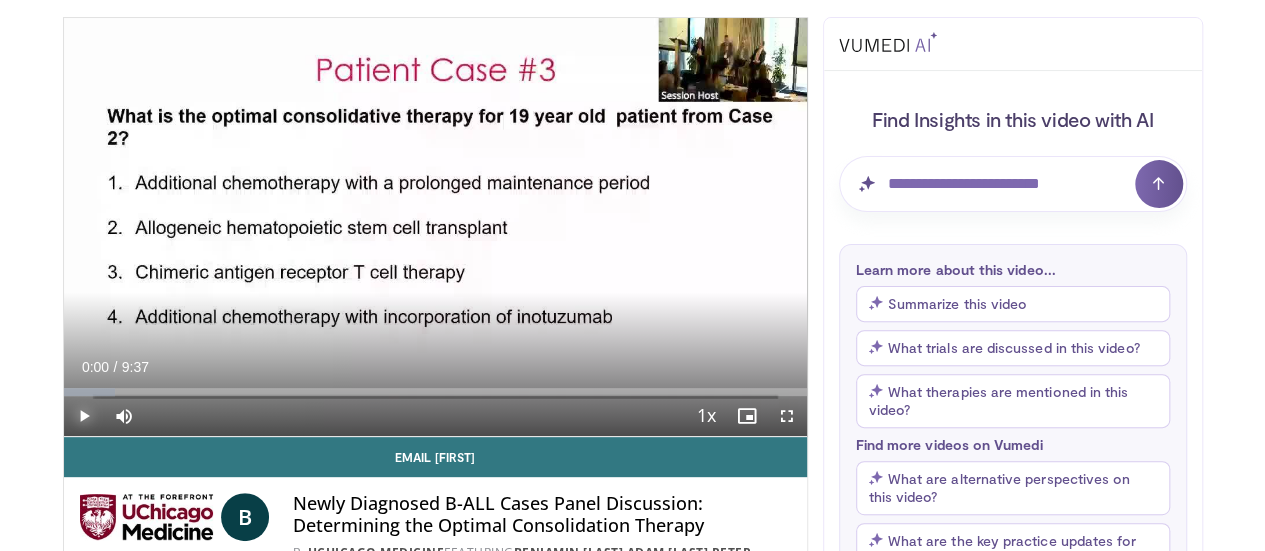 click at bounding box center (84, 416) 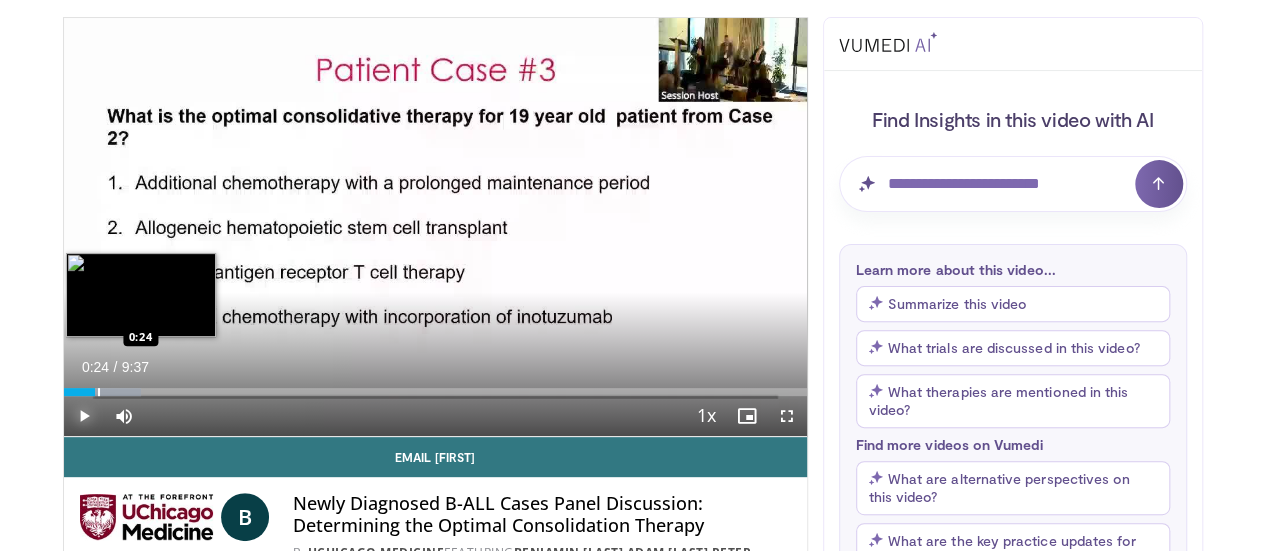 click at bounding box center (99, 392) 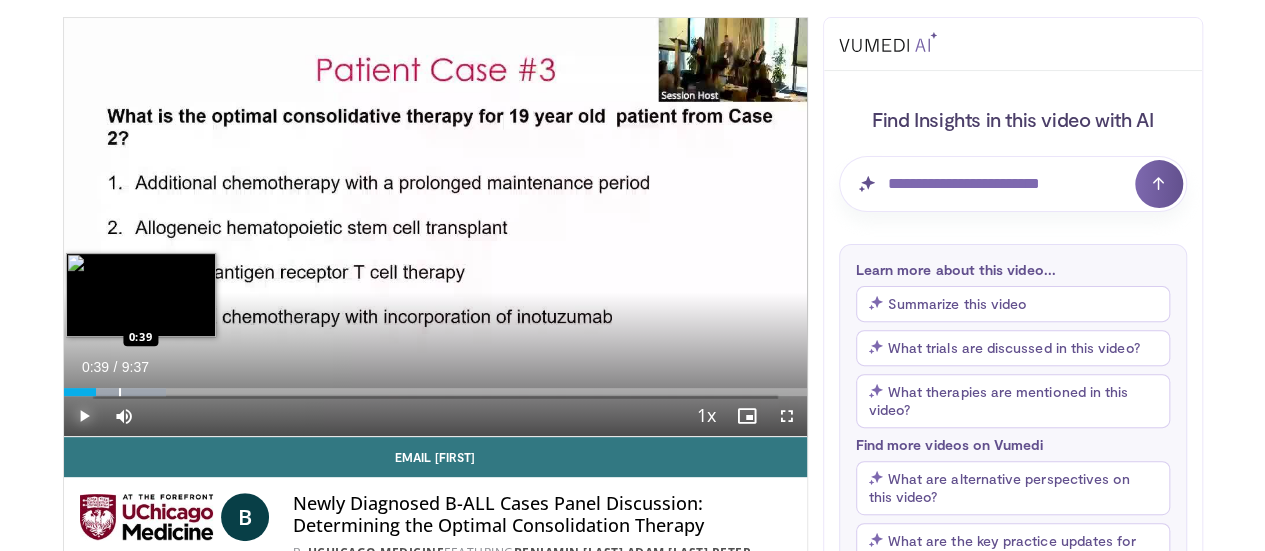 click at bounding box center [120, 392] 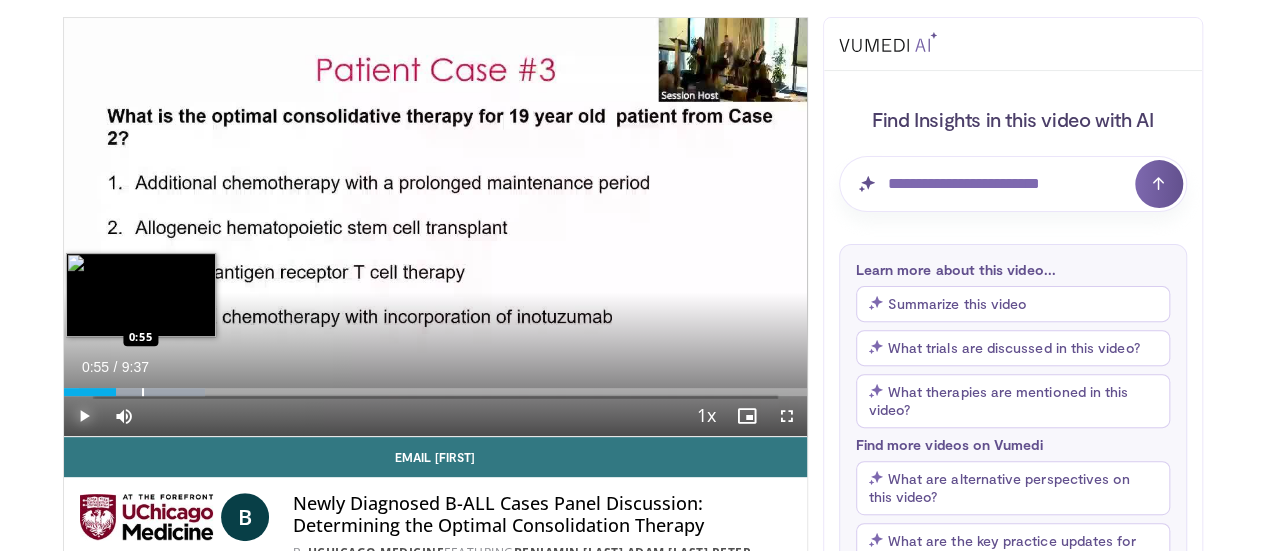 click at bounding box center (143, 392) 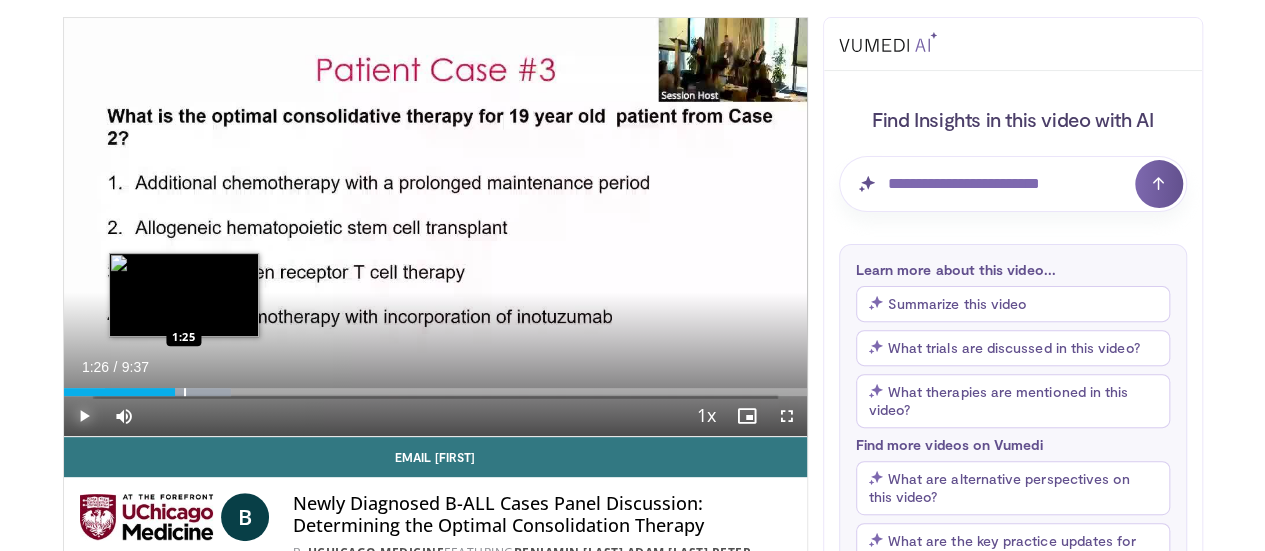 click at bounding box center (185, 392) 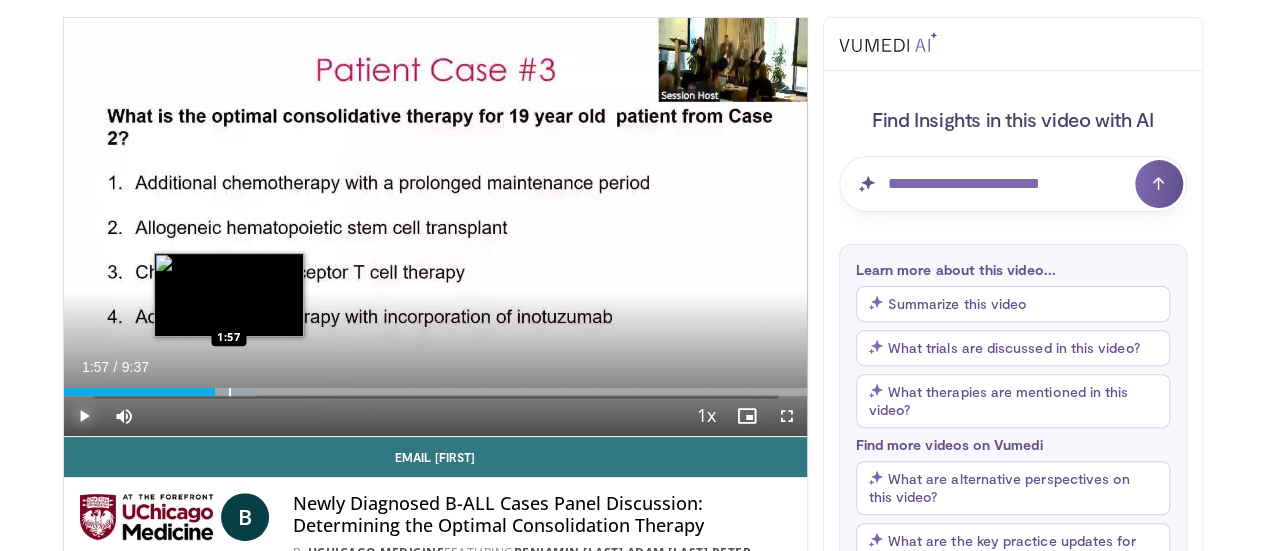 click at bounding box center [230, 392] 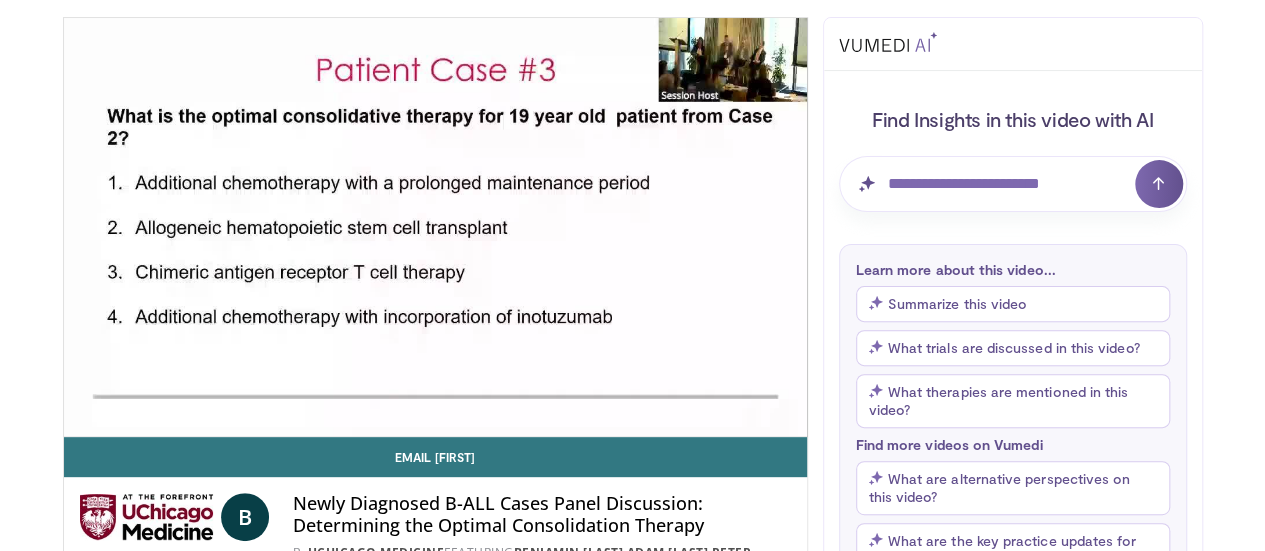click on "**********" at bounding box center [435, 227] 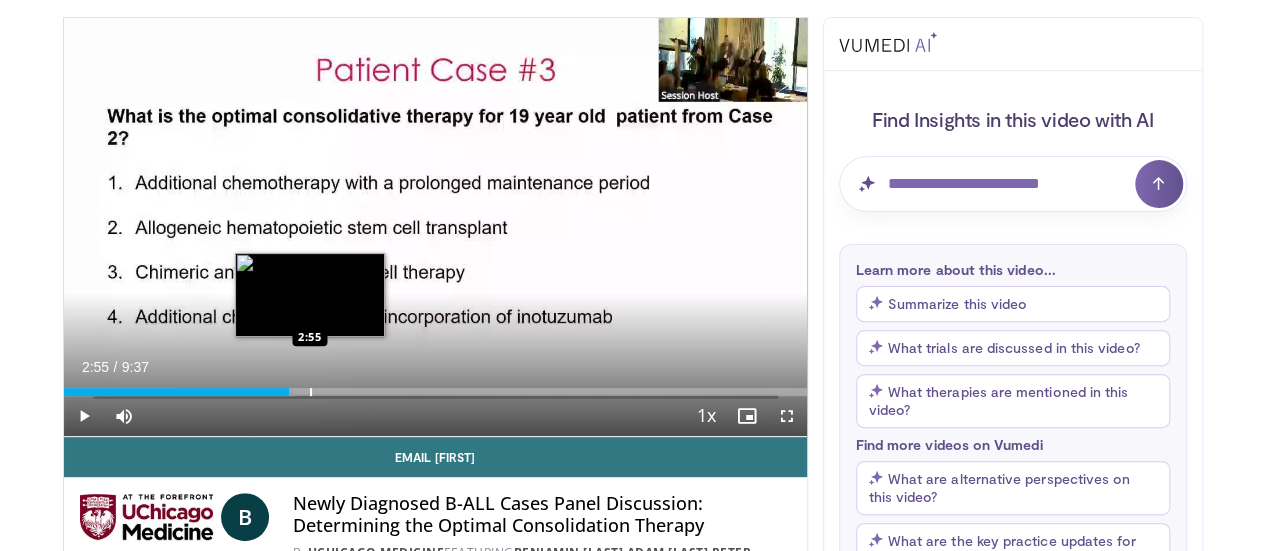 click on "Loaded :  31.15% 2:55 2:55" at bounding box center [435, 386] 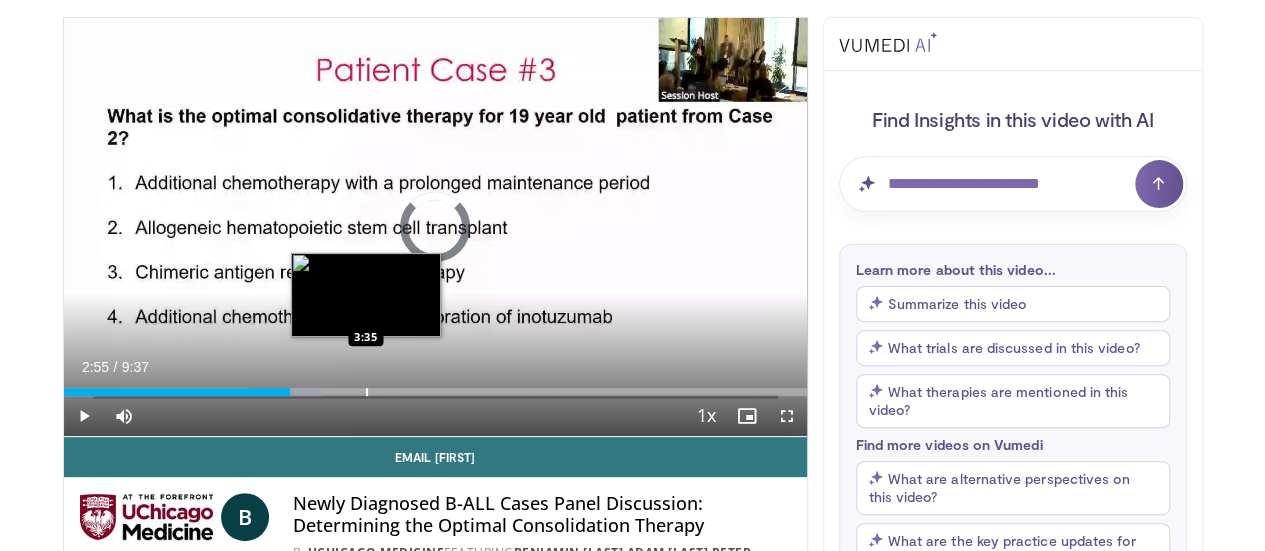 click on "Loaded :  34.66% 2:55 3:35" at bounding box center (435, 386) 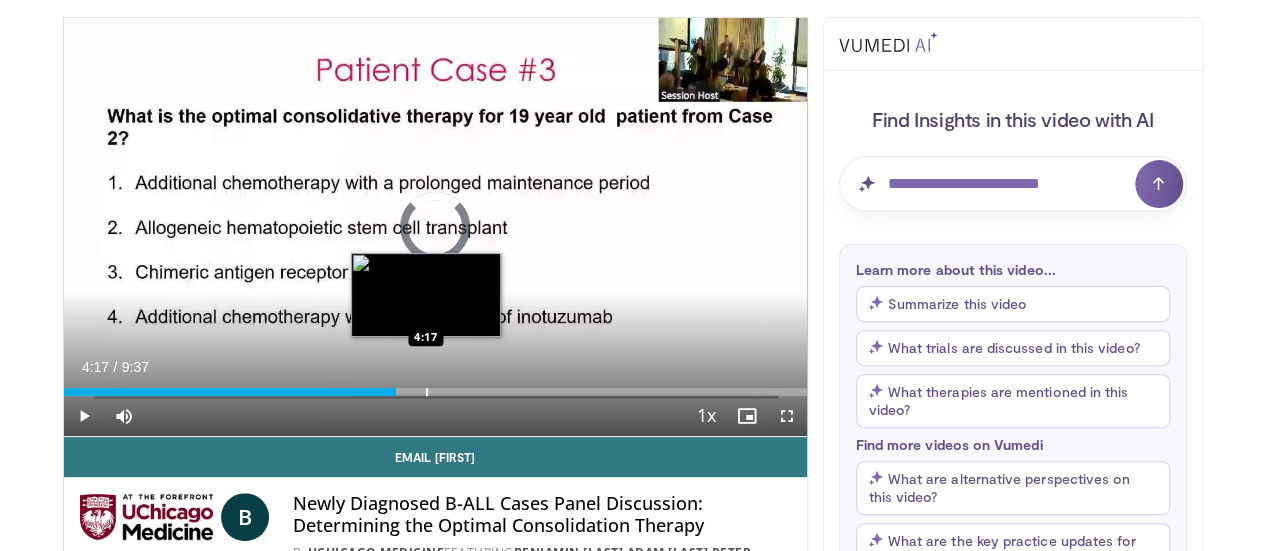 click on "Loaded :  38.07% 4:17 4:17" at bounding box center (435, 386) 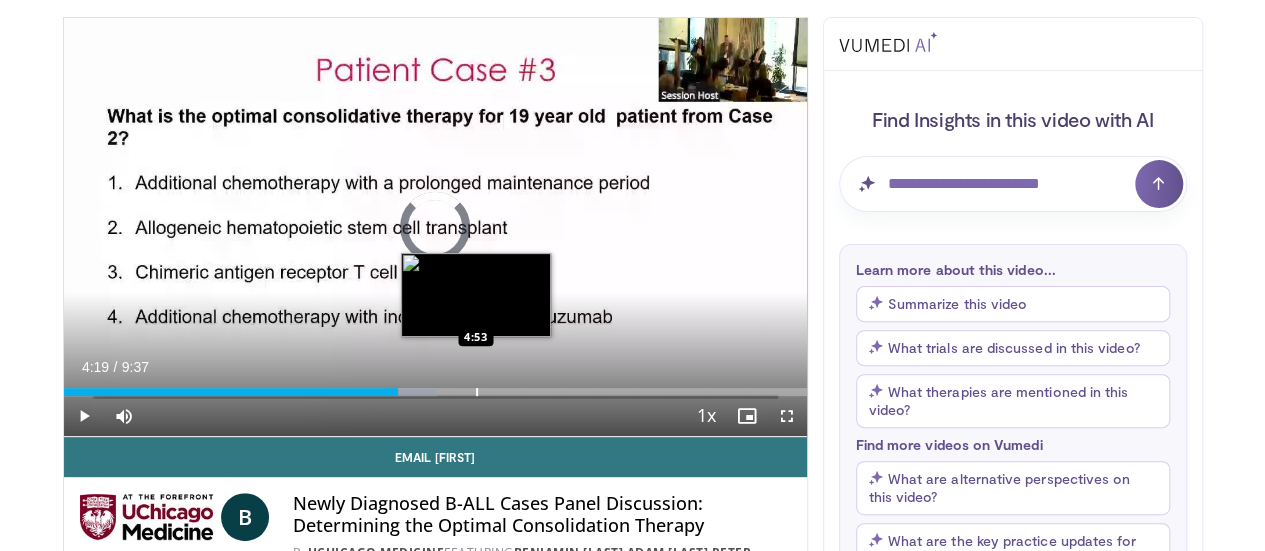 click on "Loaded :  50.26% 4:19 4:53" at bounding box center (435, 386) 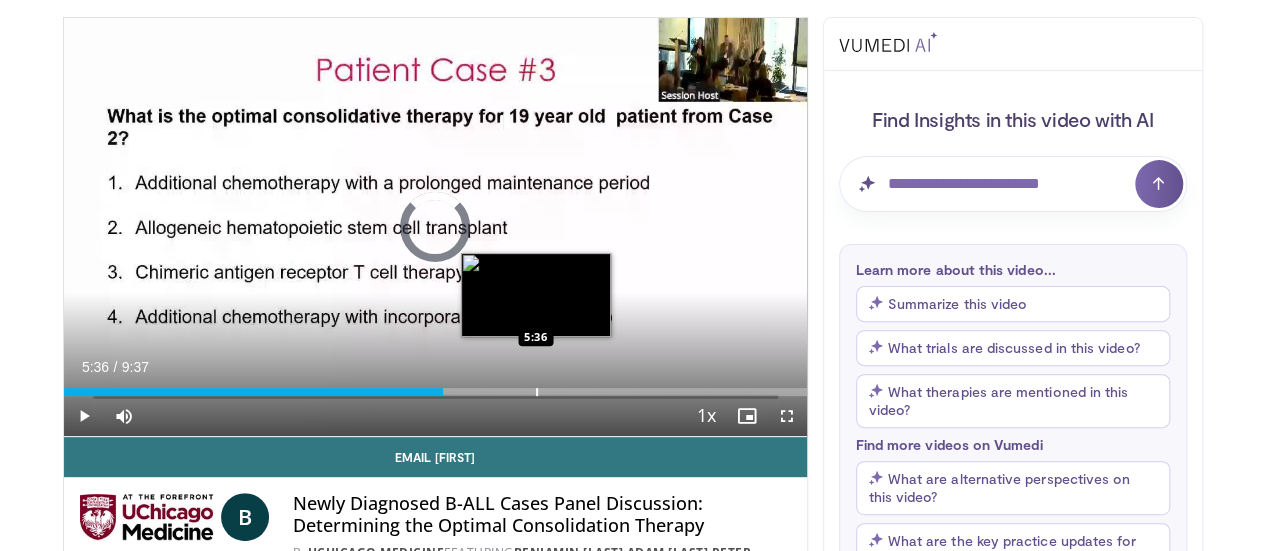 click on "Loaded :  0.00% 4:54 5:36" at bounding box center [435, 386] 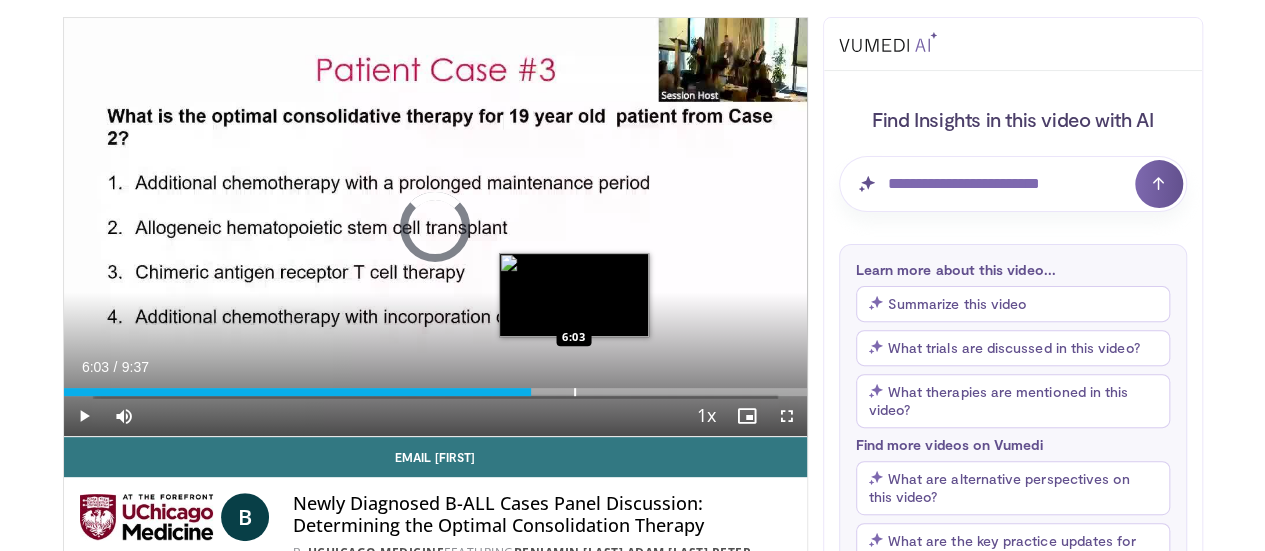 click on "Loaded :  0.00% 6:03 6:03" at bounding box center (435, 386) 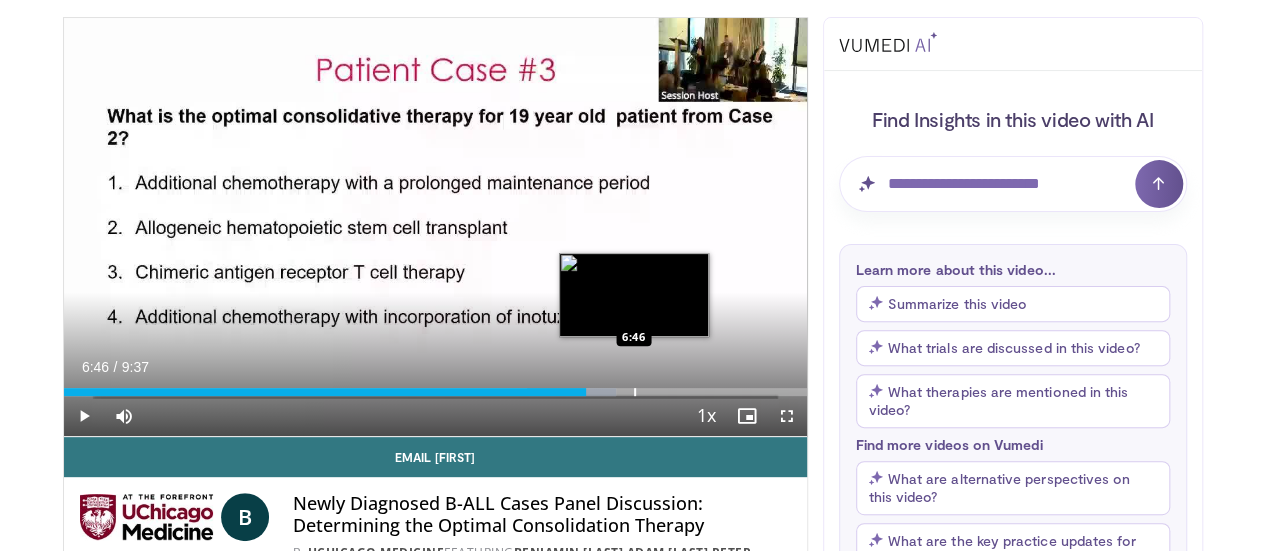 click on "Loaded :  74.41% 6:46 6:46" at bounding box center [435, 386] 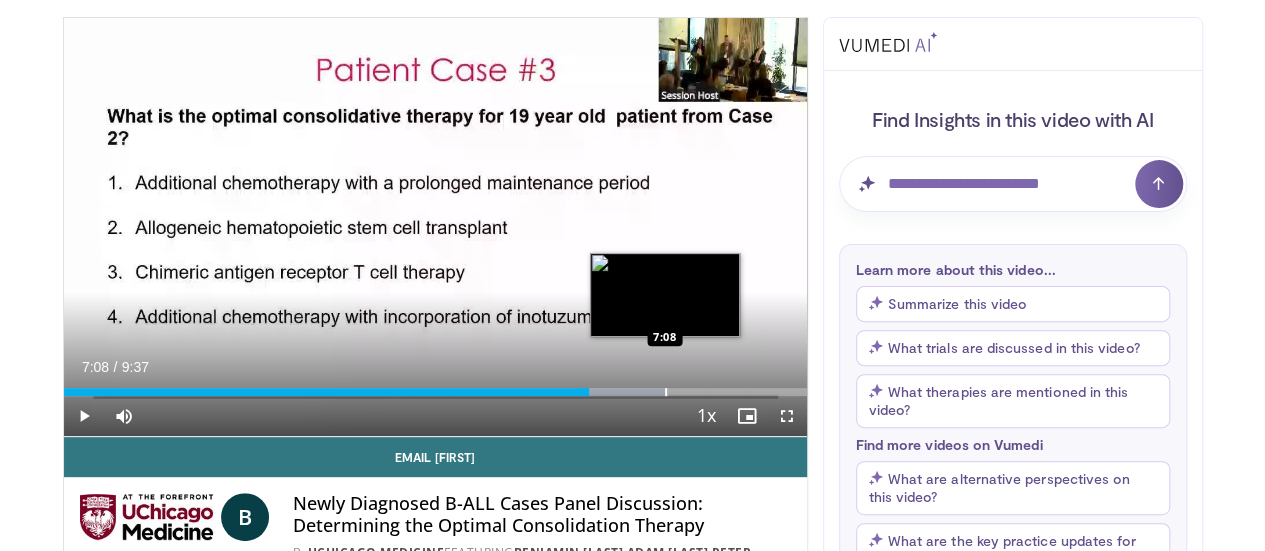 click on "Loaded :  81.33% 7:08 7:08" at bounding box center [435, 386] 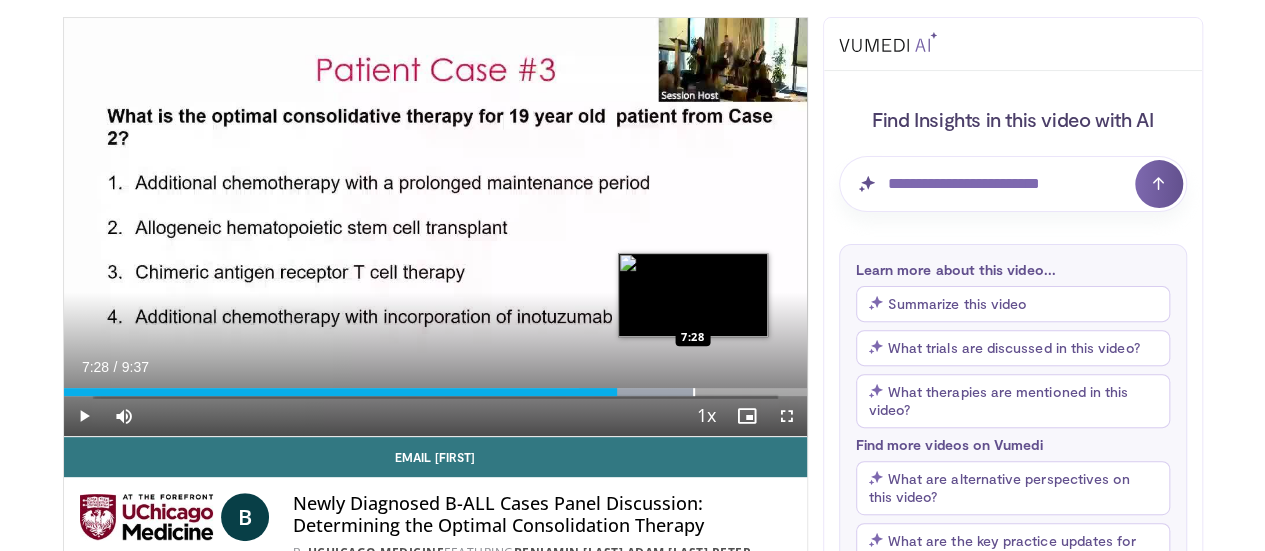 click on "Loaded :  84.79% 7:28 7:28" at bounding box center [435, 386] 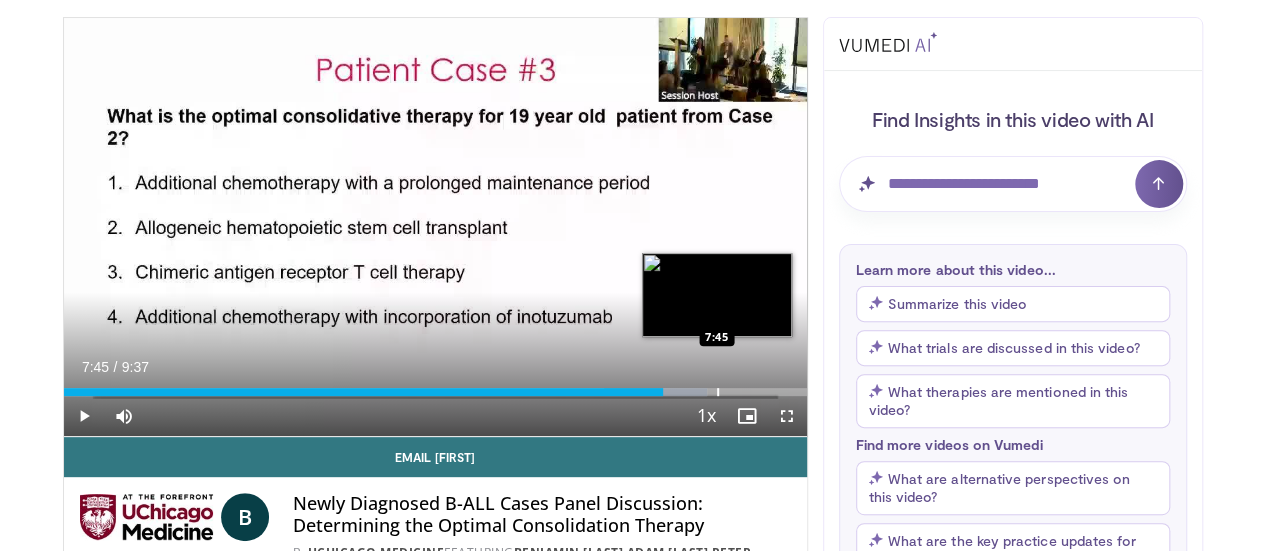 click at bounding box center [718, 392] 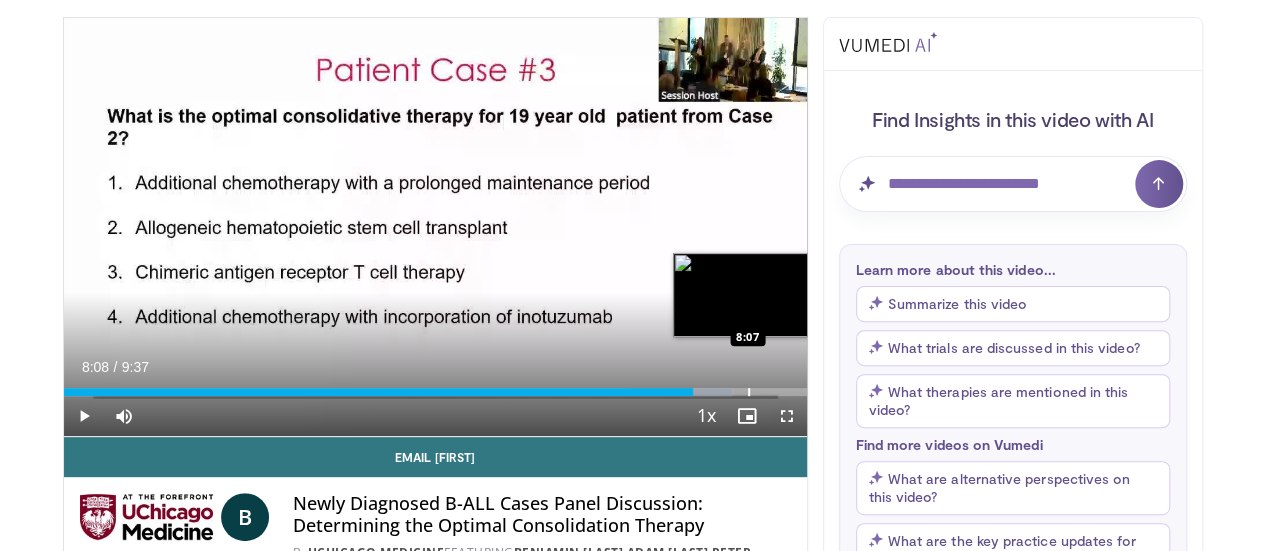 click at bounding box center [749, 392] 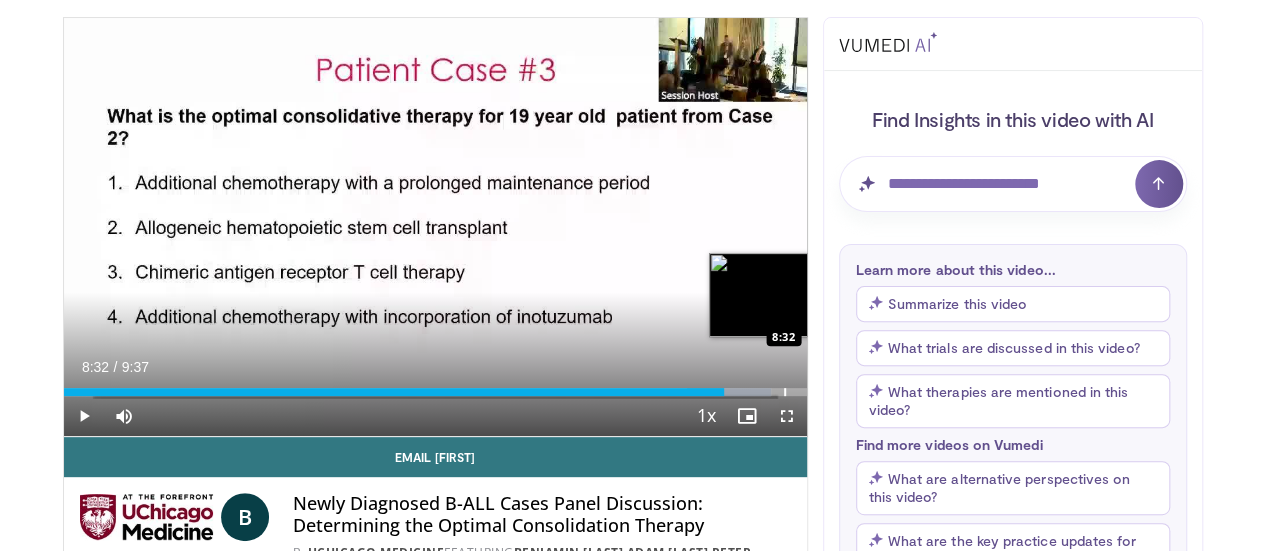 click on "Loaded :  95.17% 8:32 8:32" at bounding box center [435, 386] 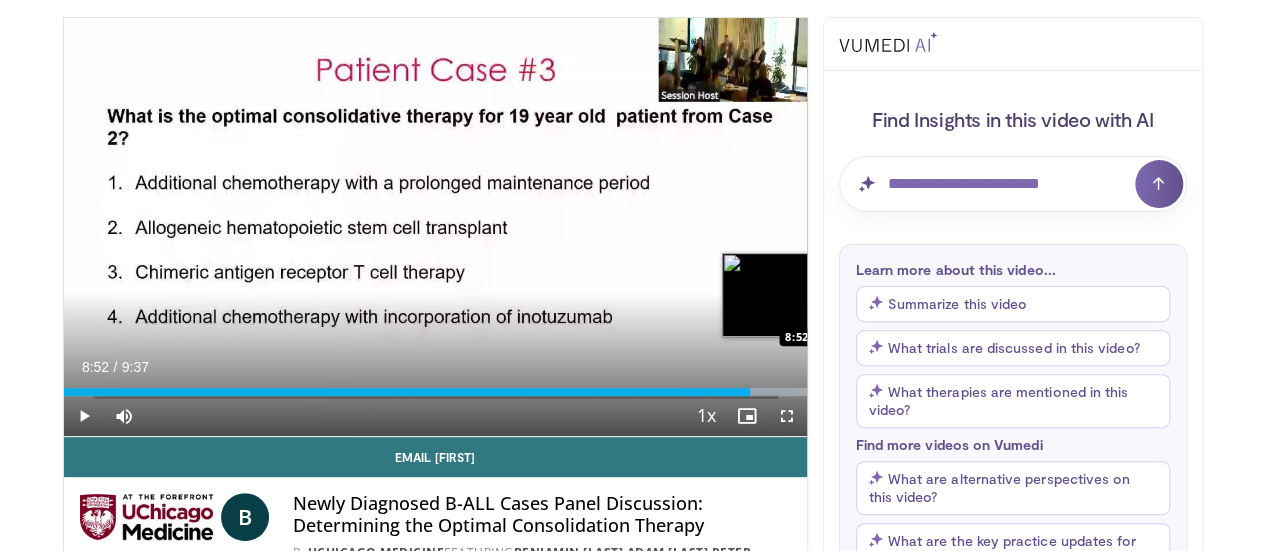 click on "Loaded :  98.63% 8:52 8:52" at bounding box center (435, 386) 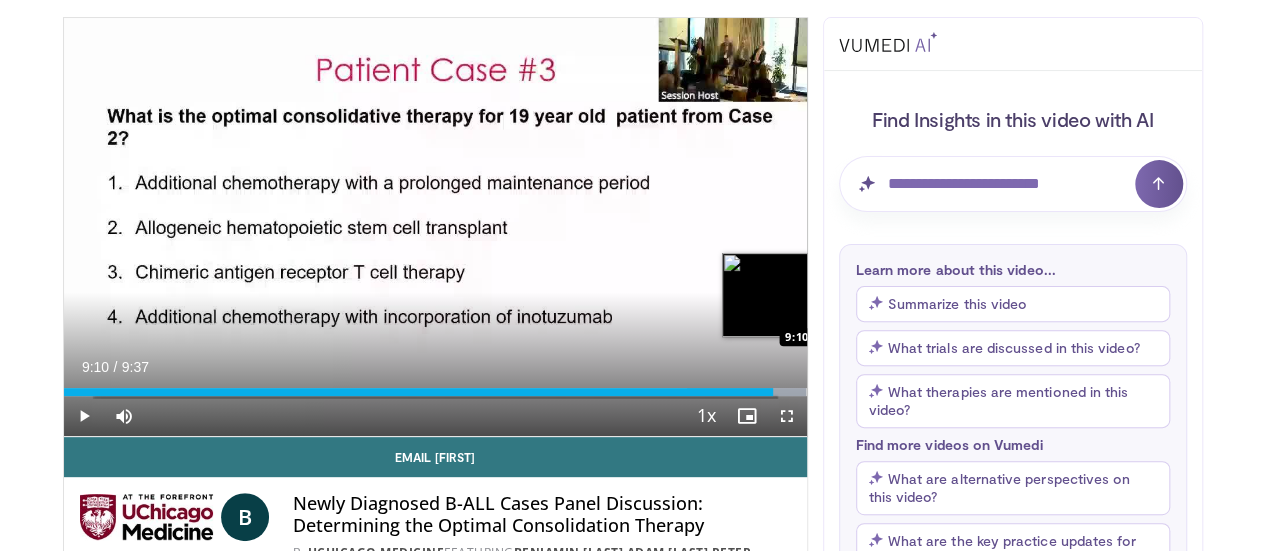 click at bounding box center (838, 392) 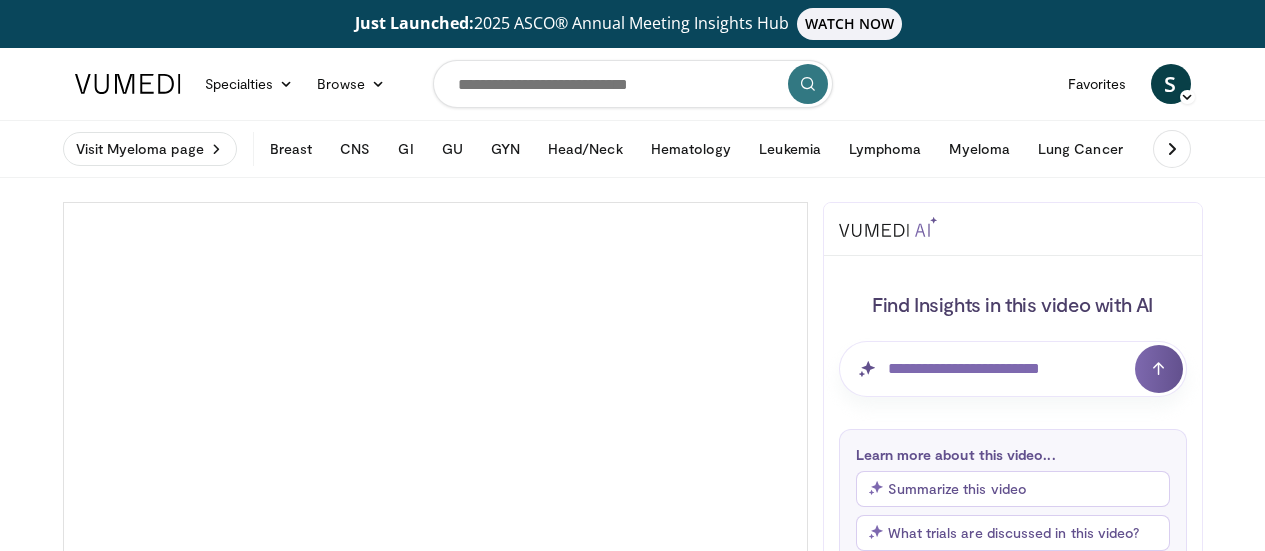 scroll, scrollTop: 0, scrollLeft: 0, axis: both 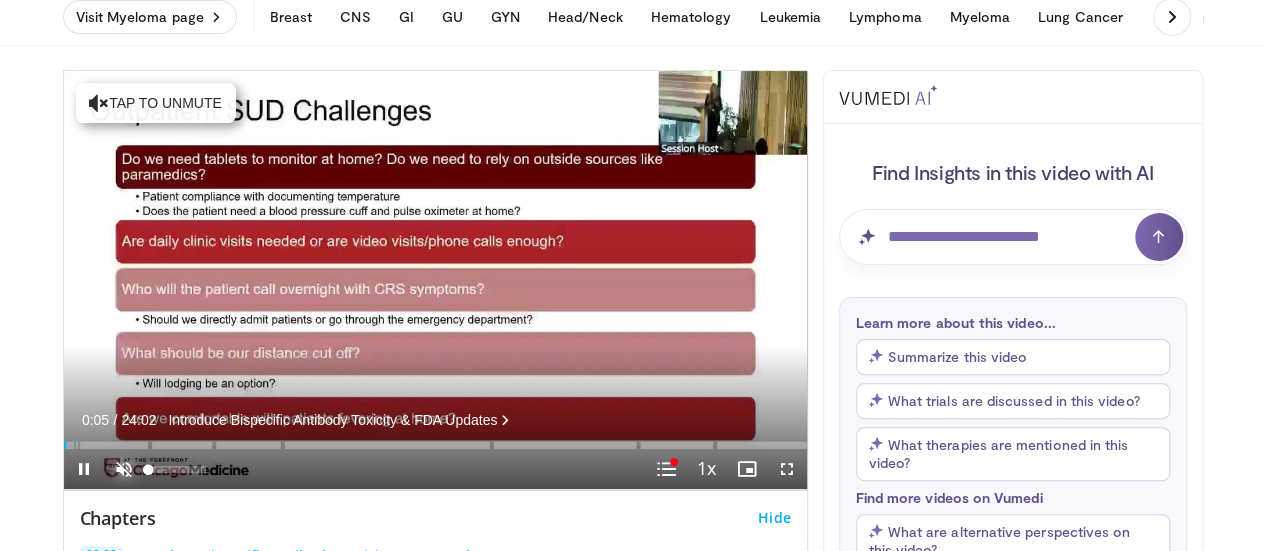 click at bounding box center (124, 469) 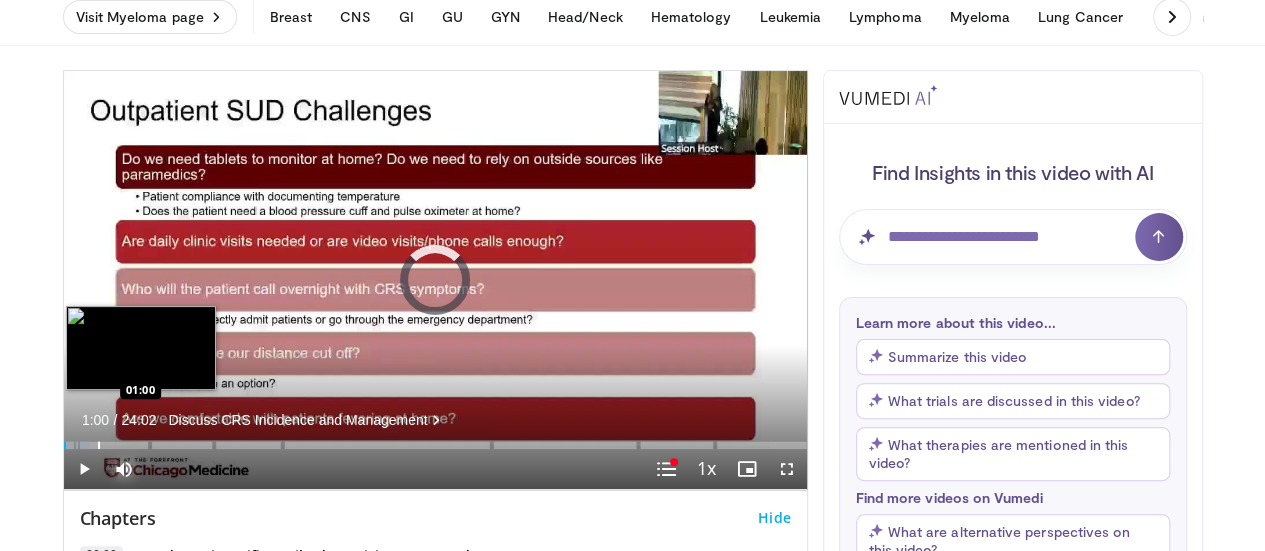 click at bounding box center [99, 445] 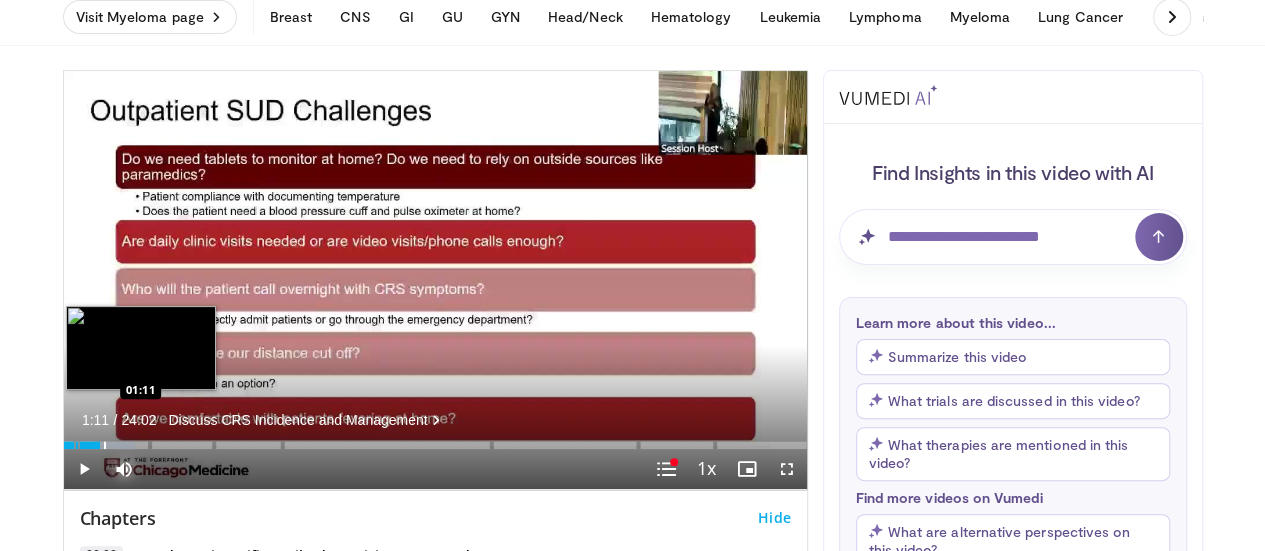click on "Loaded :  9.69% 01:19 01:11" at bounding box center (435, 439) 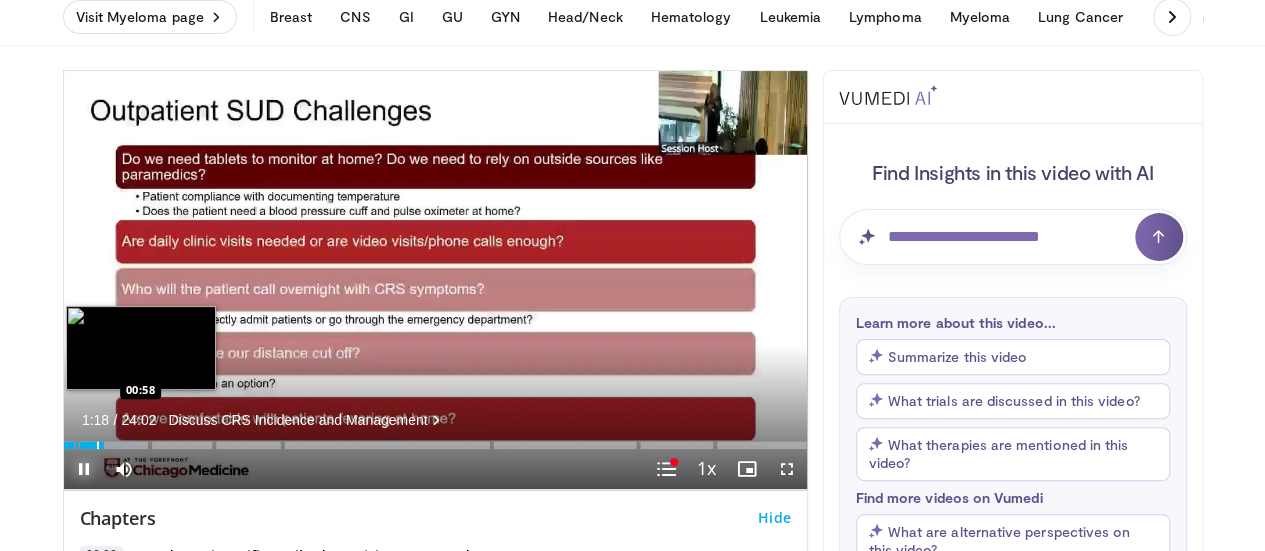 click at bounding box center [84, 469] 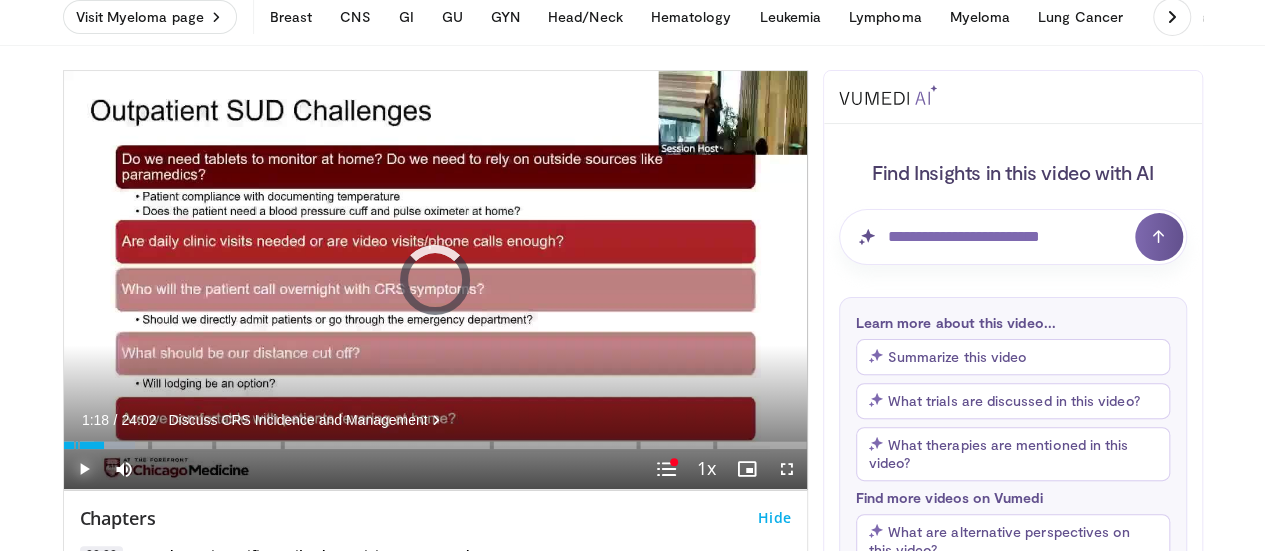 click on "01:18" at bounding box center [84, 445] 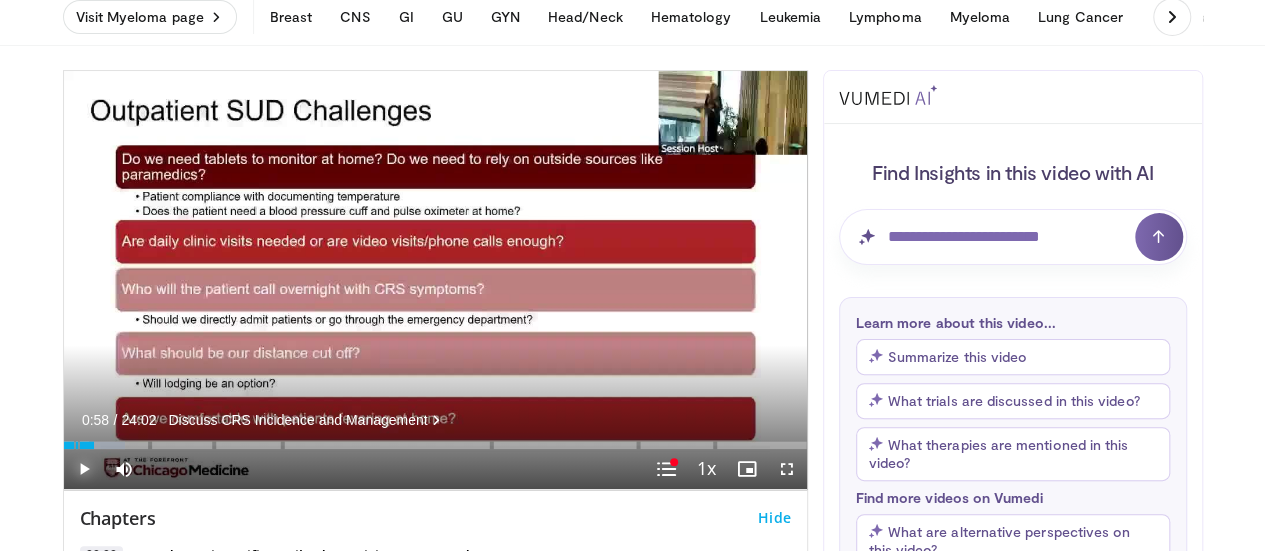 click at bounding box center (84, 469) 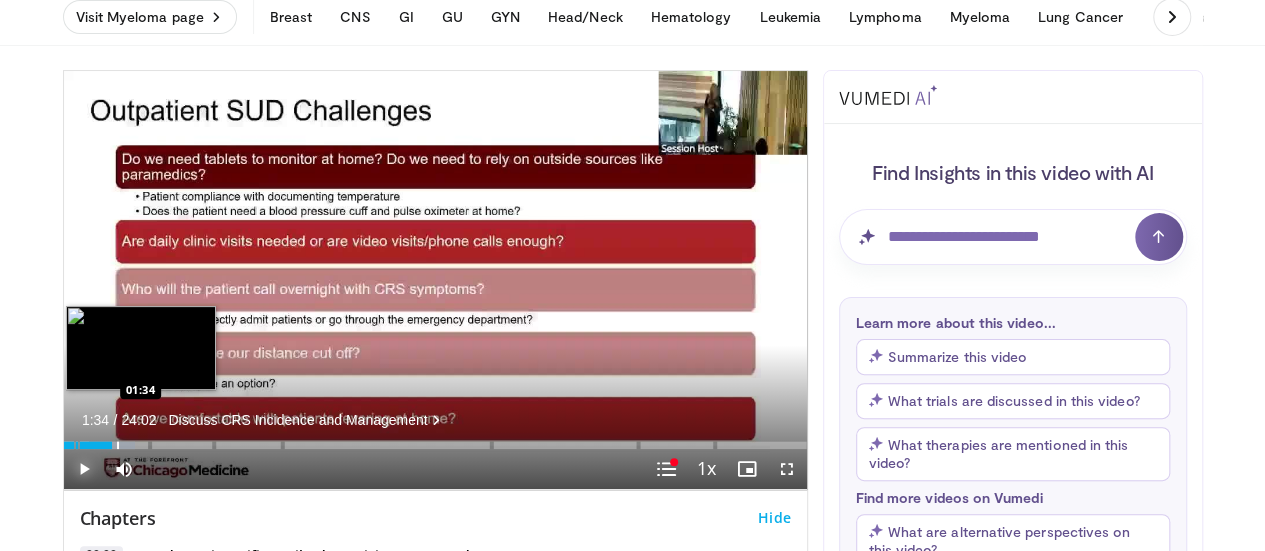 click on "Loaded :  9.69% 01:34" at bounding box center [435, 445] 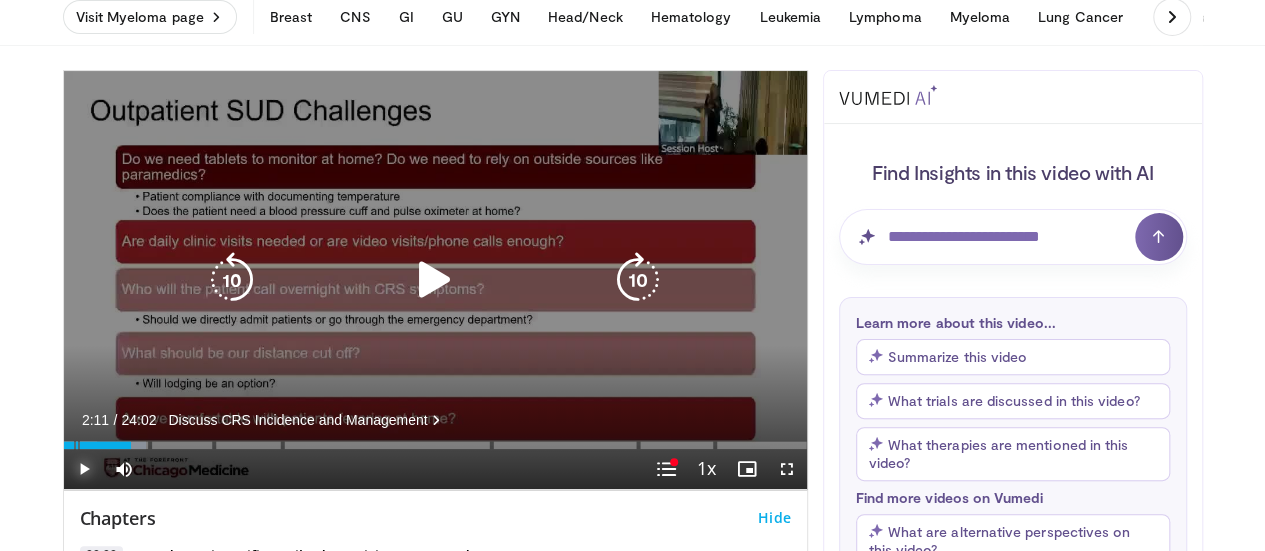 click at bounding box center (121, 445) 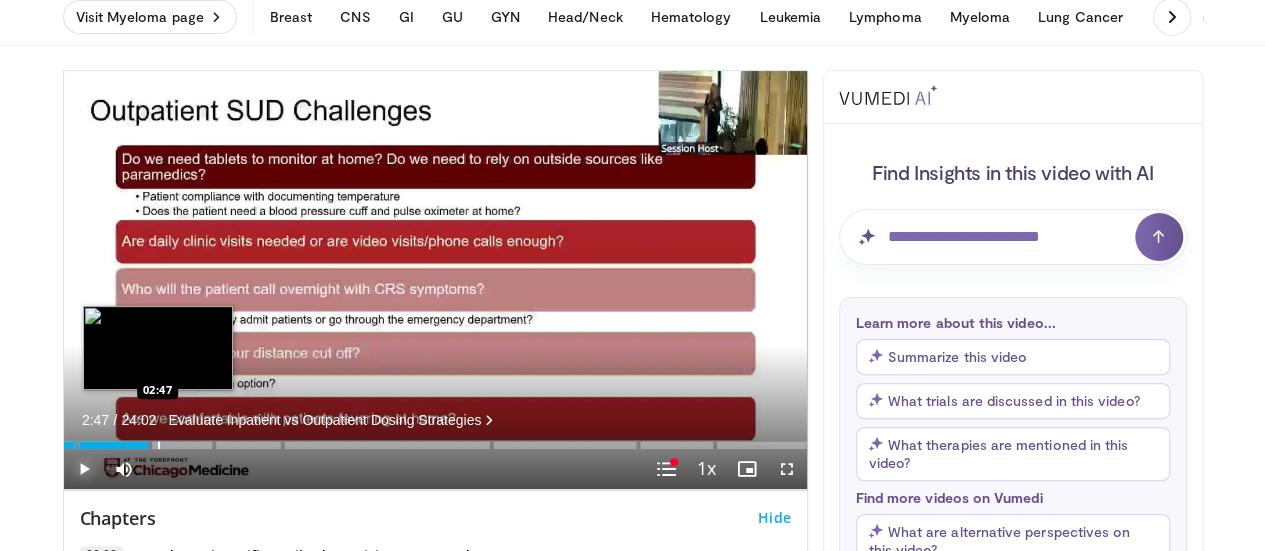click on "Loaded :  14.54% 02:47 02:47" at bounding box center (435, 439) 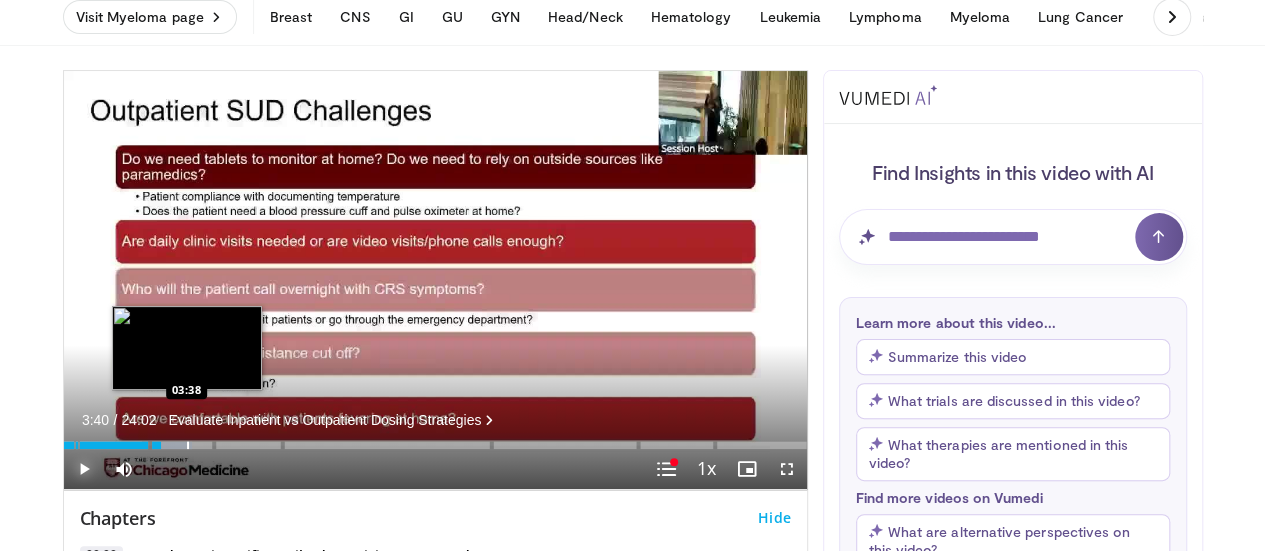 click on "Loaded :  17.31% 03:09 03:38" at bounding box center (435, 439) 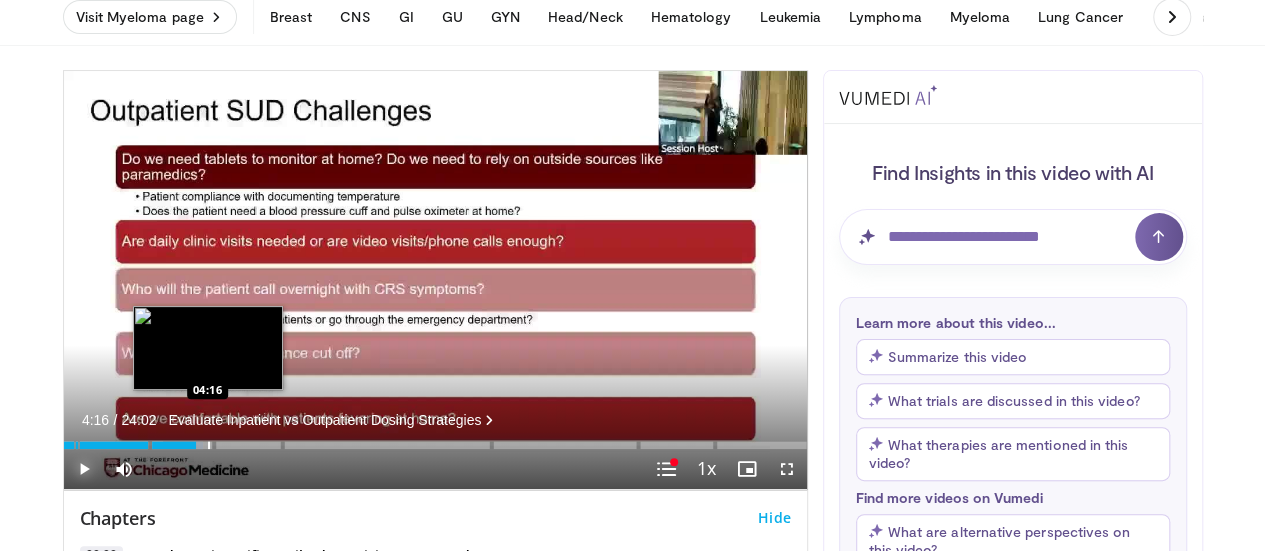 click at bounding box center [209, 445] 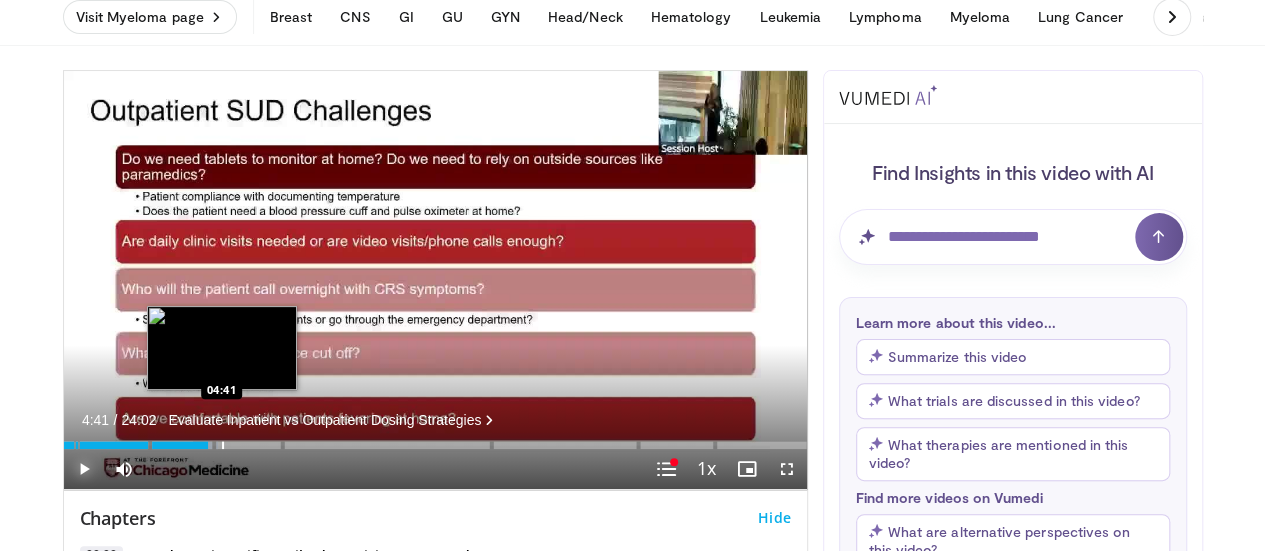 click at bounding box center [223, 445] 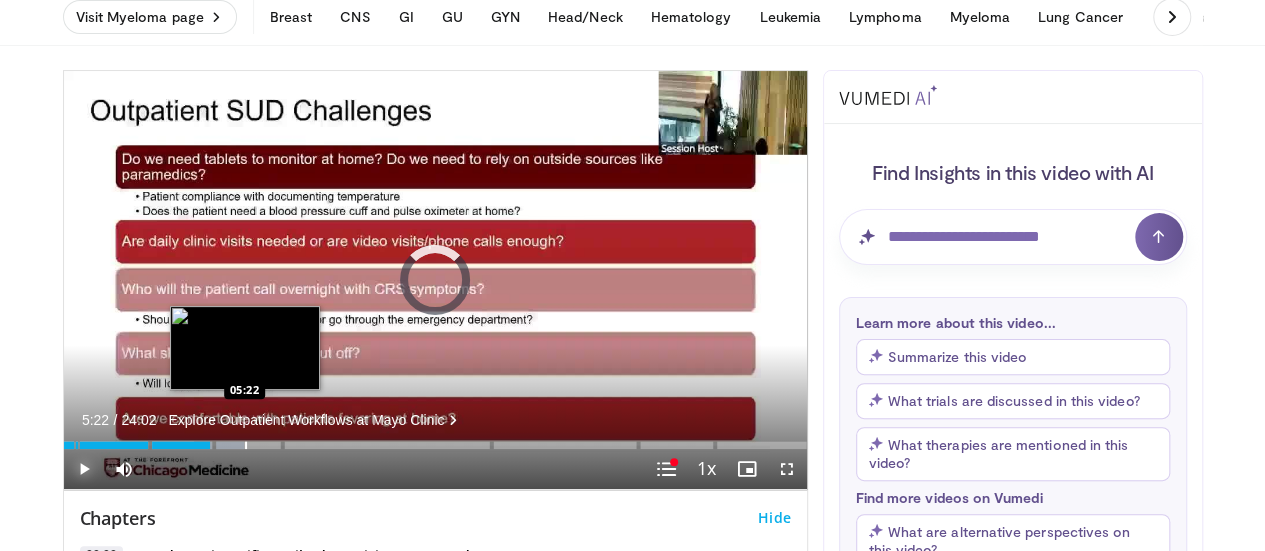 click at bounding box center (246, 445) 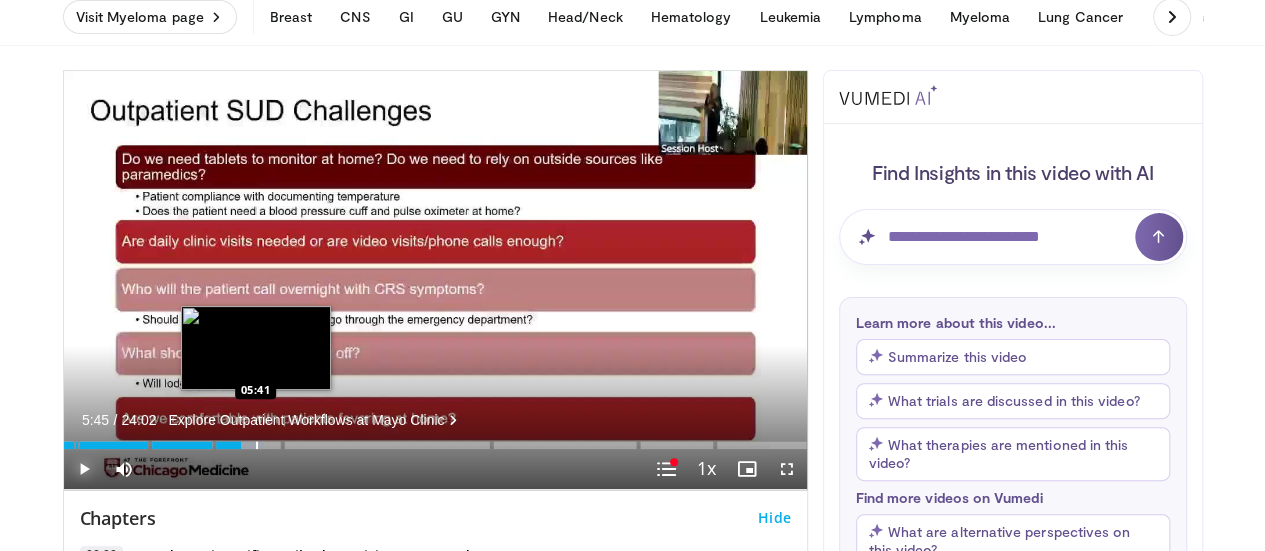 click at bounding box center [257, 445] 